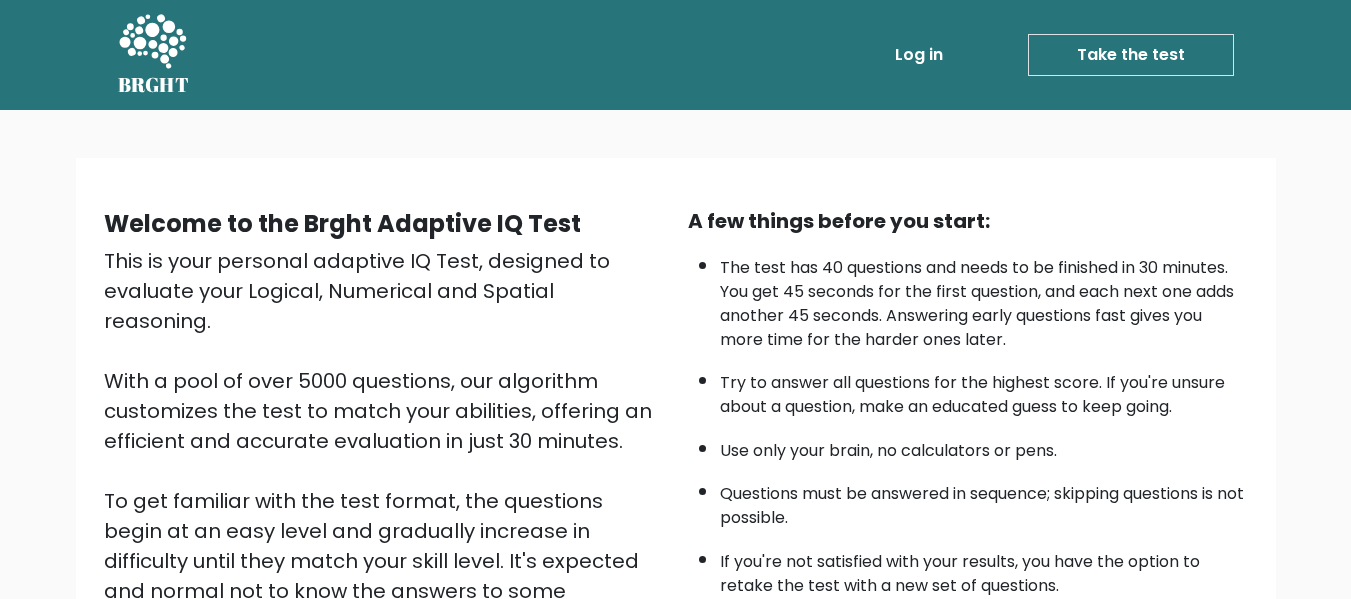 scroll, scrollTop: 317, scrollLeft: 0, axis: vertical 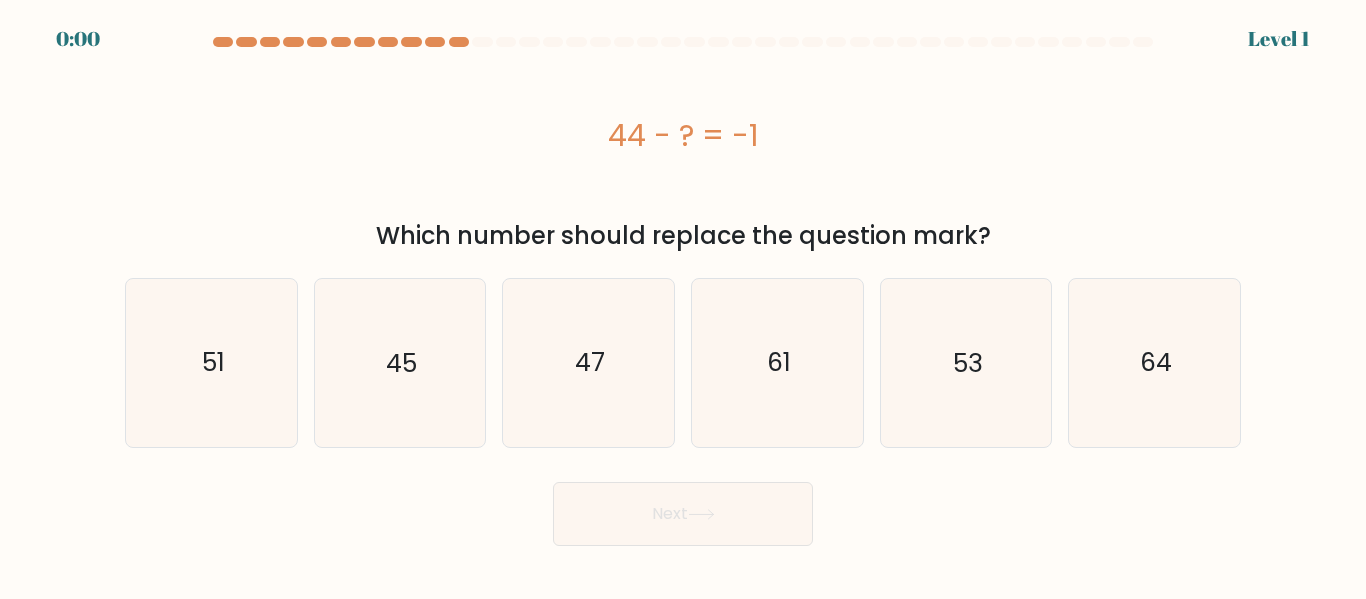 click on "0:00
Level 1" at bounding box center (683, 27) 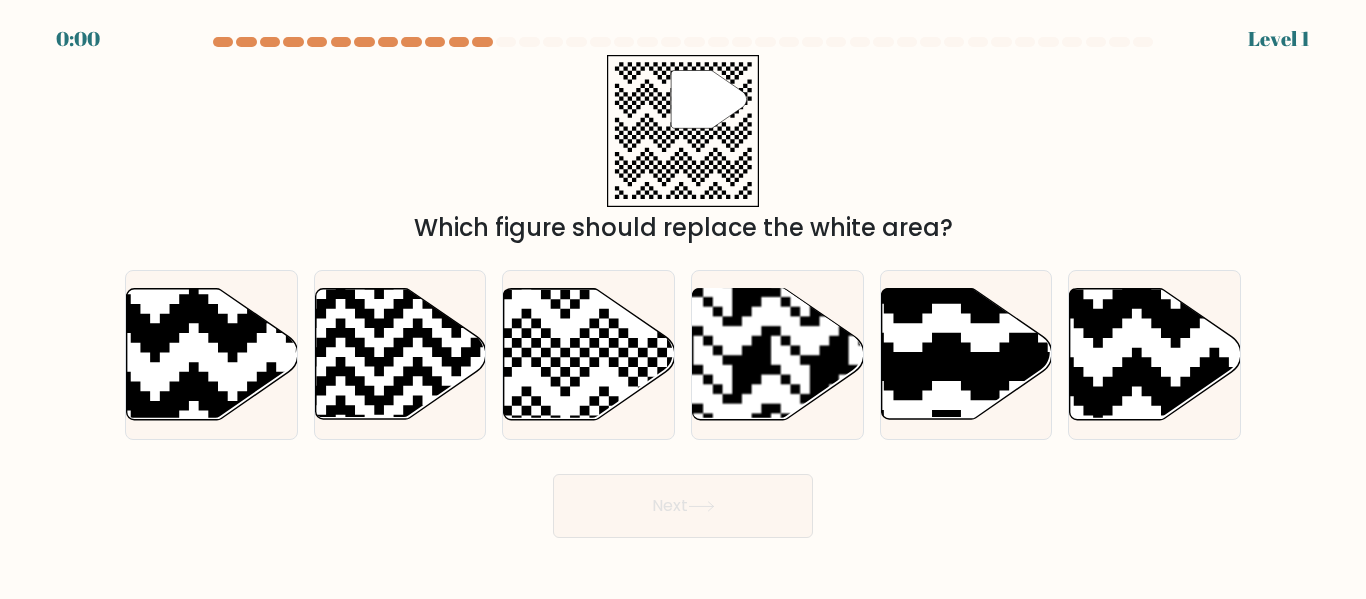 scroll, scrollTop: 0, scrollLeft: 0, axis: both 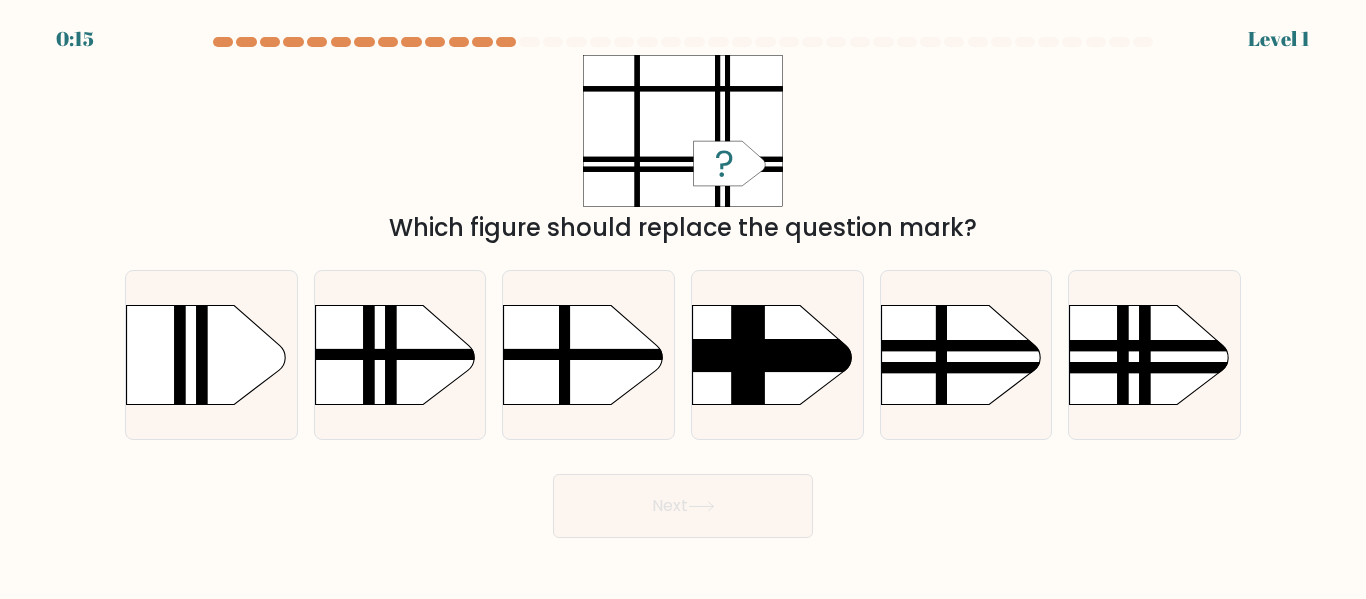click at bounding box center (683, 42) 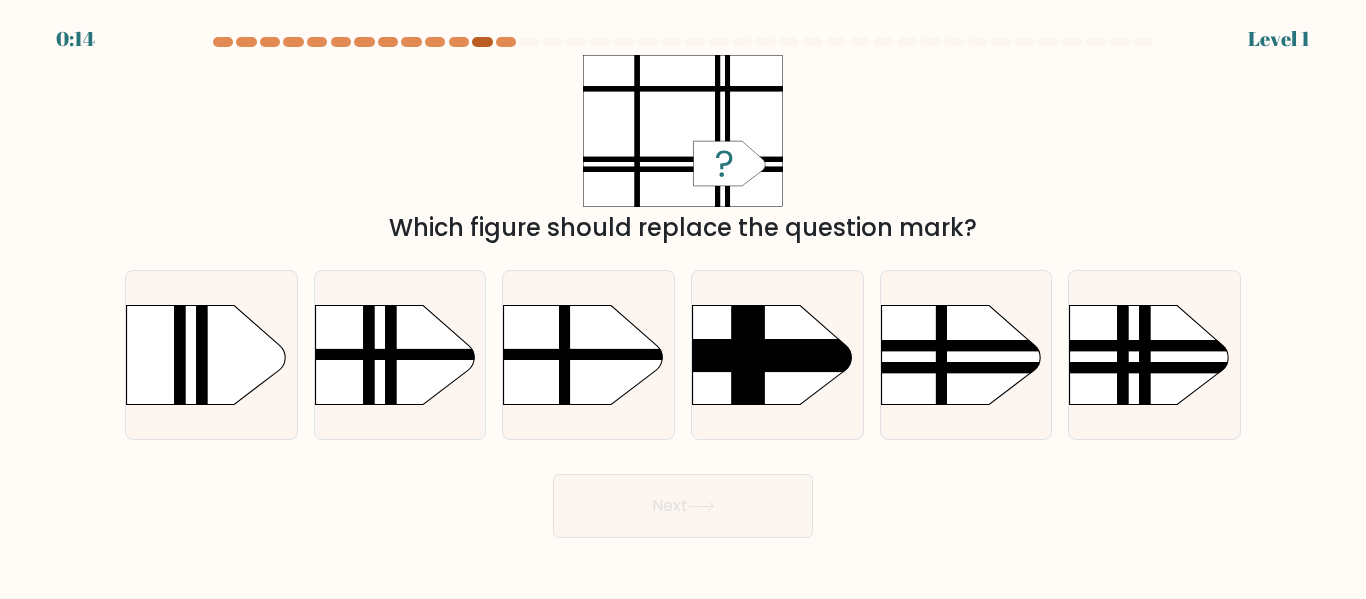 click at bounding box center [482, 42] 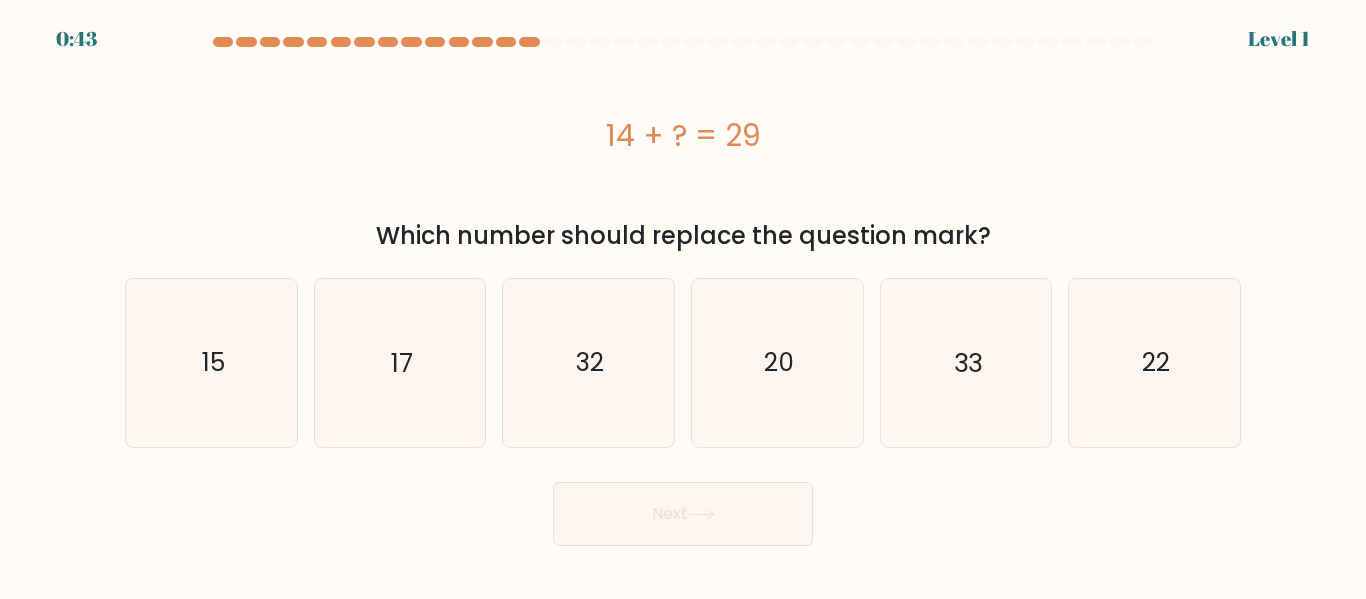 scroll, scrollTop: 0, scrollLeft: 0, axis: both 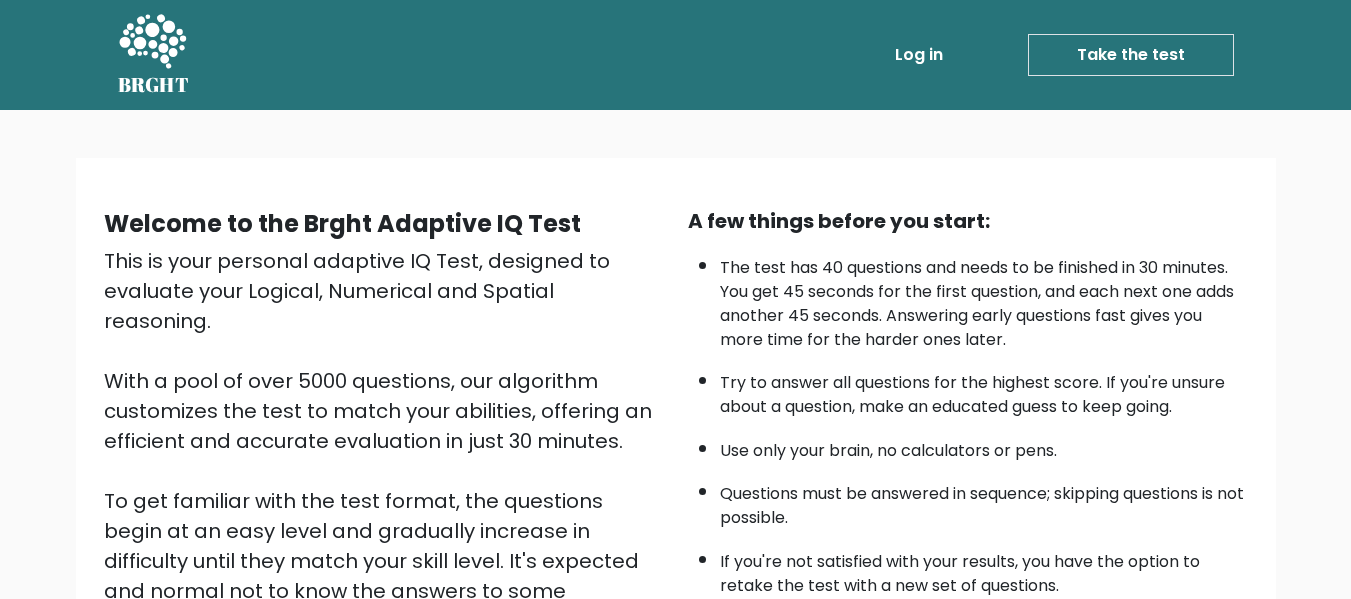 click on "Take the test" at bounding box center (1131, 55) 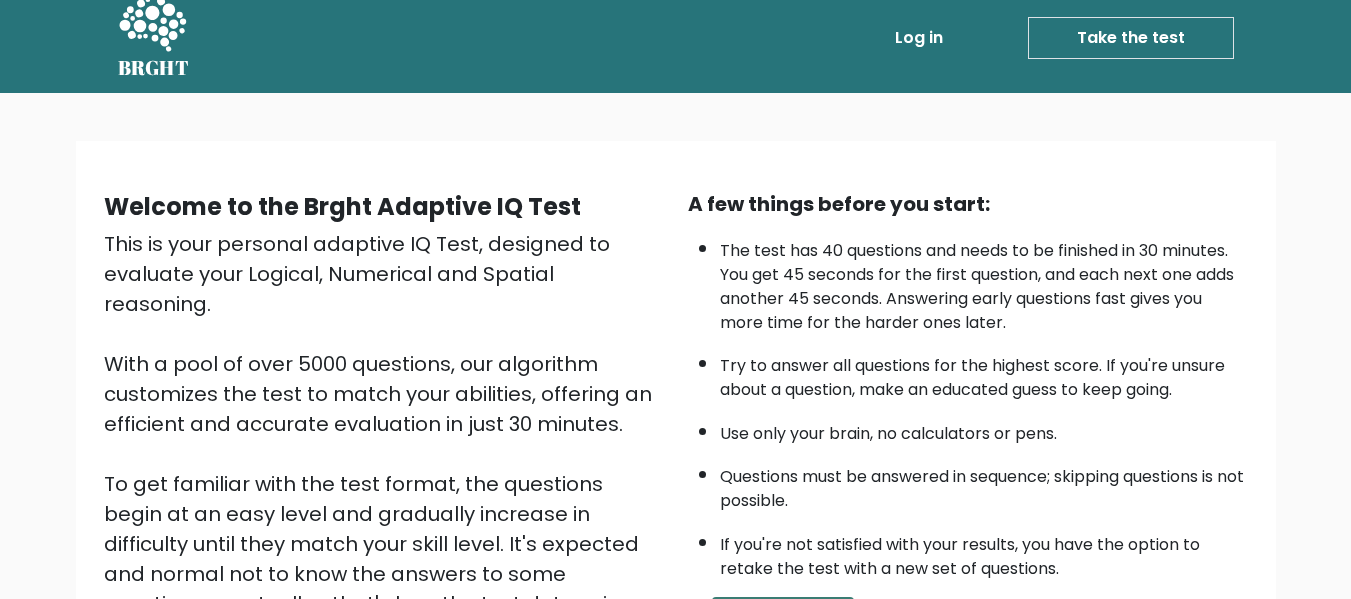 scroll, scrollTop: 217, scrollLeft: 0, axis: vertical 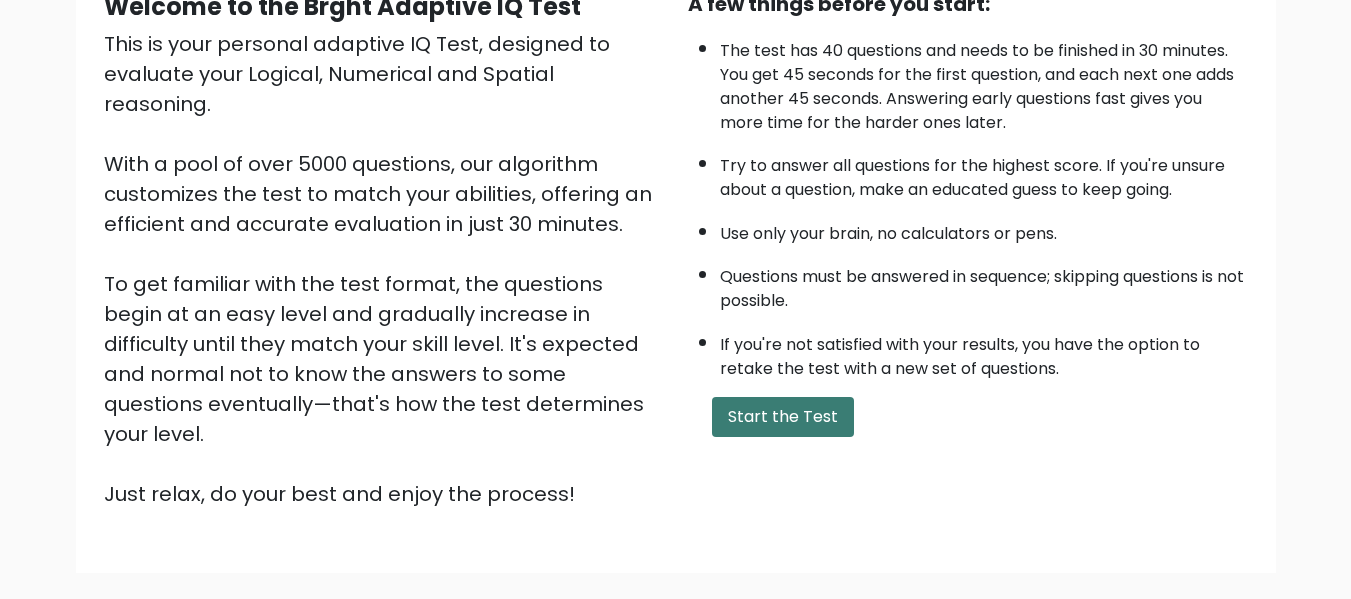 click on "Start the Test" at bounding box center [783, 417] 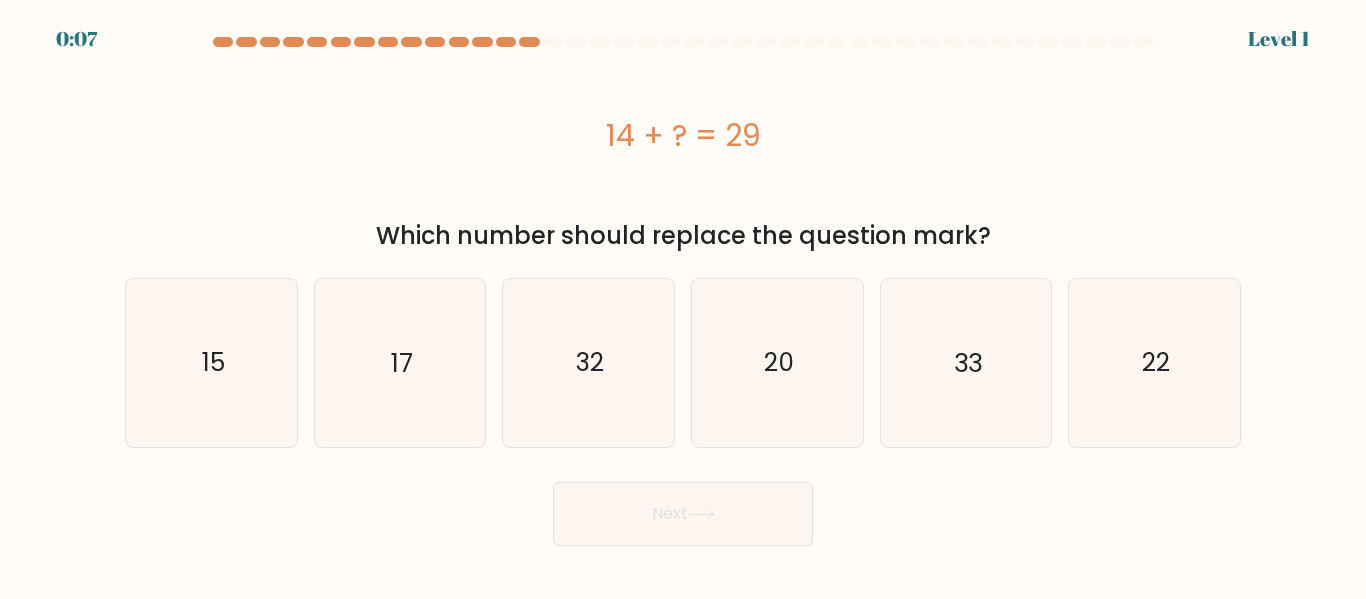 scroll, scrollTop: 0, scrollLeft: 0, axis: both 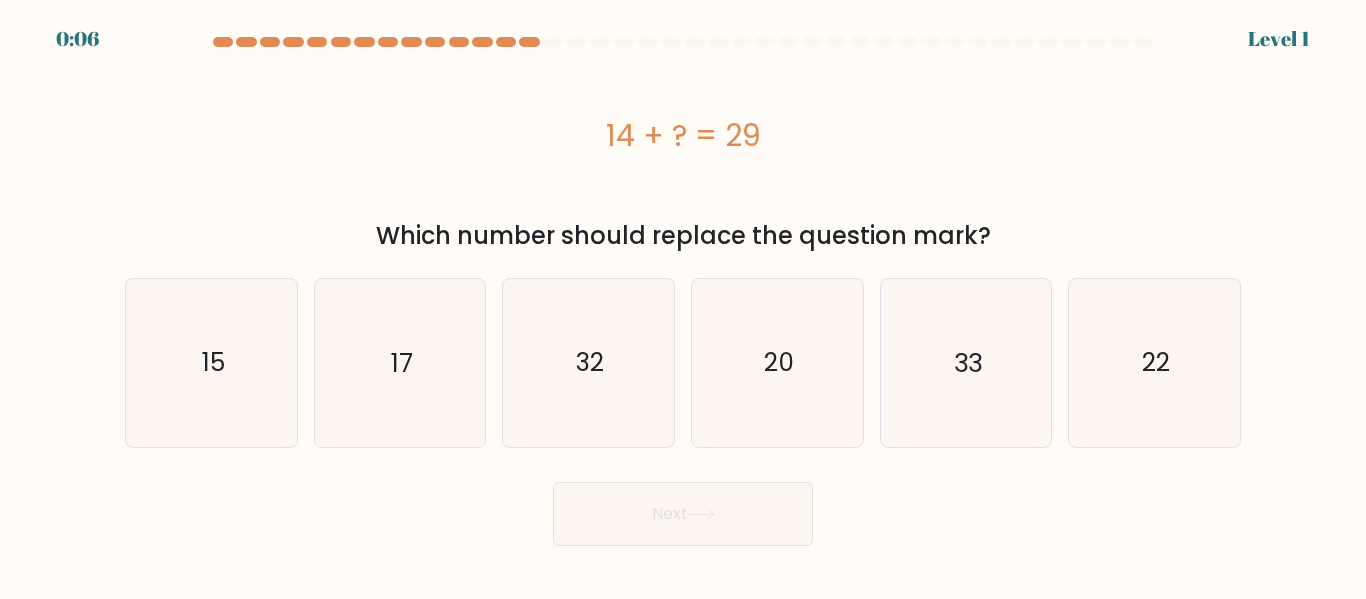 click on "Level 1" at bounding box center (1279, 39) 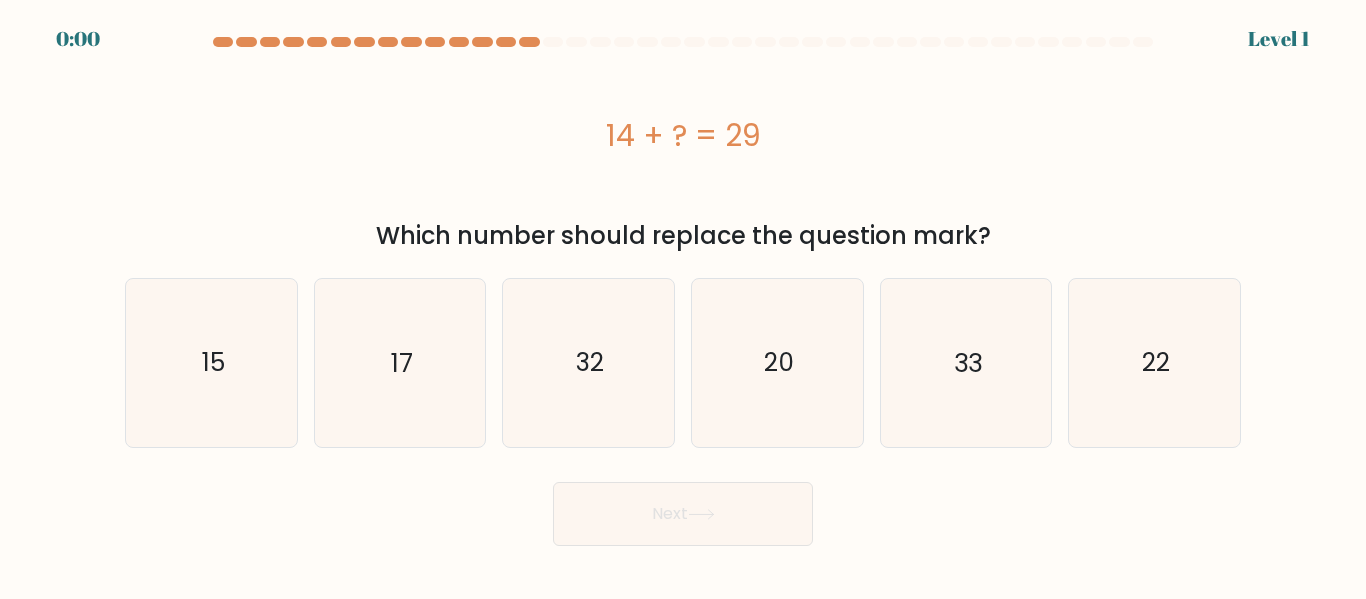 click on "14 + ?  = 29" at bounding box center (683, 135) 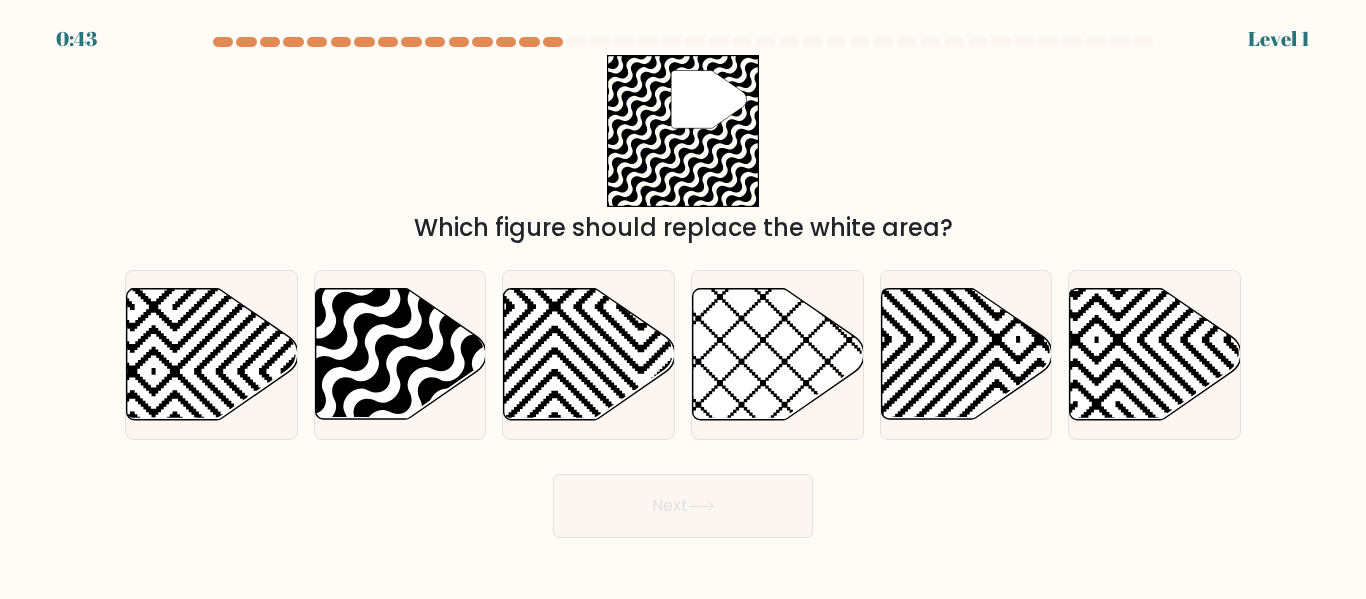 scroll, scrollTop: 0, scrollLeft: 0, axis: both 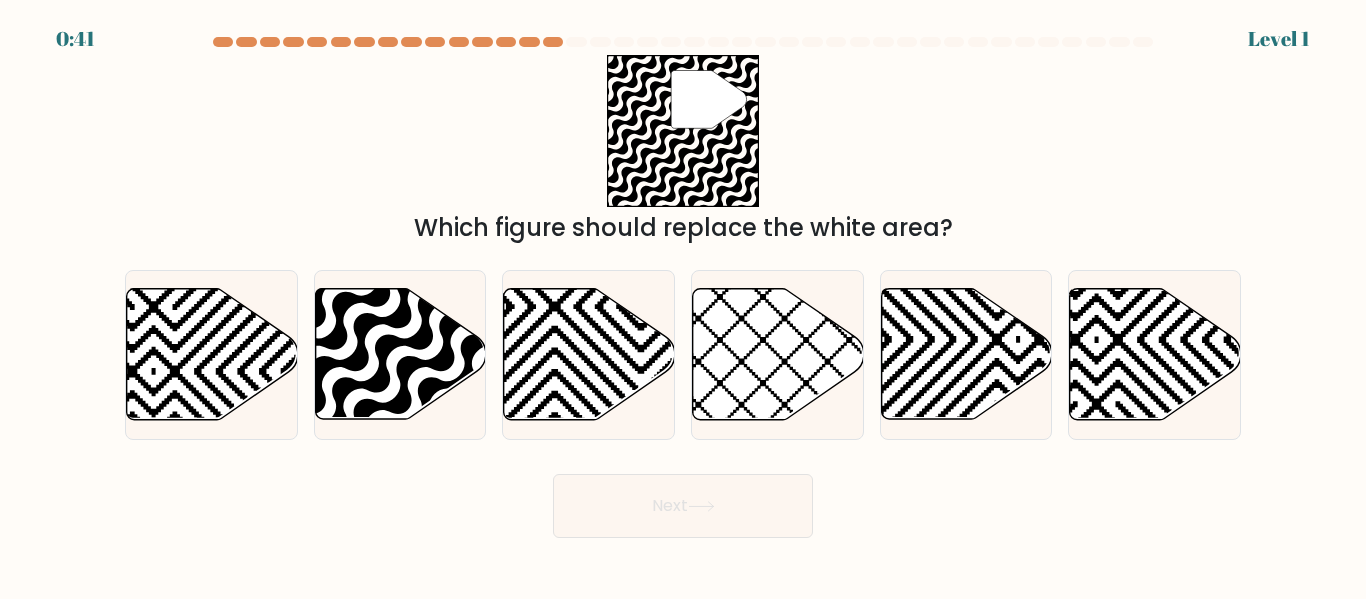 click at bounding box center [576, 42] 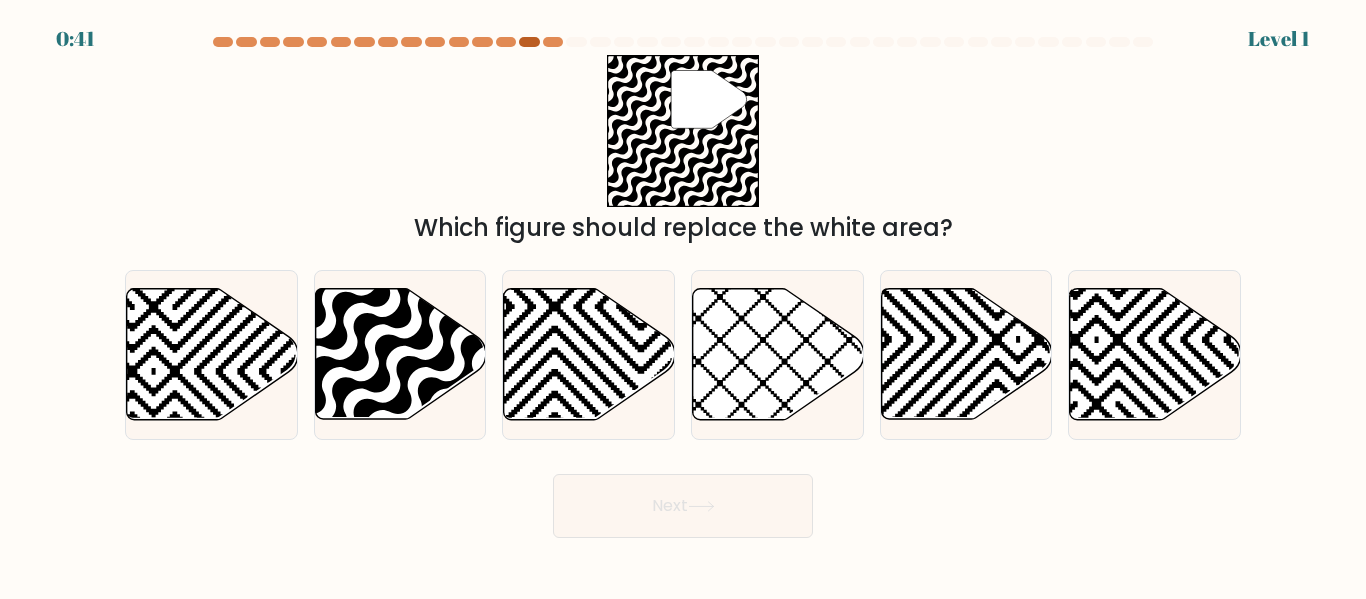 click at bounding box center [529, 42] 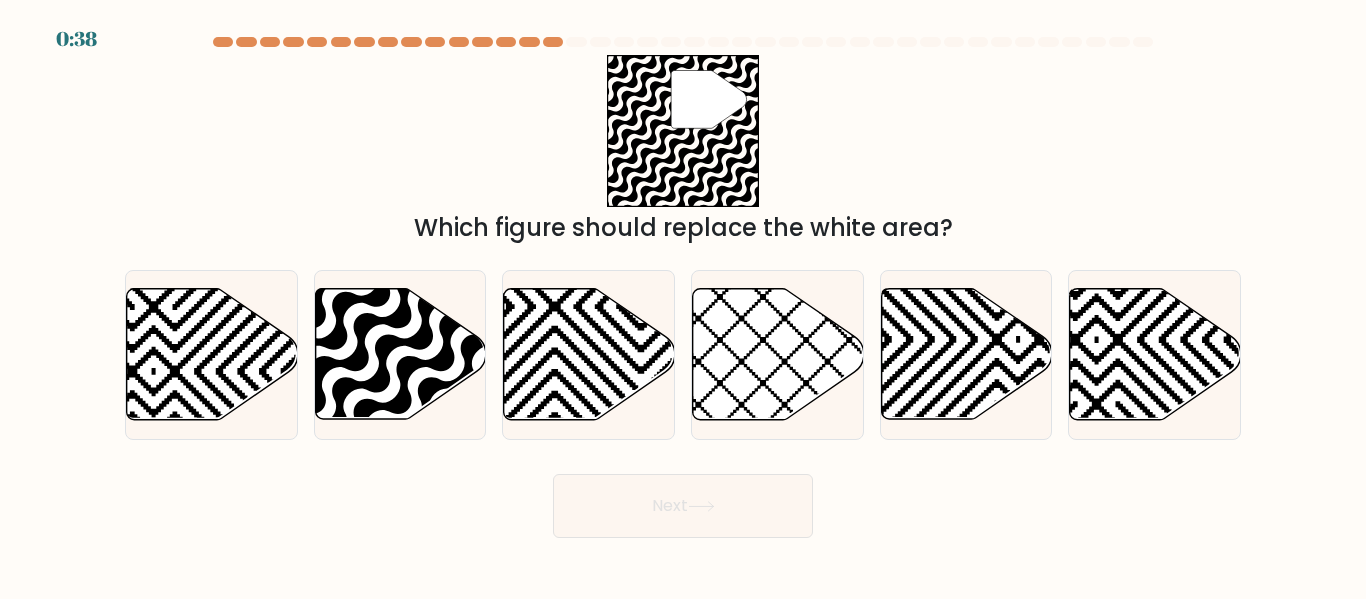 scroll, scrollTop: 0, scrollLeft: 0, axis: both 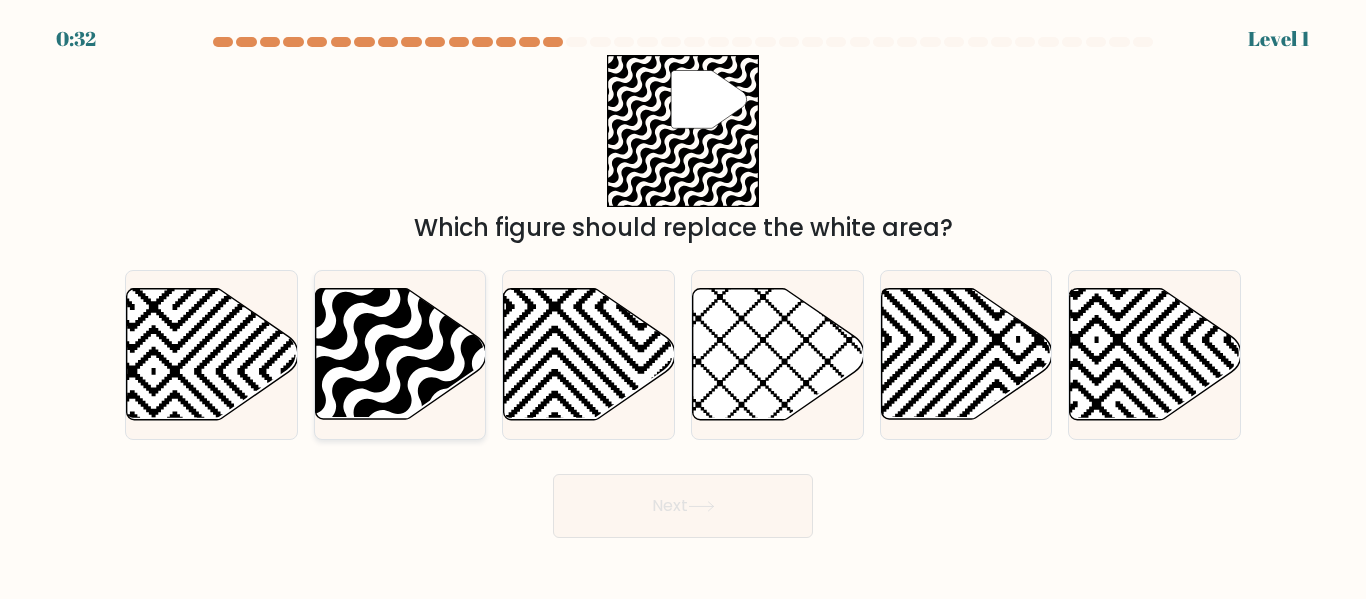 click at bounding box center [400, 354] 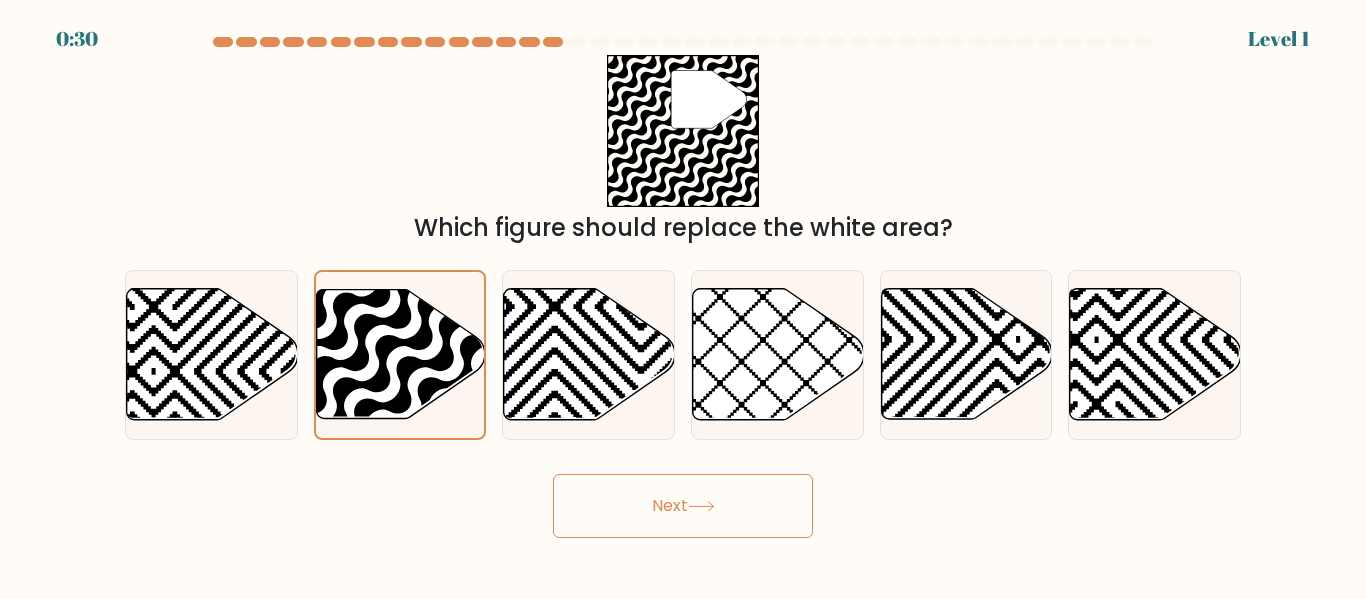 click on "Next" at bounding box center [683, 506] 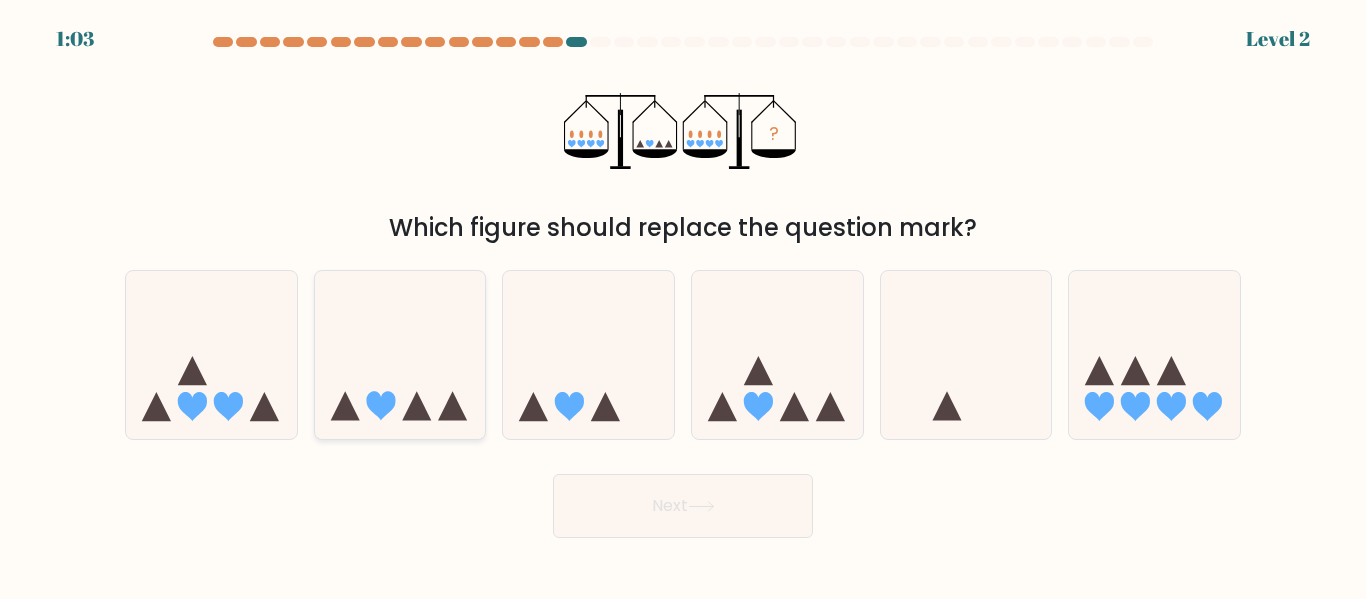 click at bounding box center (400, 354) 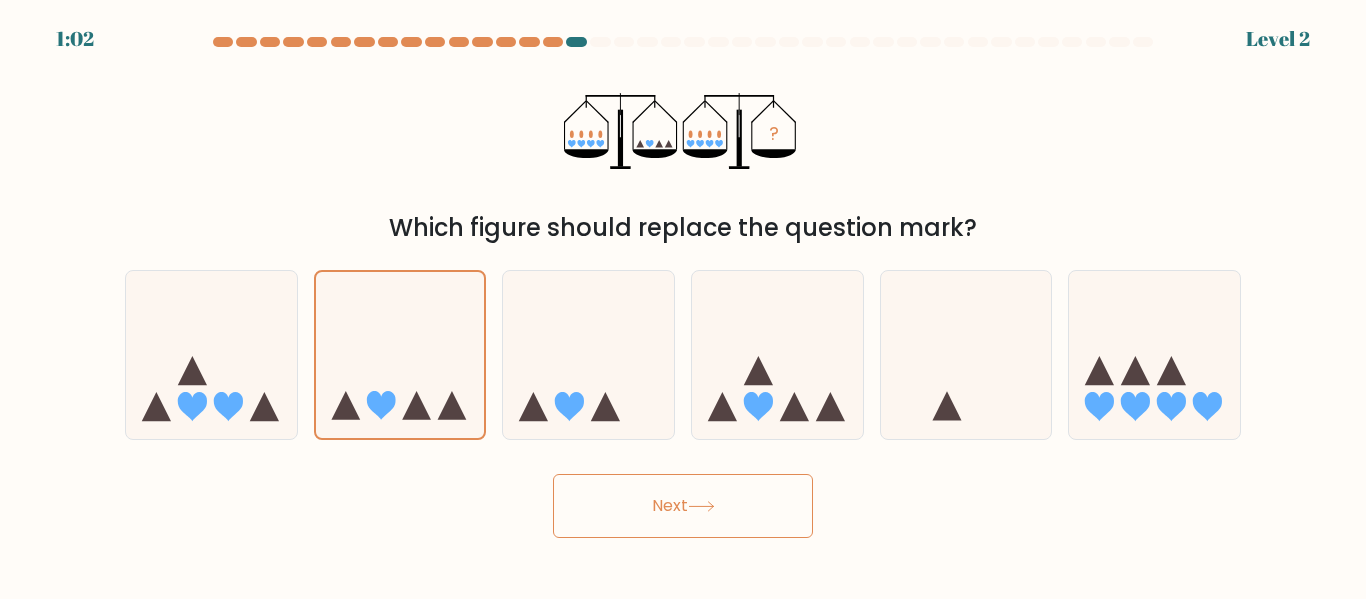 click on "Next" at bounding box center (683, 506) 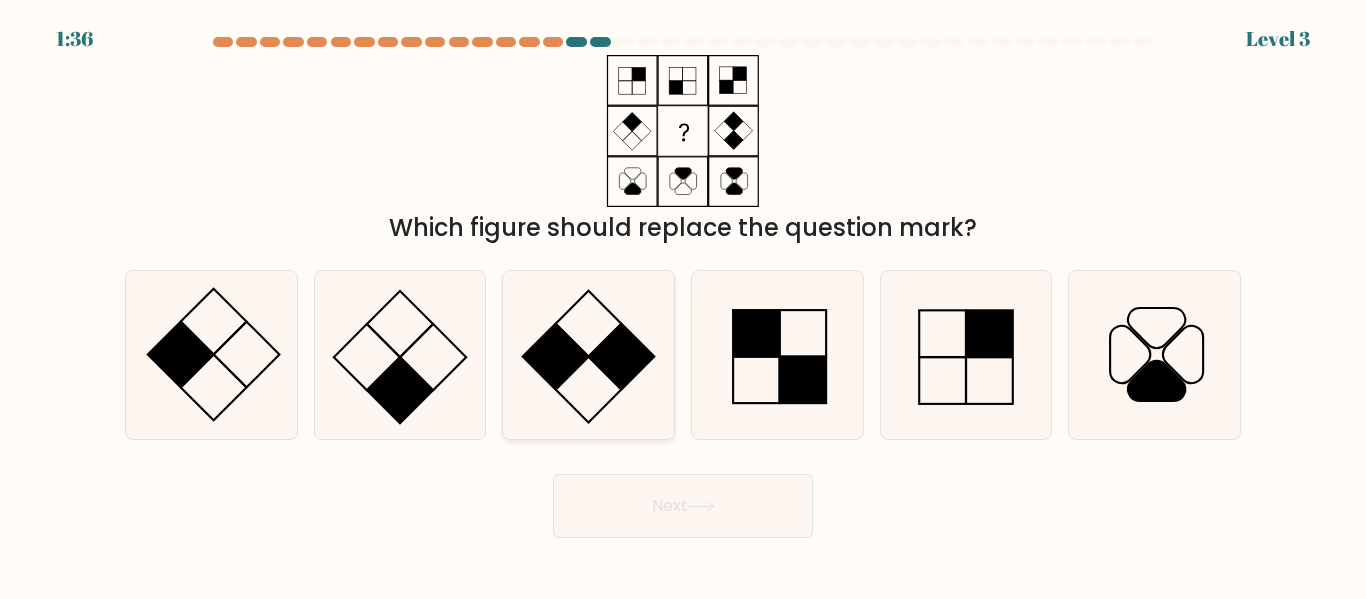 click at bounding box center (622, 357) 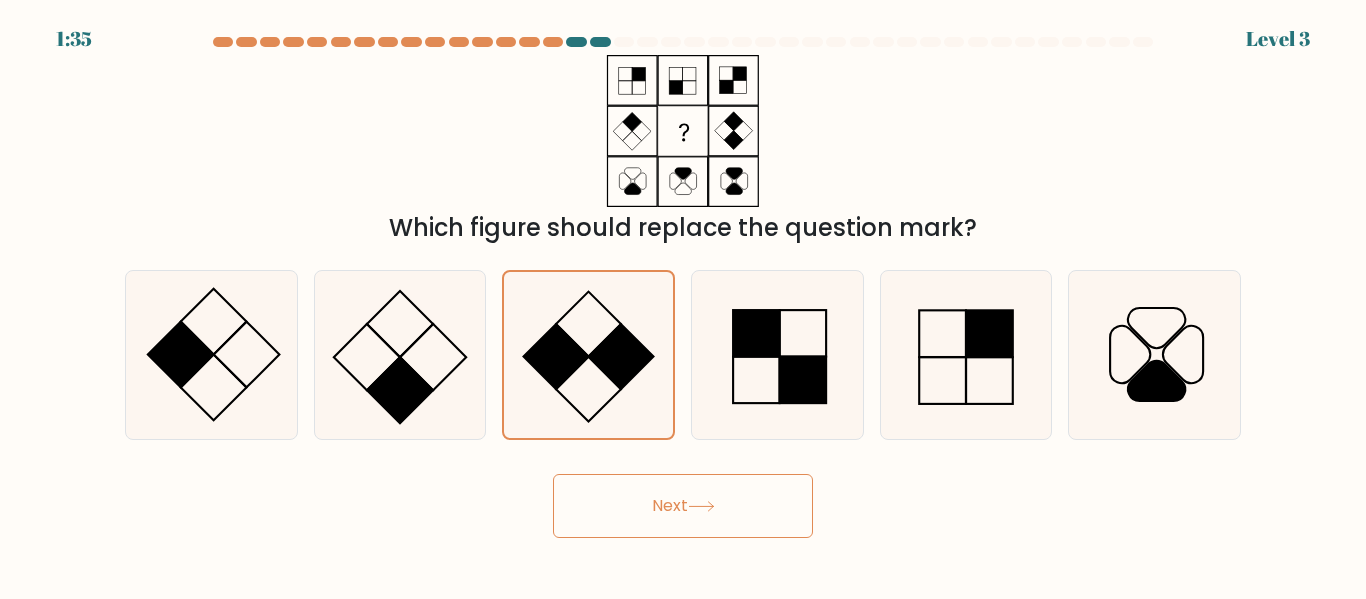 click on "Next" at bounding box center [683, 506] 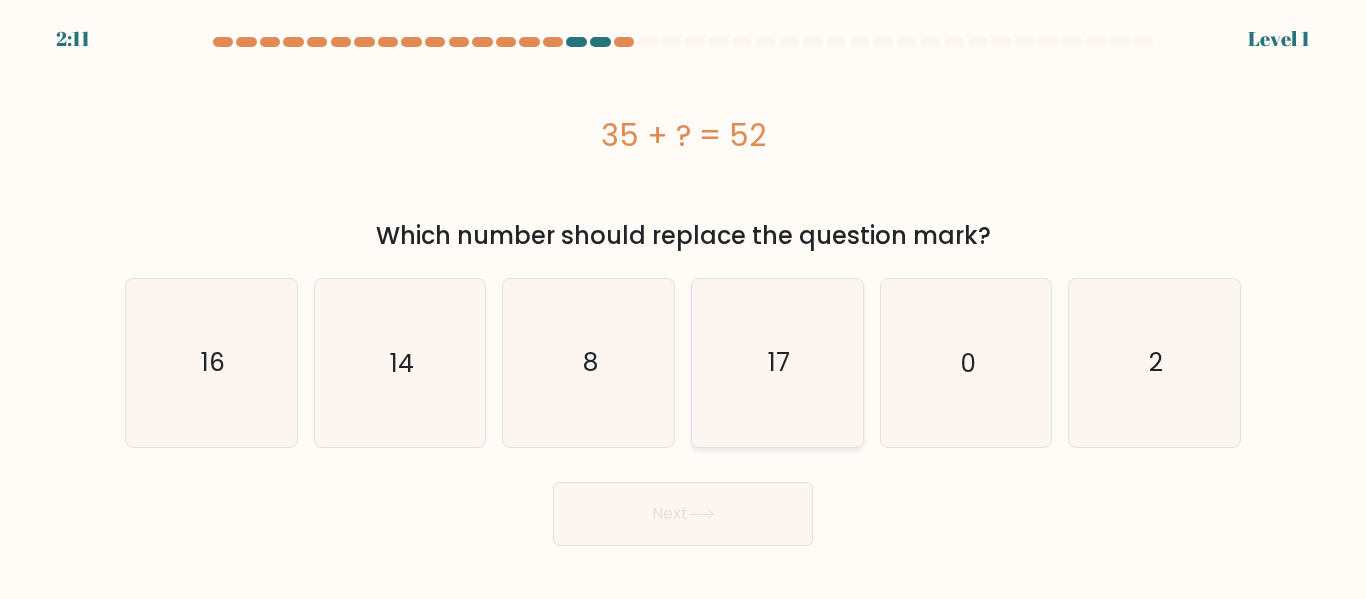 click on "17" at bounding box center (777, 362) 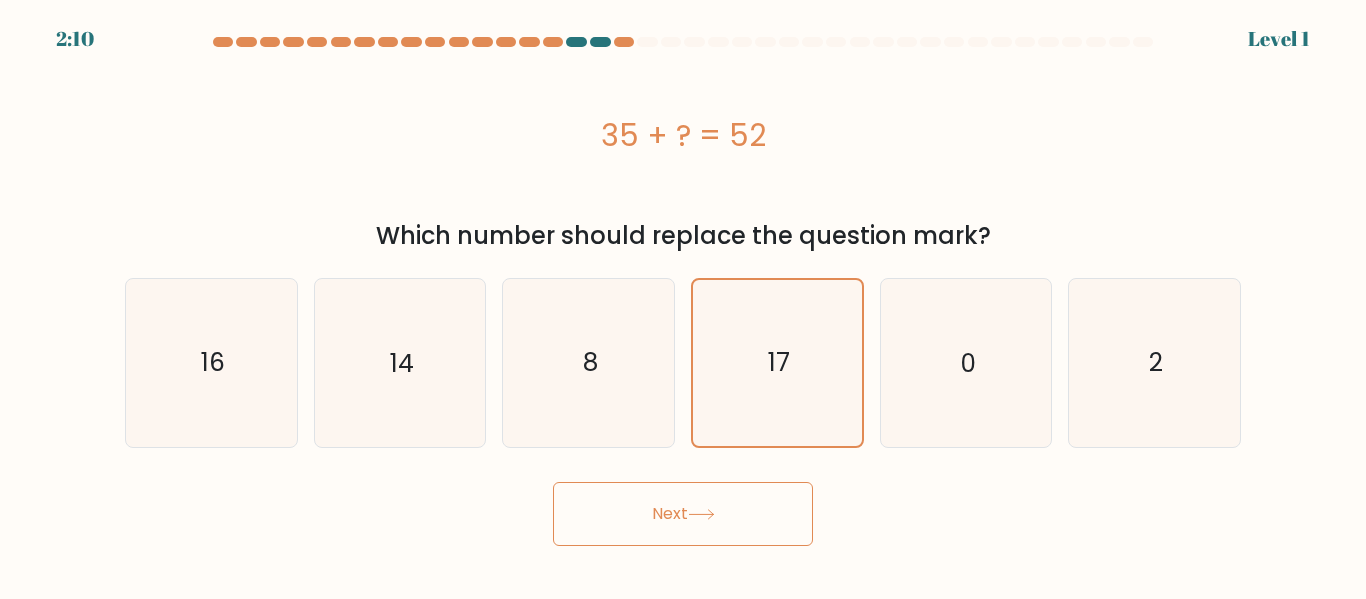 click on "Next" at bounding box center [683, 514] 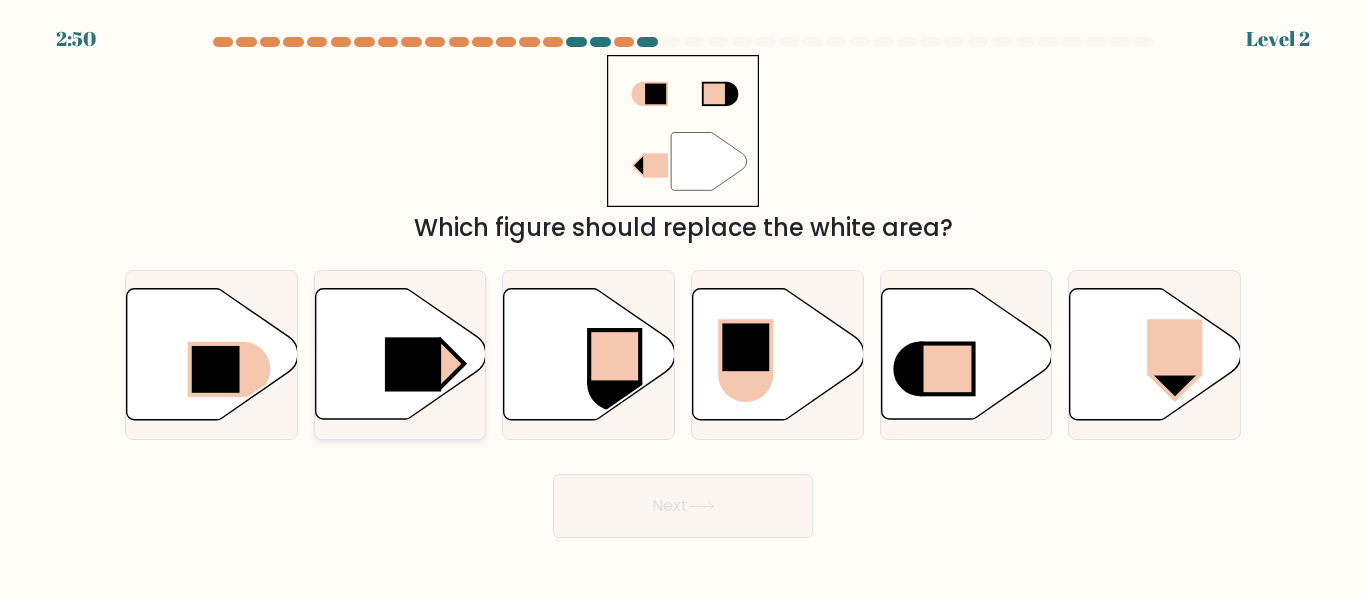 click at bounding box center [413, 365] 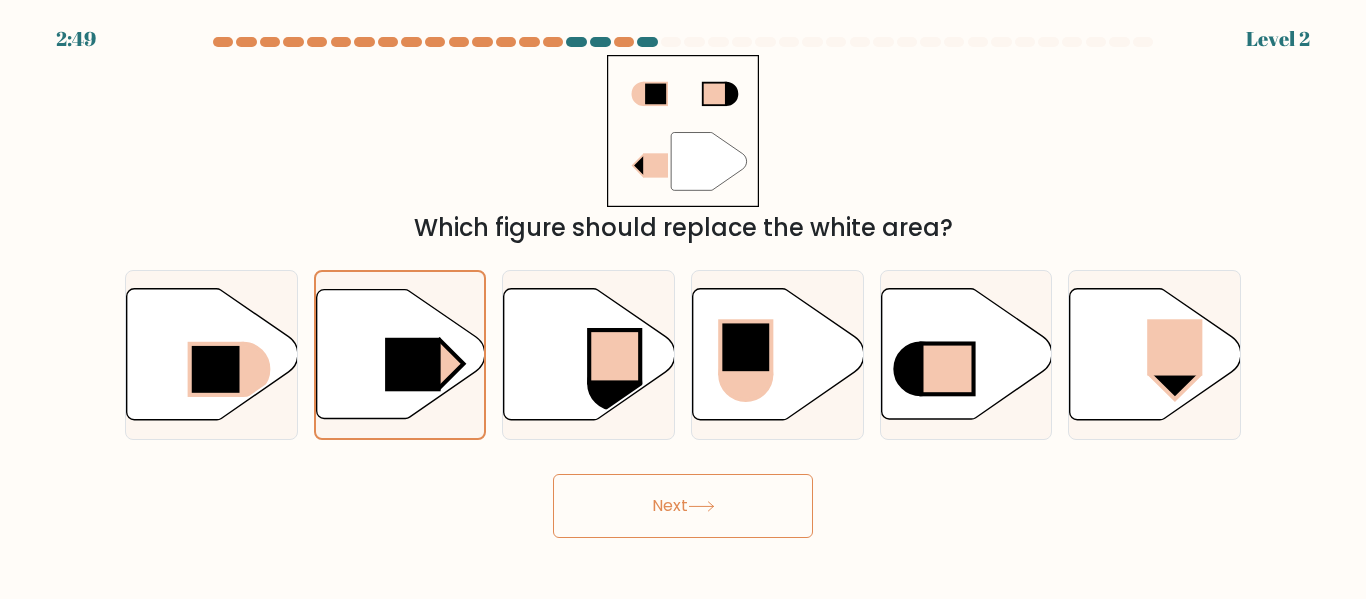 click on "Next" at bounding box center (683, 506) 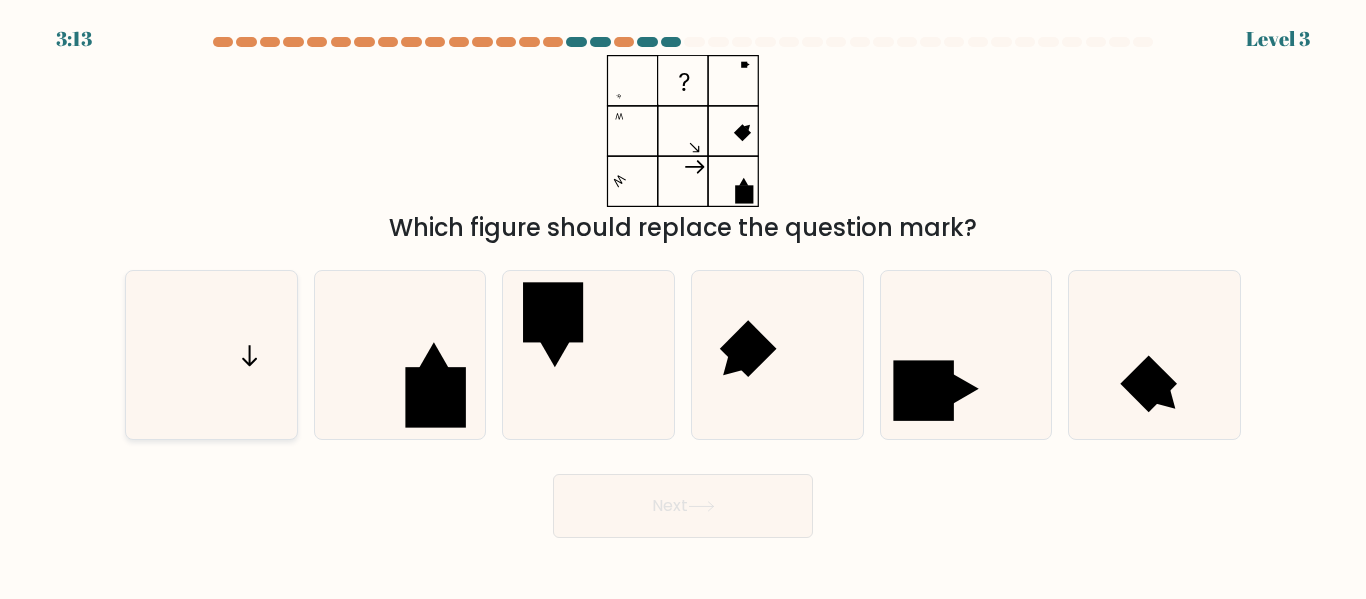 click at bounding box center [211, 354] 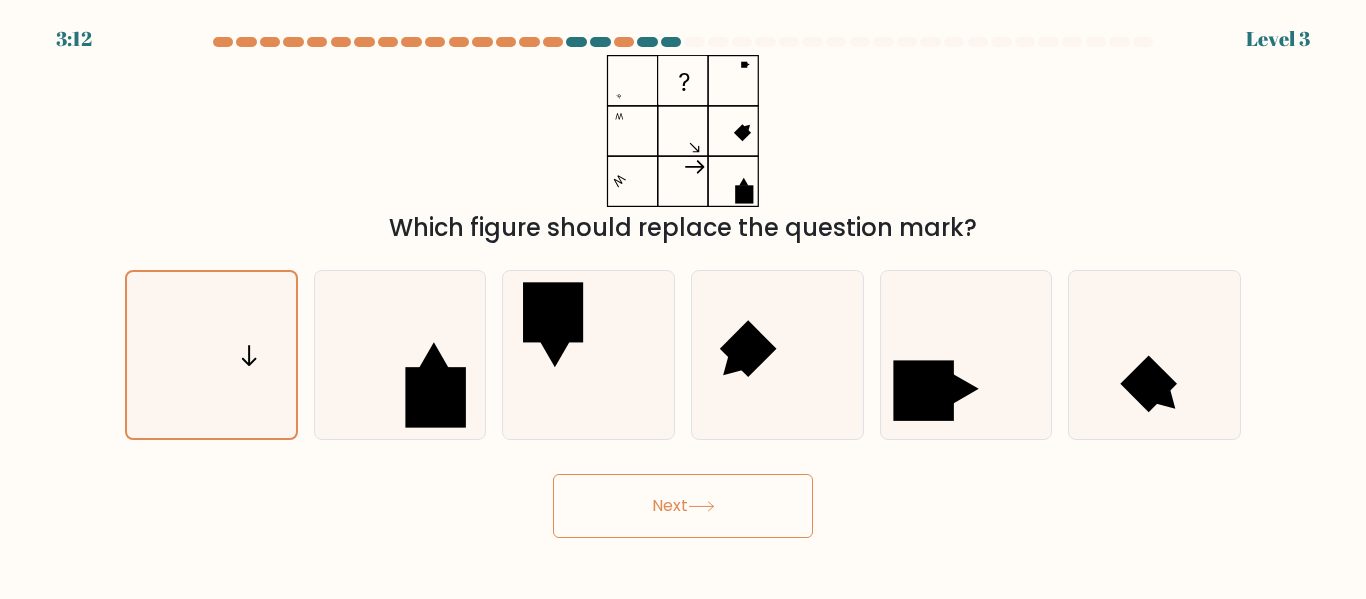 click on "Next" at bounding box center [683, 506] 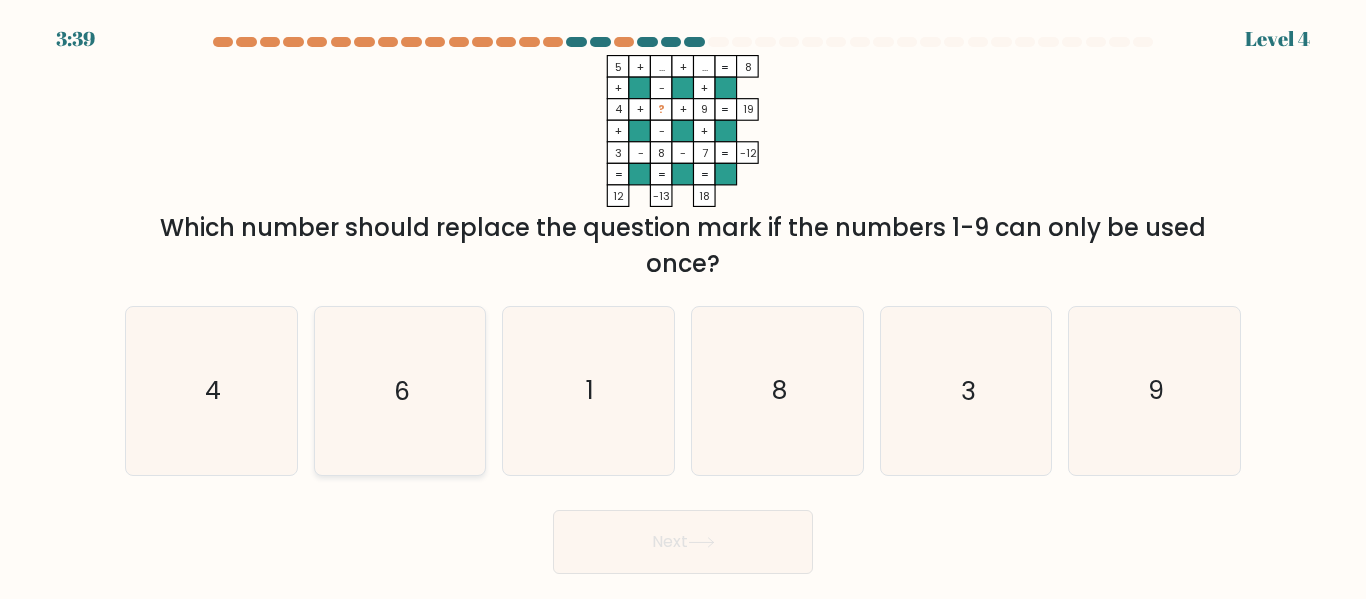 click on "6" at bounding box center (399, 390) 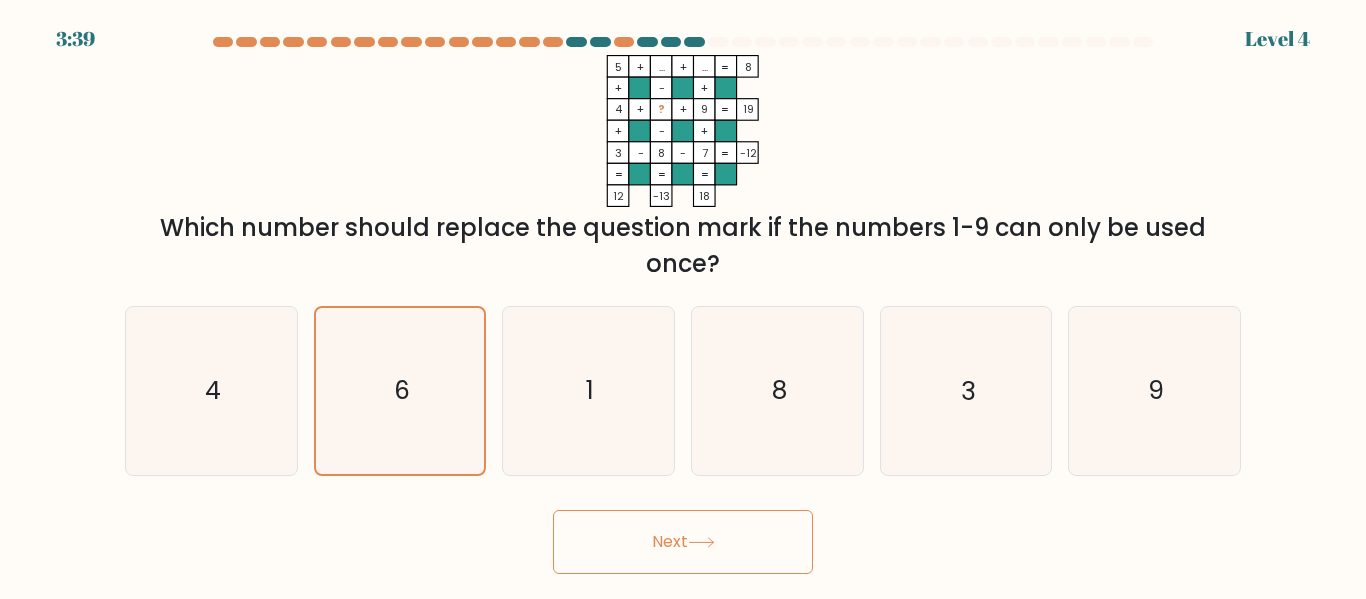click on "Next" at bounding box center (683, 542) 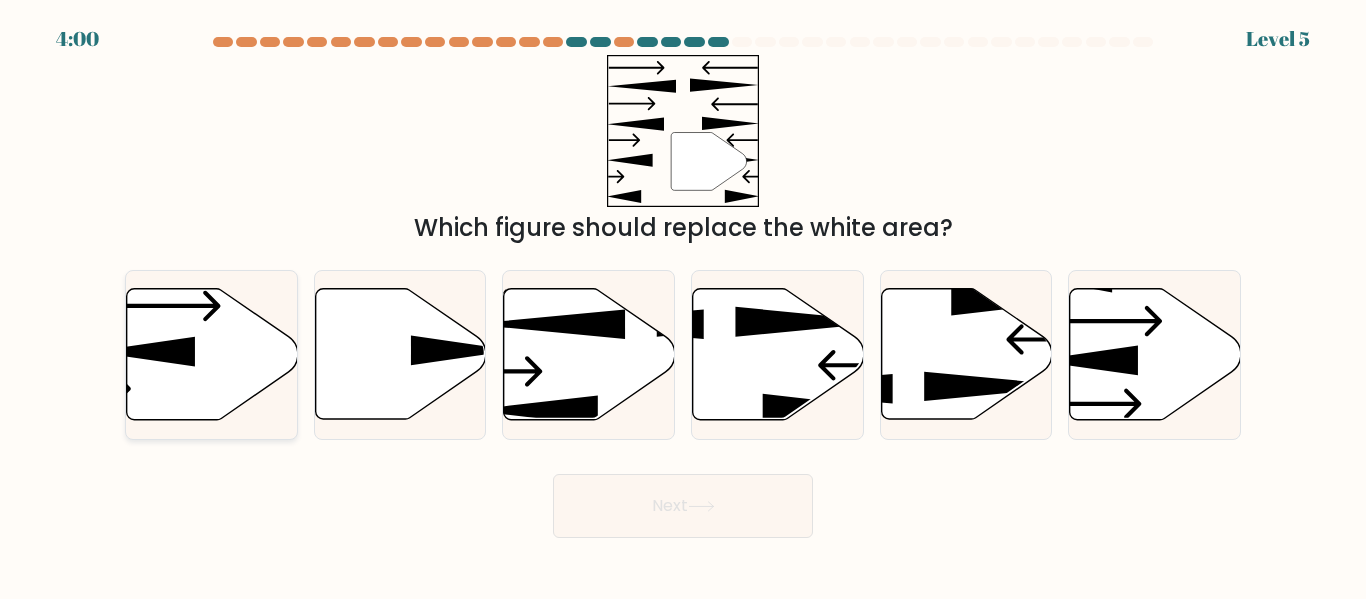 click at bounding box center [143, 352] 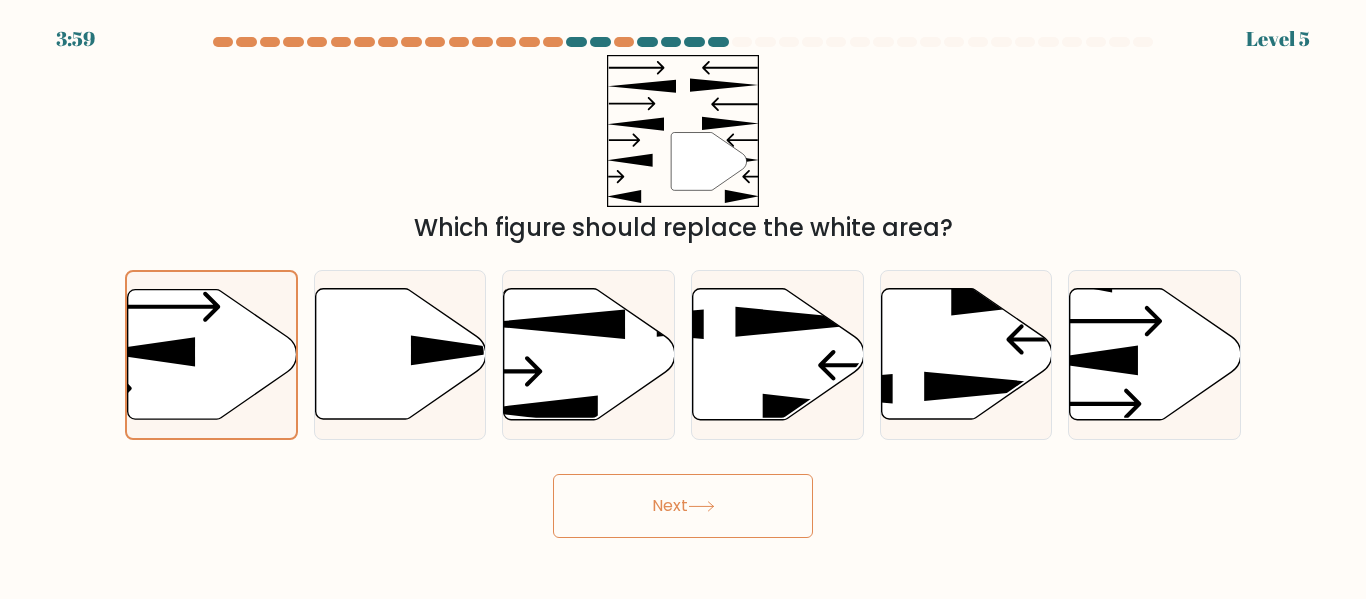 click on "Next" at bounding box center (683, 506) 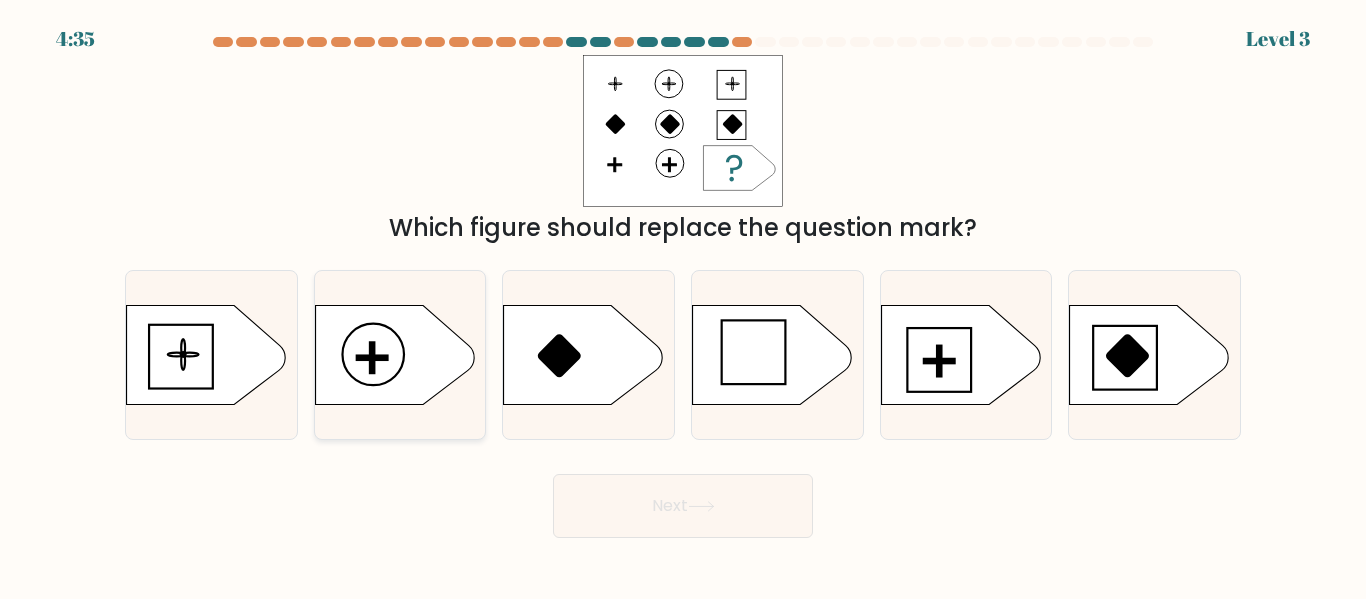 click at bounding box center (372, 358) 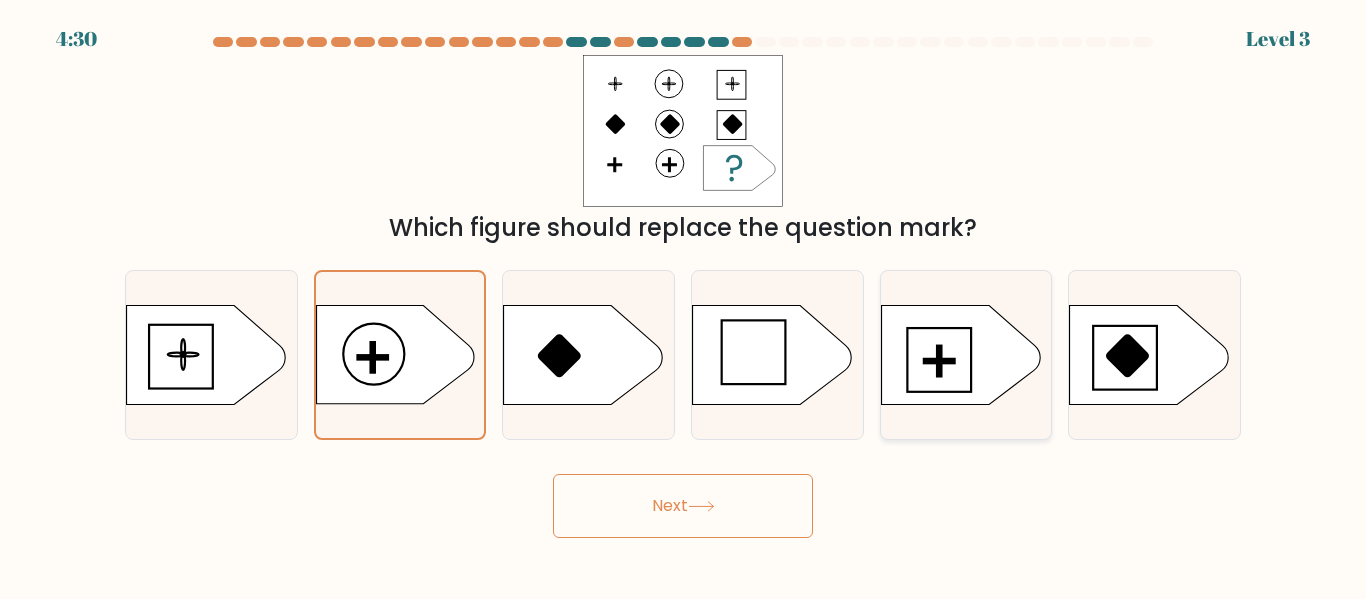 click at bounding box center (961, 355) 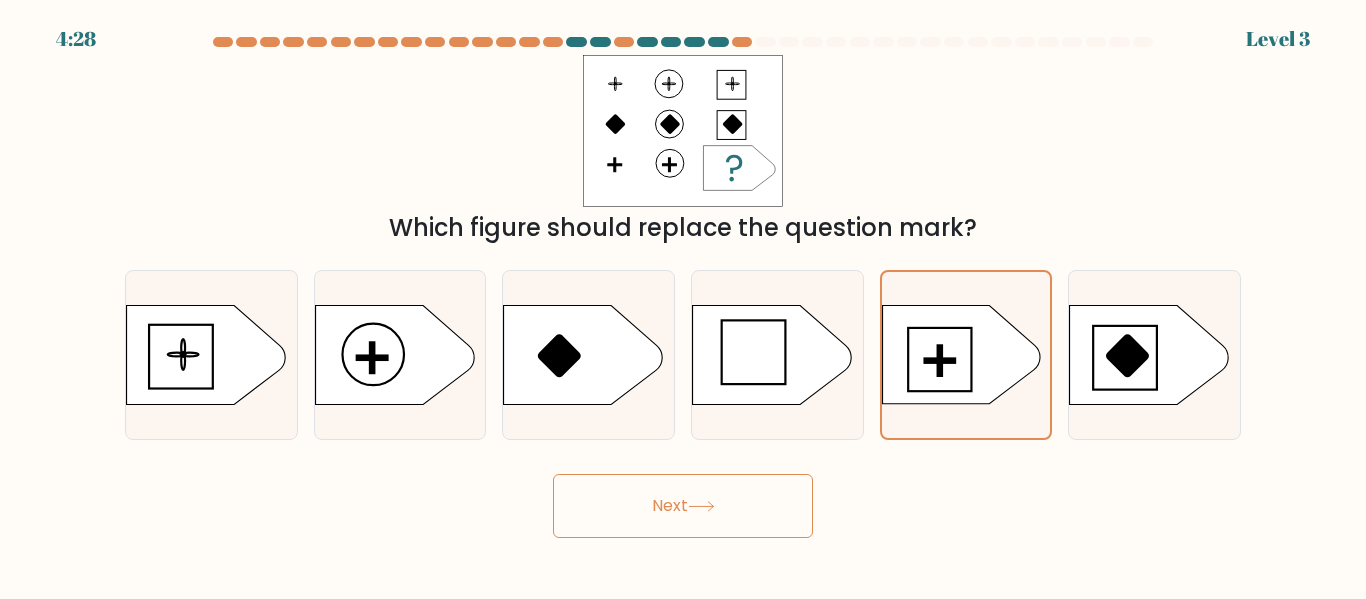 click on "Next" at bounding box center [683, 506] 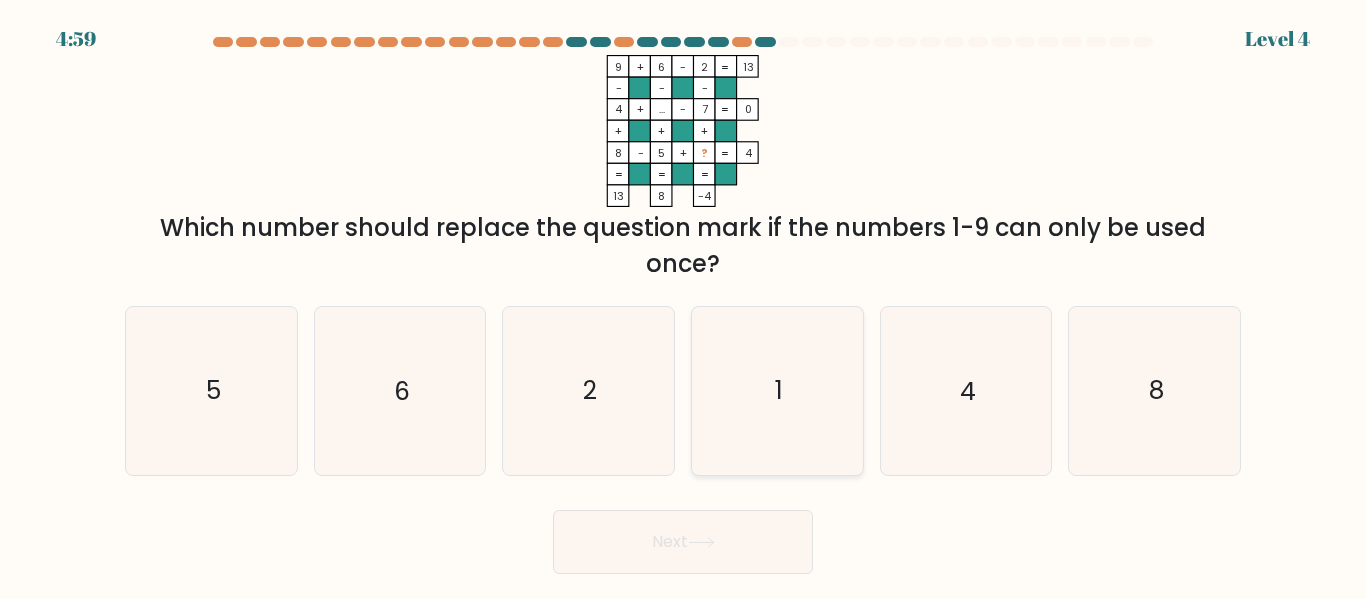 click on "1" at bounding box center (777, 390) 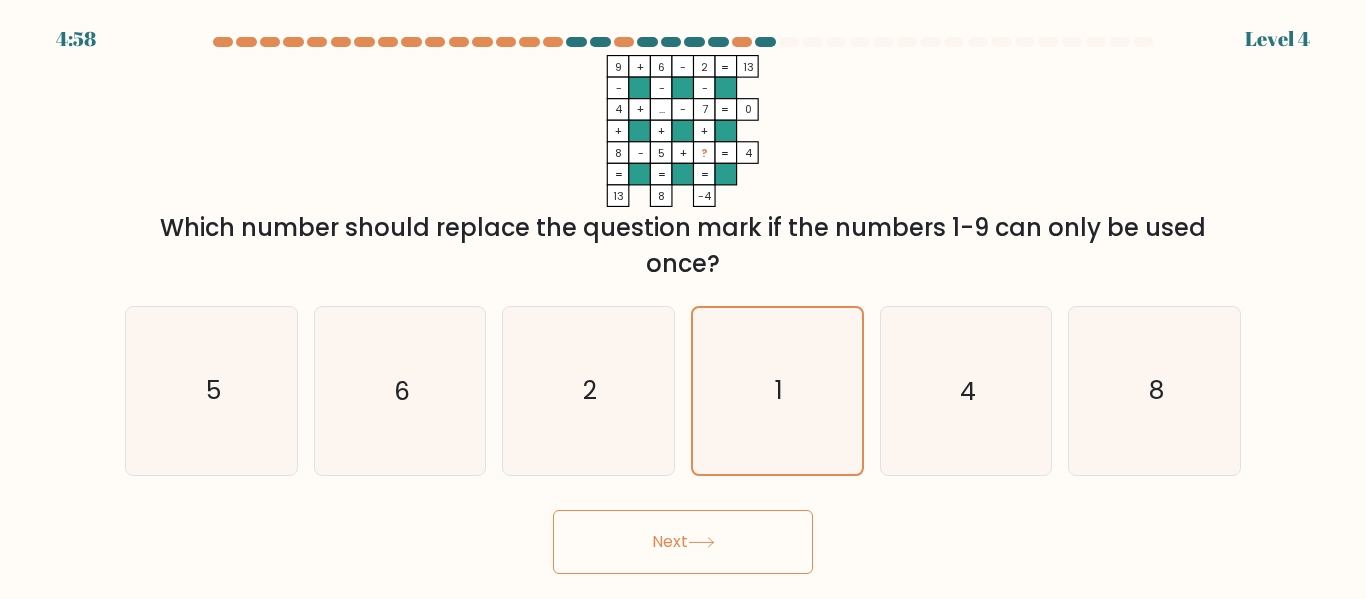 click on "Next" at bounding box center [683, 542] 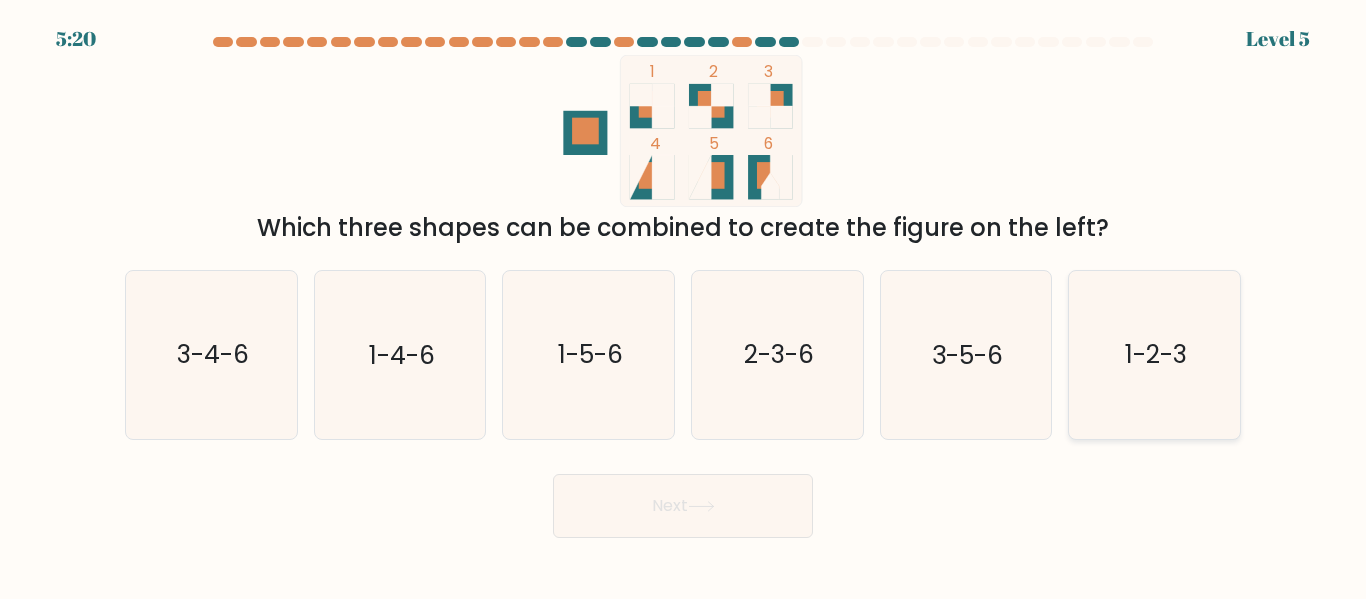 click on "1-2-3" at bounding box center [1156, 355] 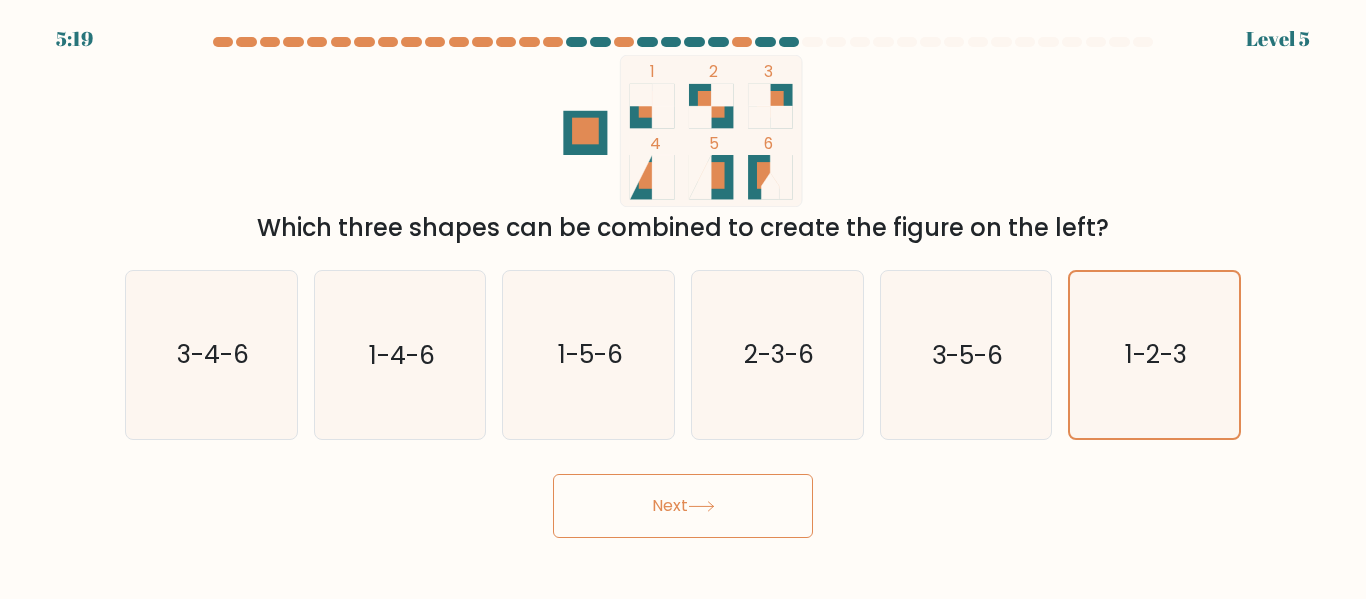 click on "Next" at bounding box center [683, 506] 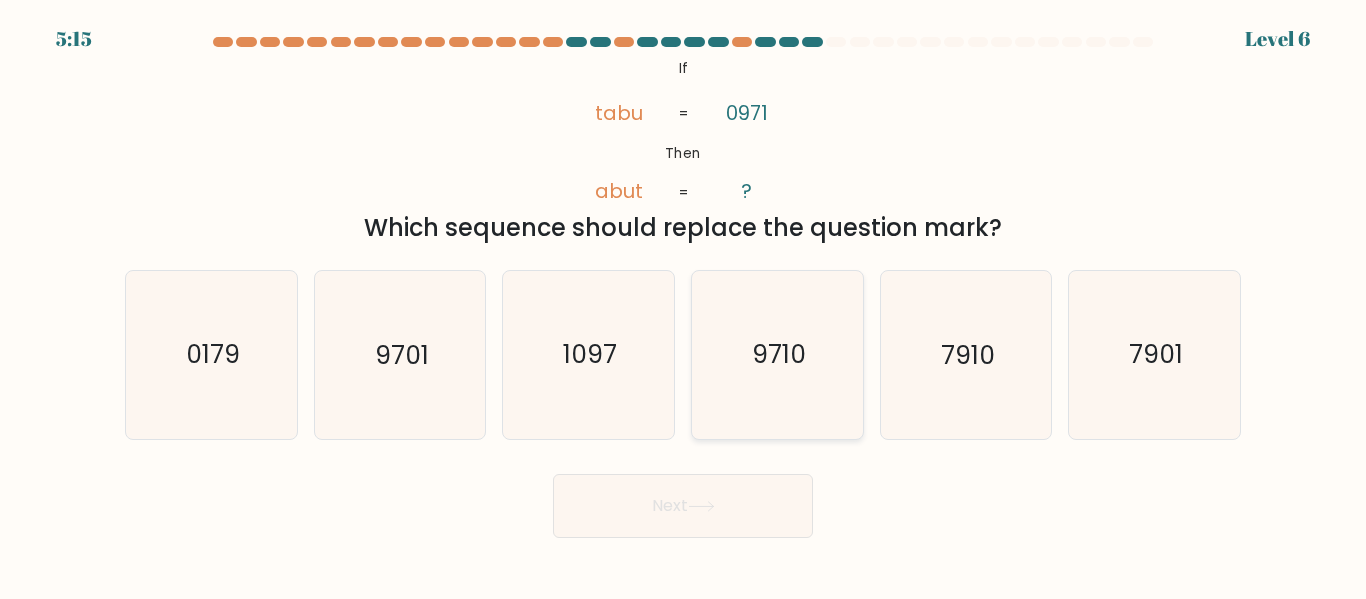 click on "9710" at bounding box center [777, 354] 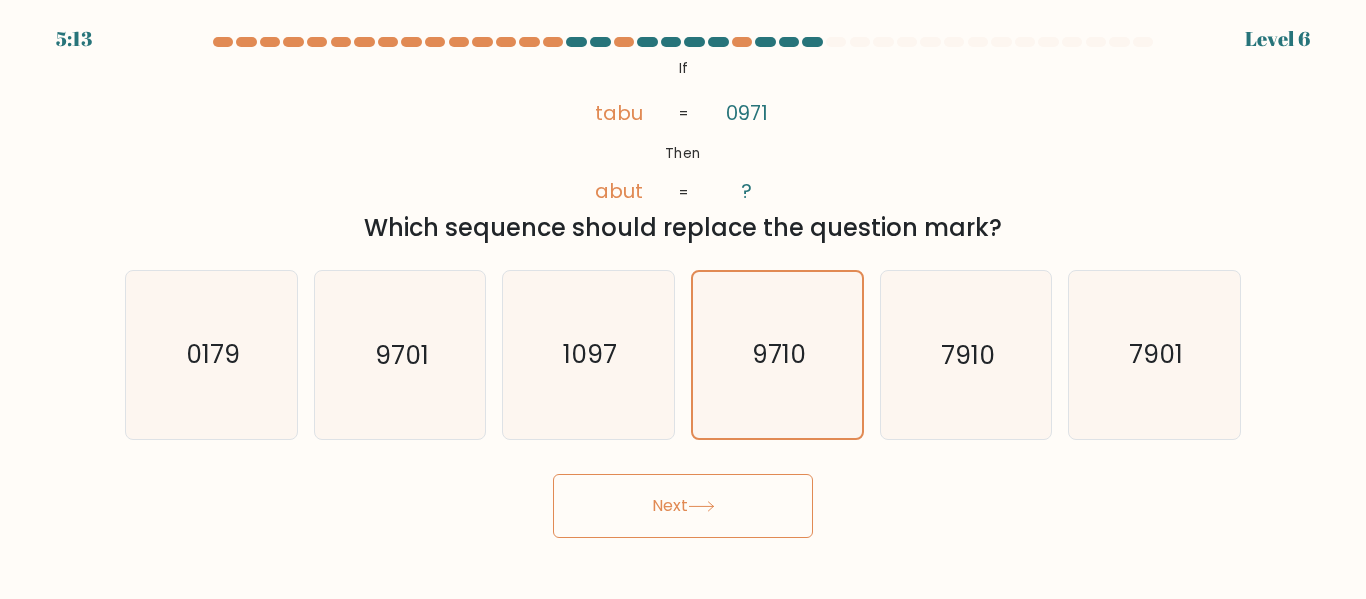 click on "Next" at bounding box center (683, 506) 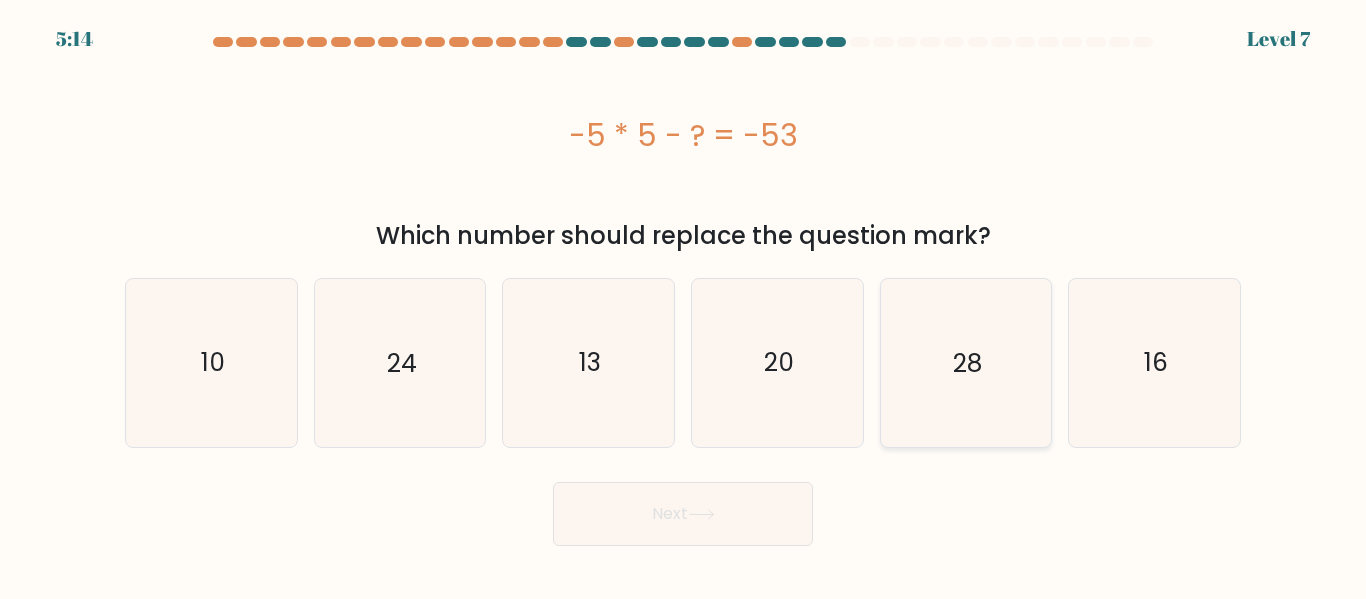 click on "28" at bounding box center [967, 362] 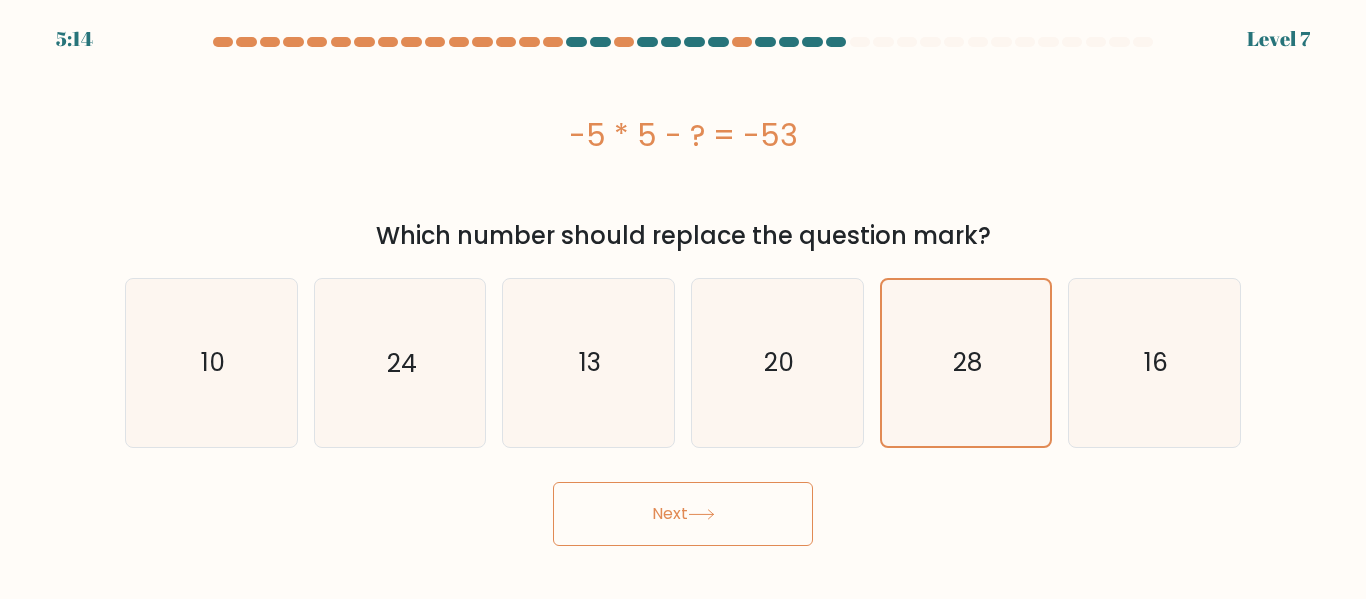 click on "Next" at bounding box center [683, 514] 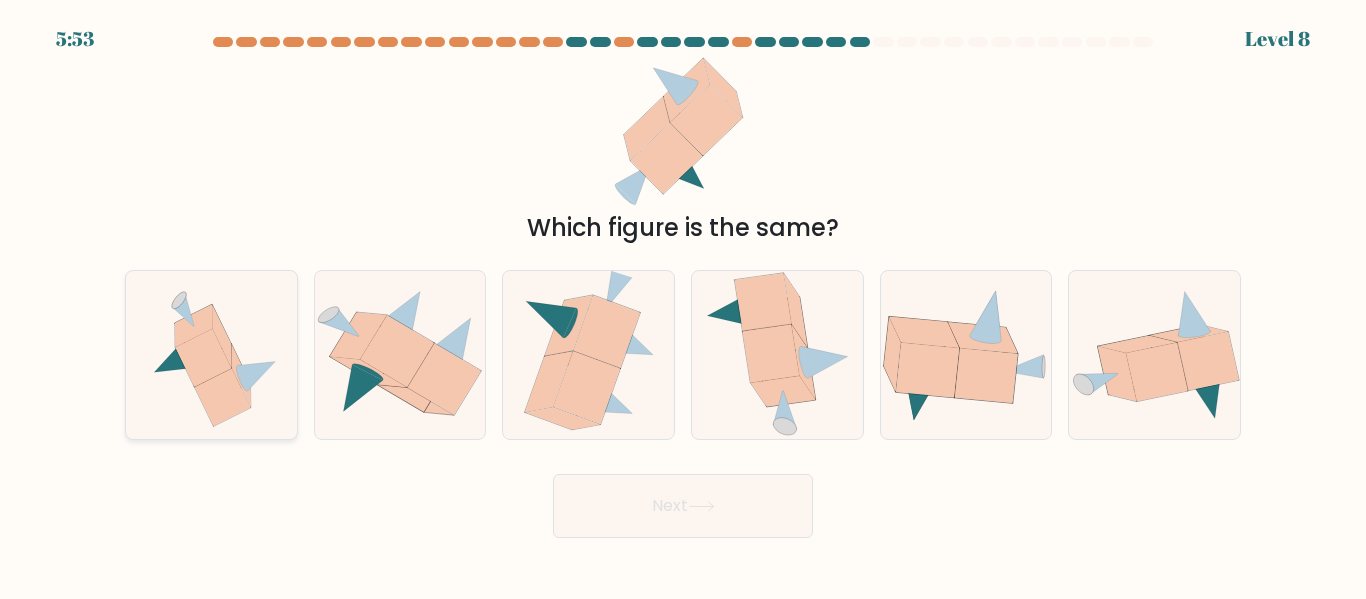 click at bounding box center [222, 398] 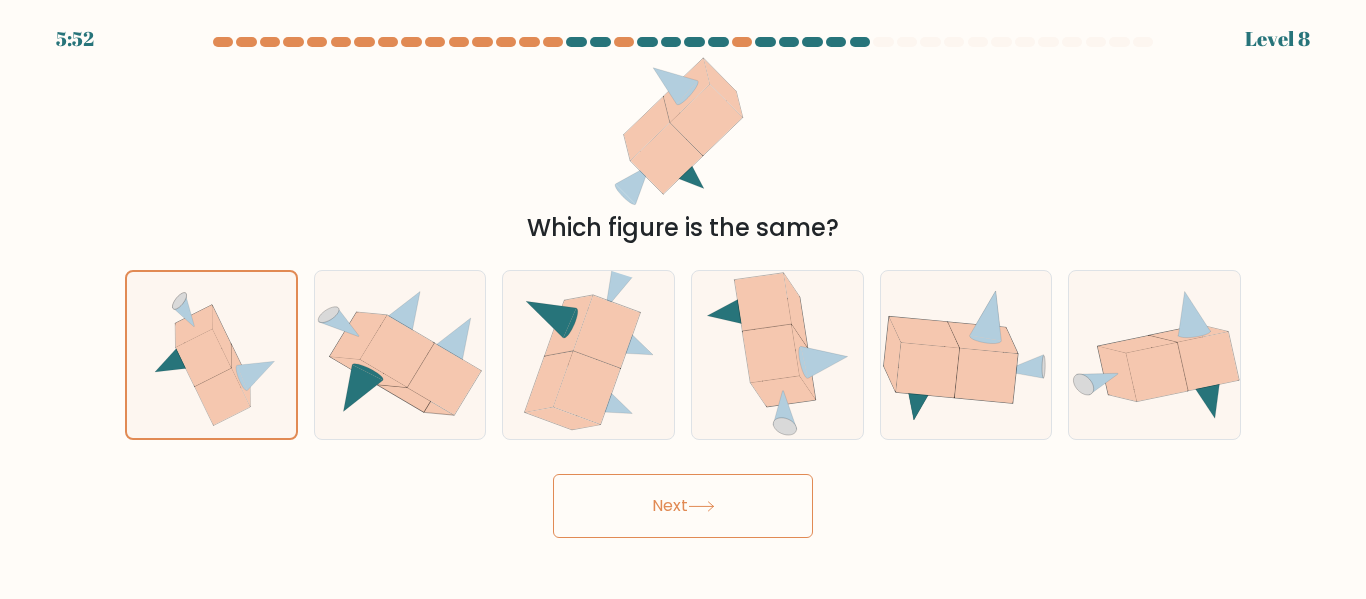 click at bounding box center (701, 506) 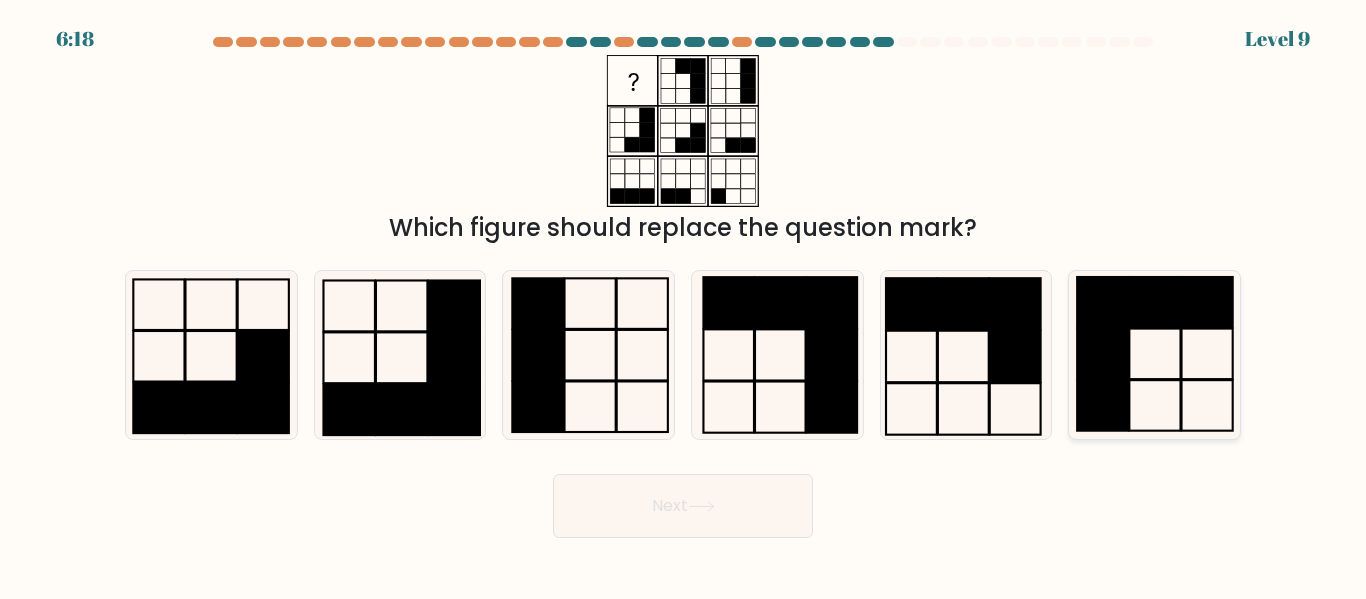 click at bounding box center [1102, 354] 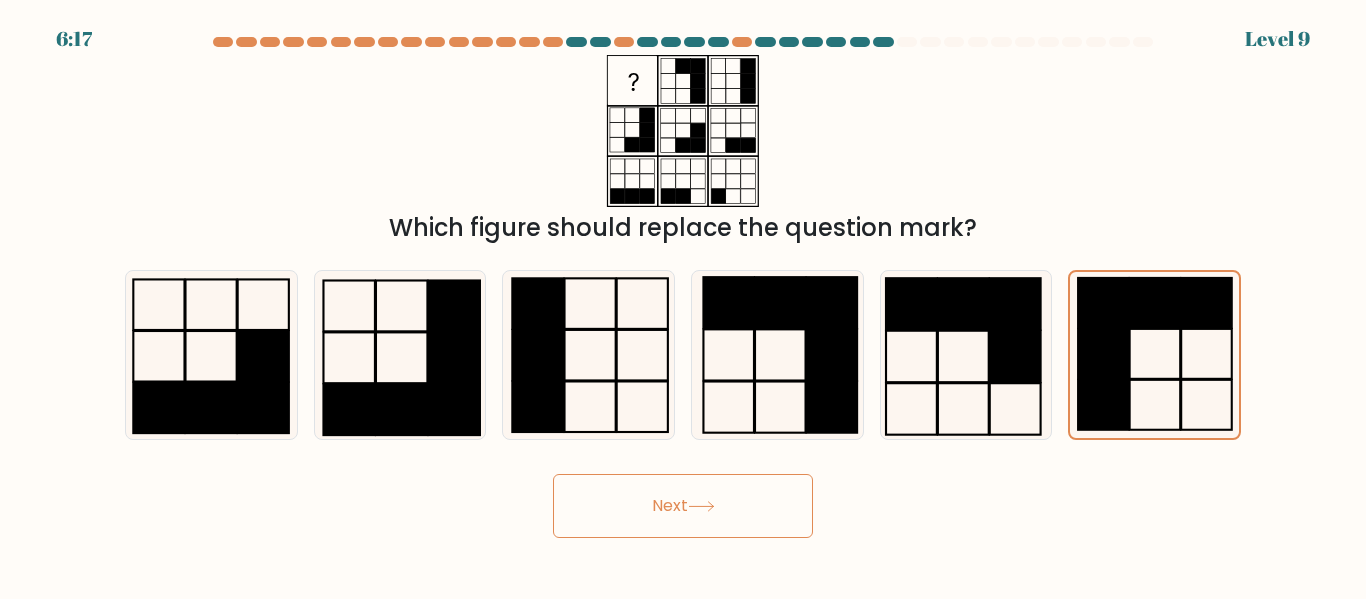 click on "Next" at bounding box center [683, 506] 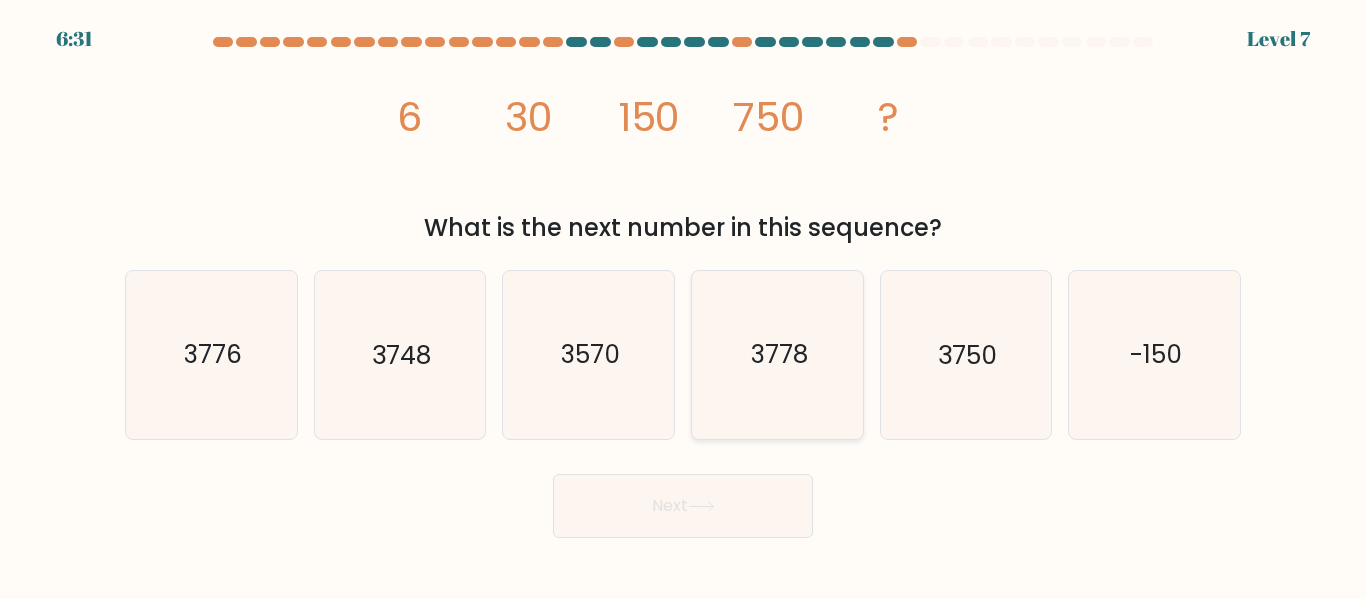 drag, startPoint x: 982, startPoint y: 386, endPoint x: 851, endPoint y: 415, distance: 134.17154 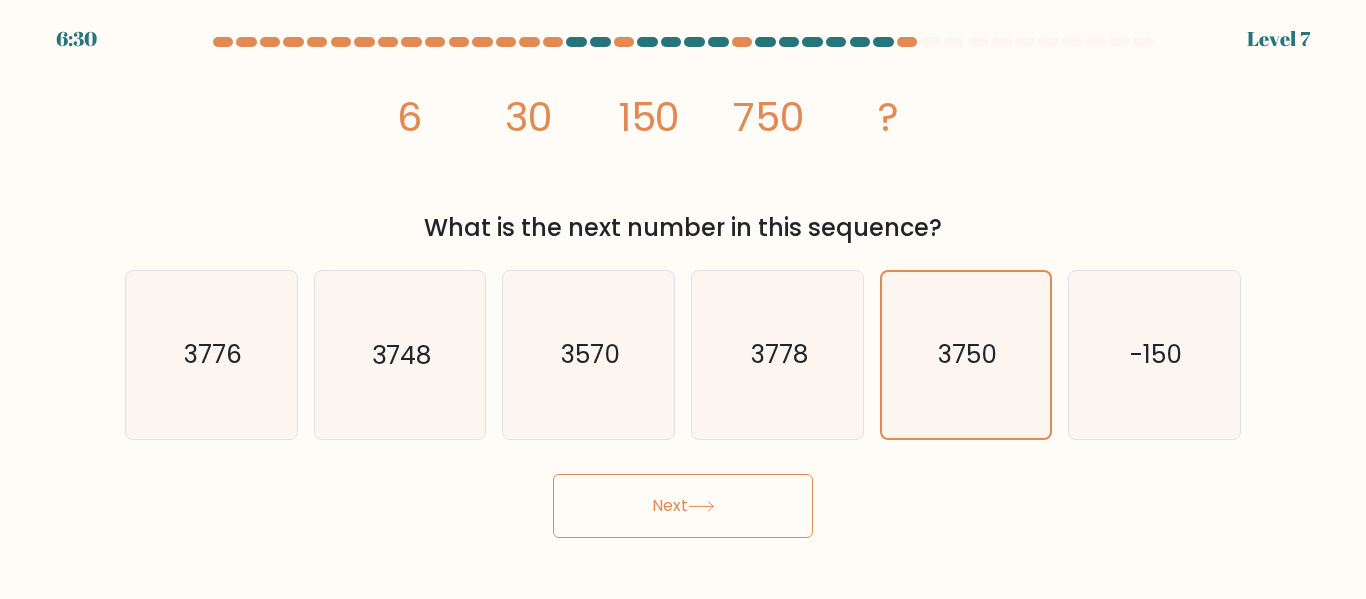 click at bounding box center [701, 506] 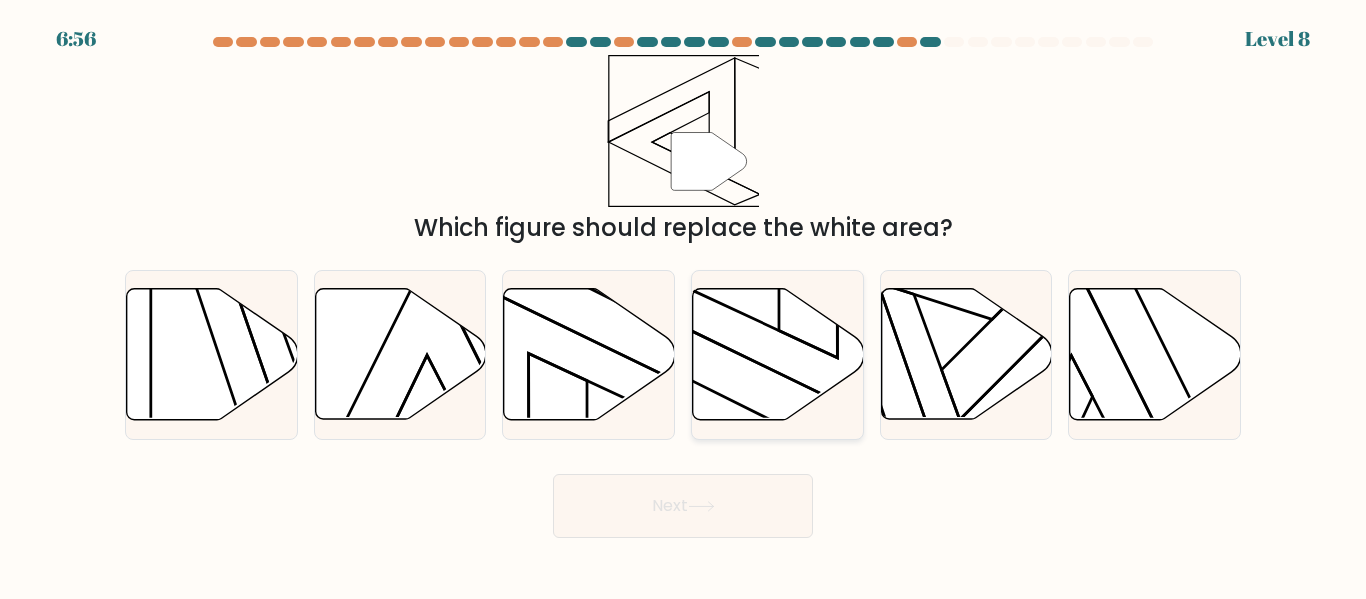 click at bounding box center (778, 354) 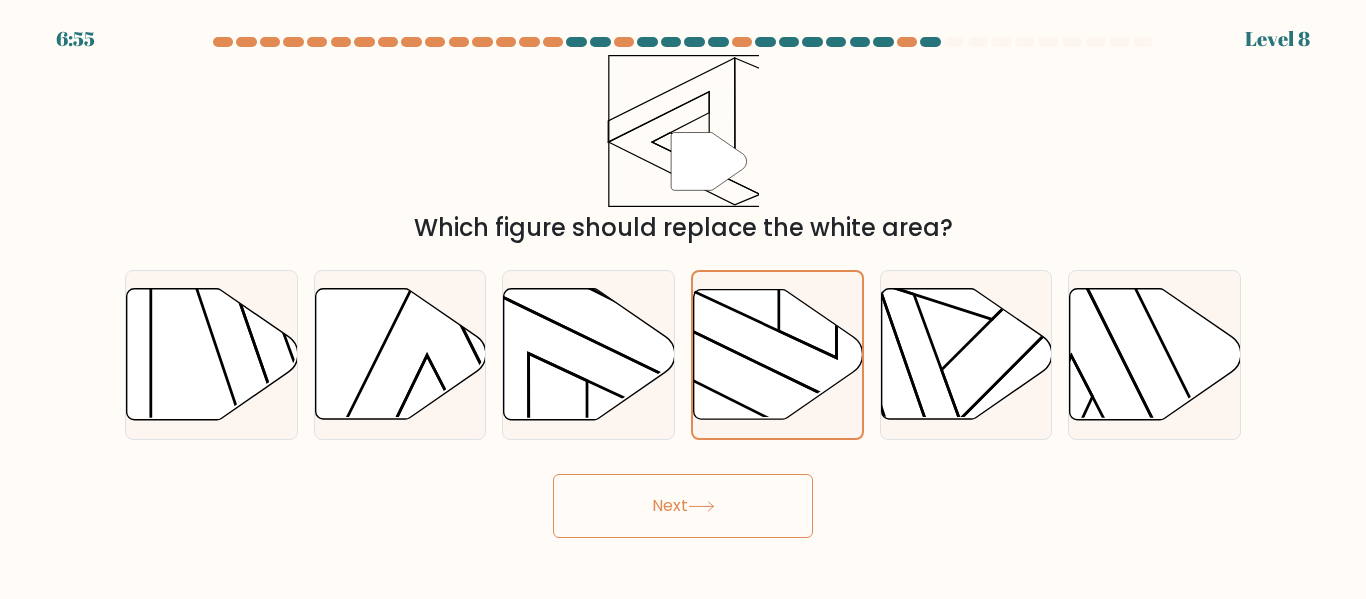 click on "Next" at bounding box center (683, 506) 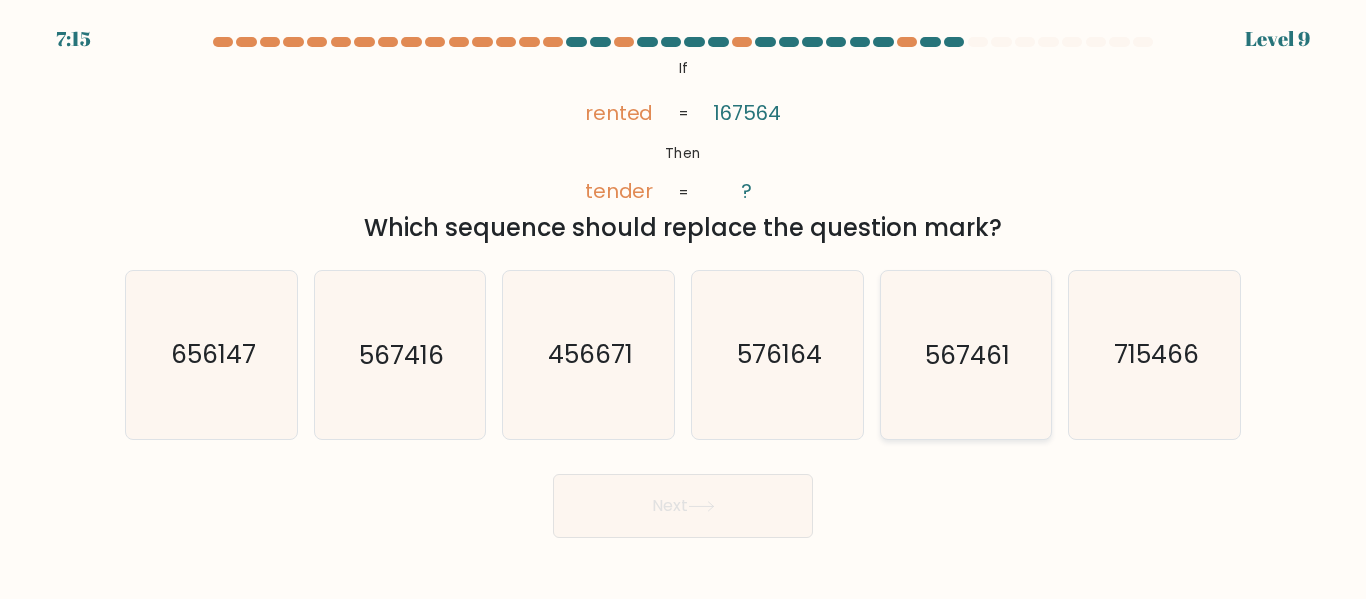 click on "567461" at bounding box center (965, 354) 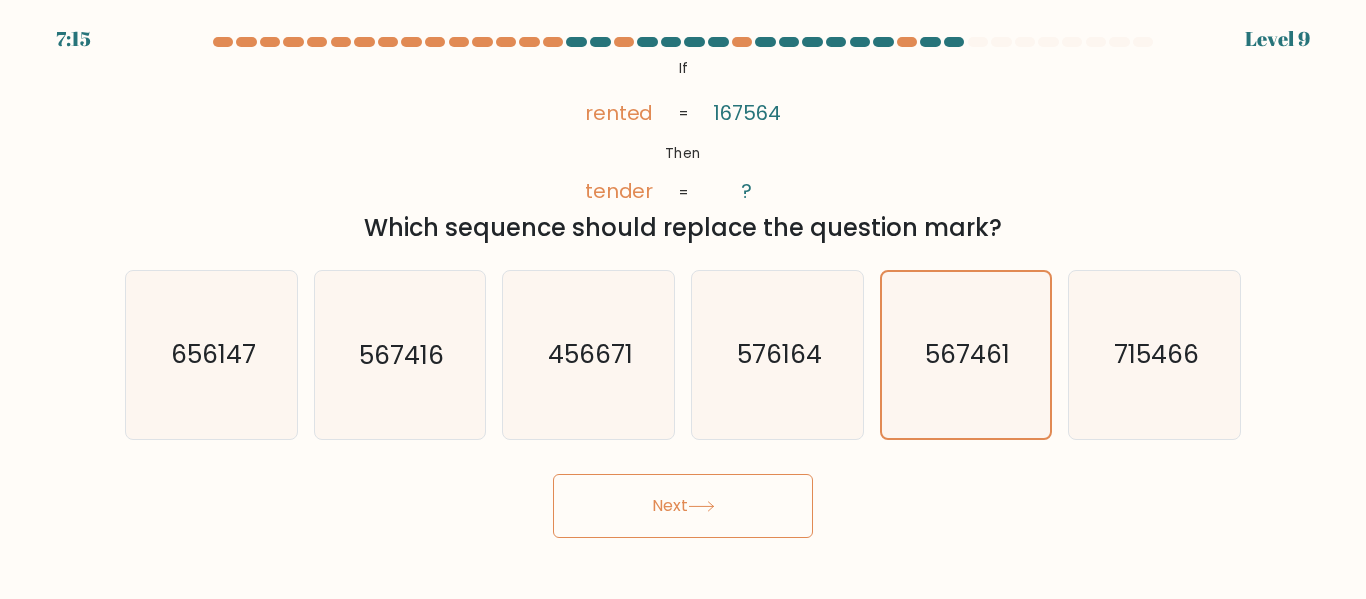 click on "Next" at bounding box center [683, 506] 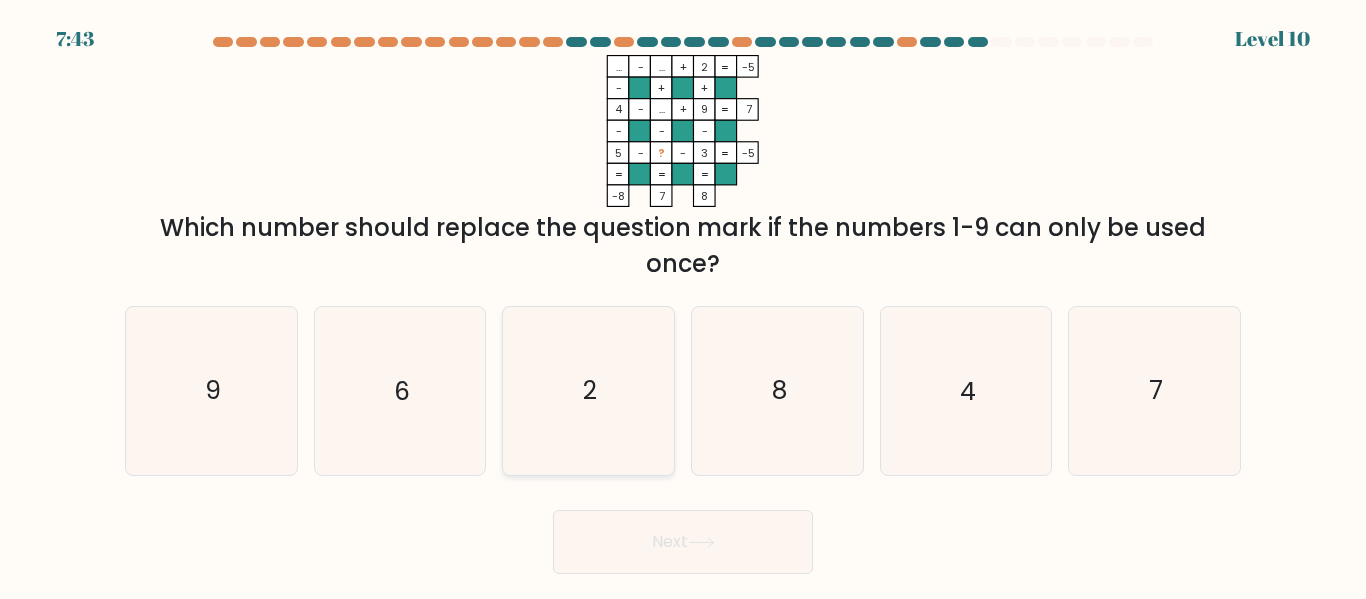 click on "2" at bounding box center (588, 390) 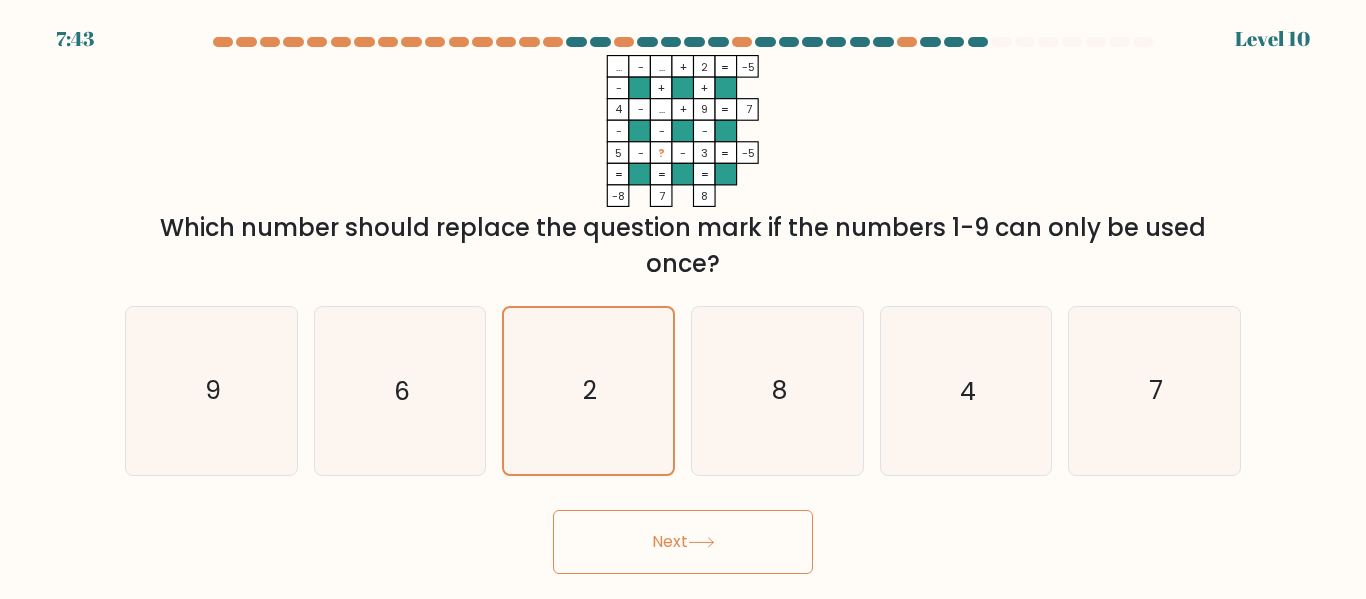 click on "Next" at bounding box center [683, 542] 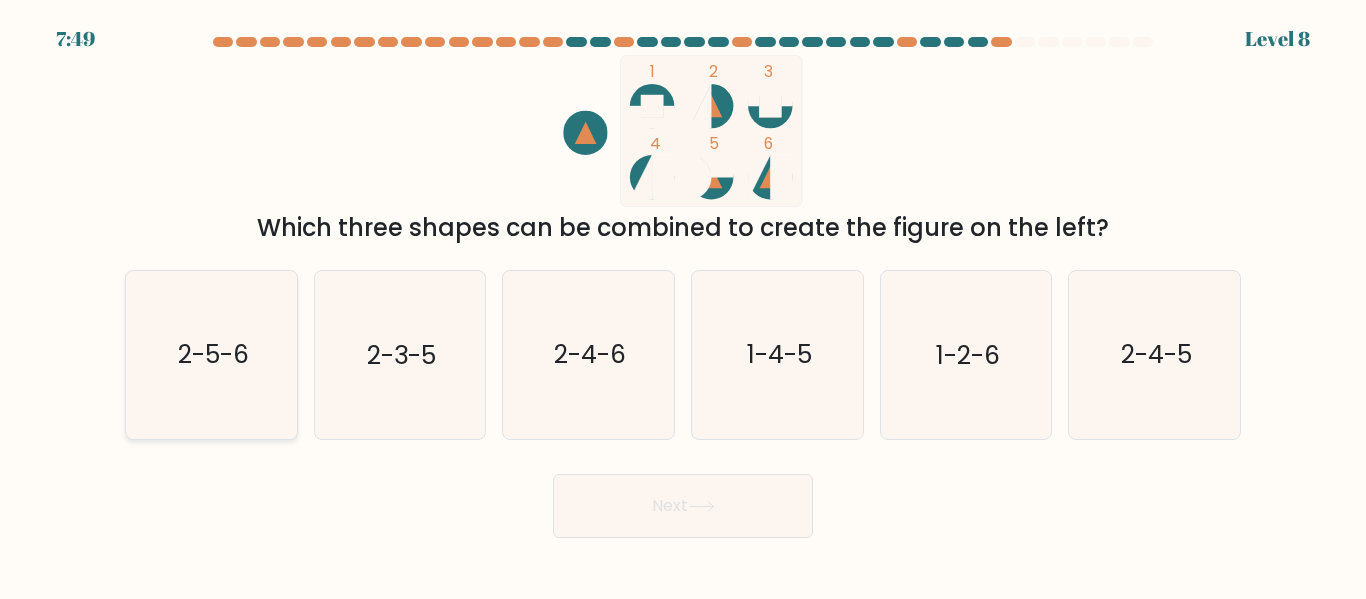 click on "2-5-6" at bounding box center [212, 355] 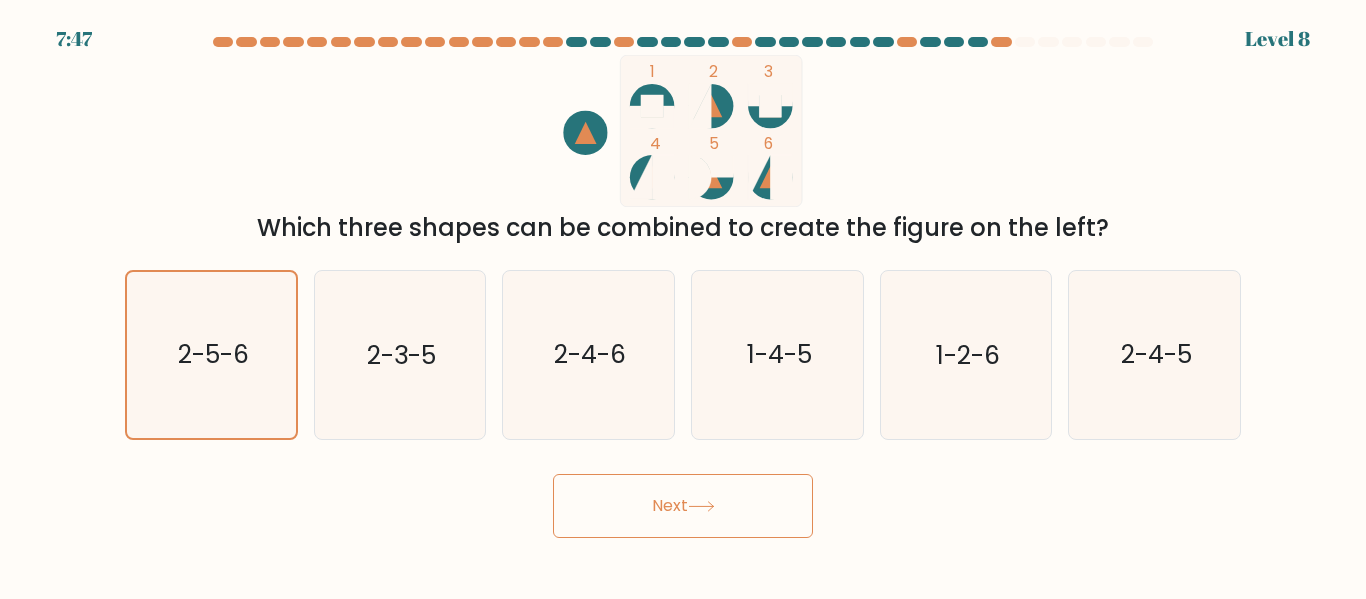 click at bounding box center [701, 506] 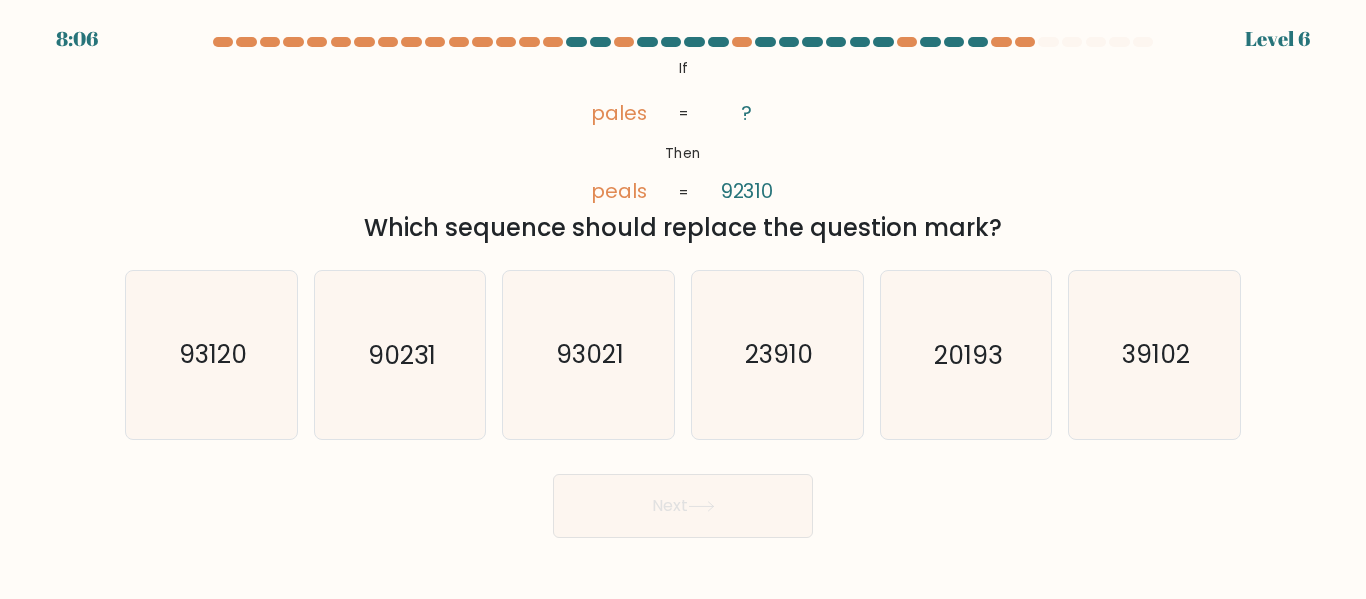 drag, startPoint x: 222, startPoint y: 384, endPoint x: 485, endPoint y: 466, distance: 275.48685 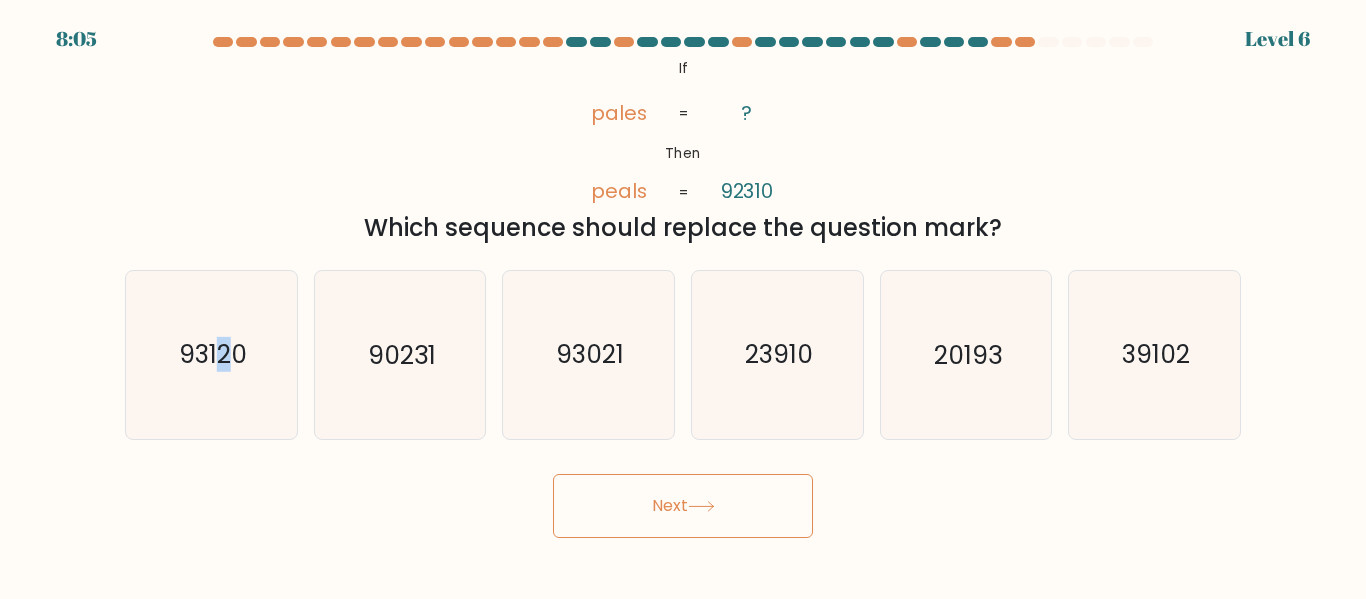 click on "Next" at bounding box center (683, 506) 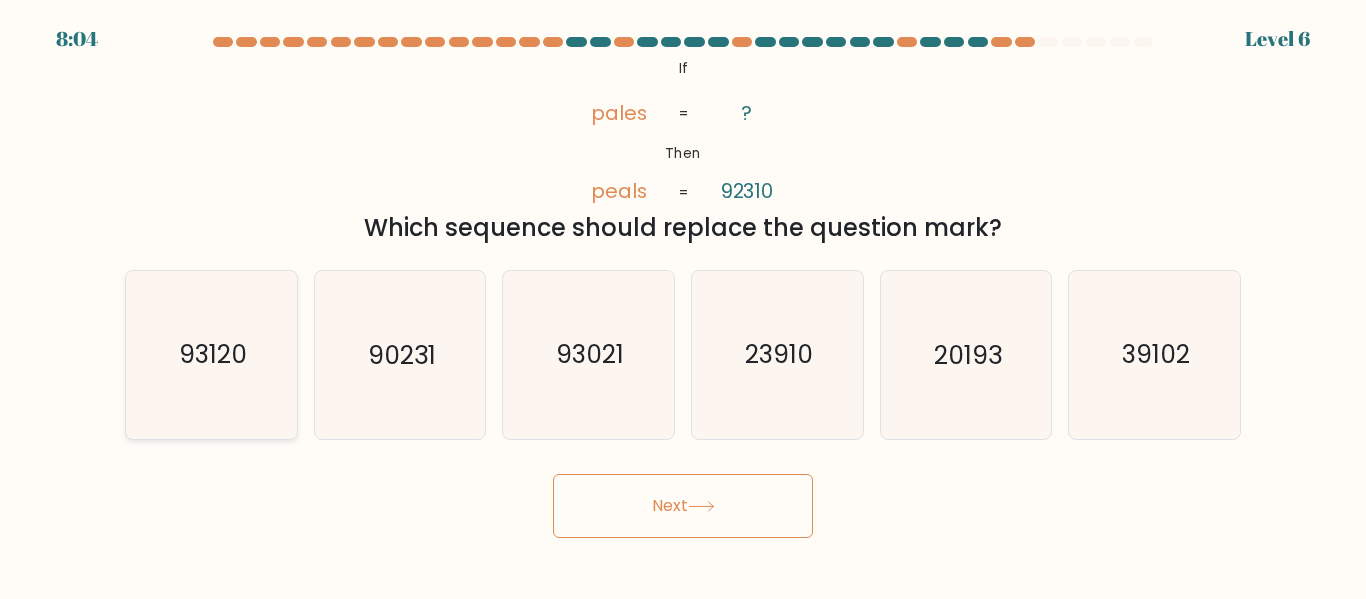 click on "93120" at bounding box center (211, 354) 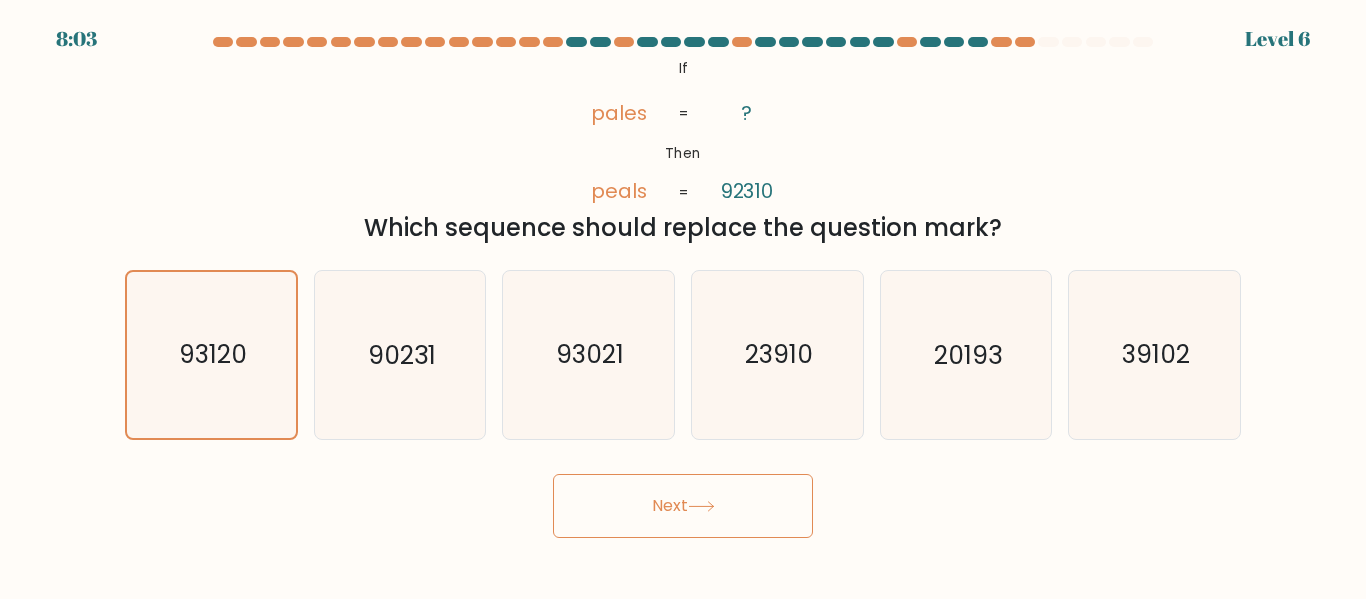 click on "Next" at bounding box center [683, 506] 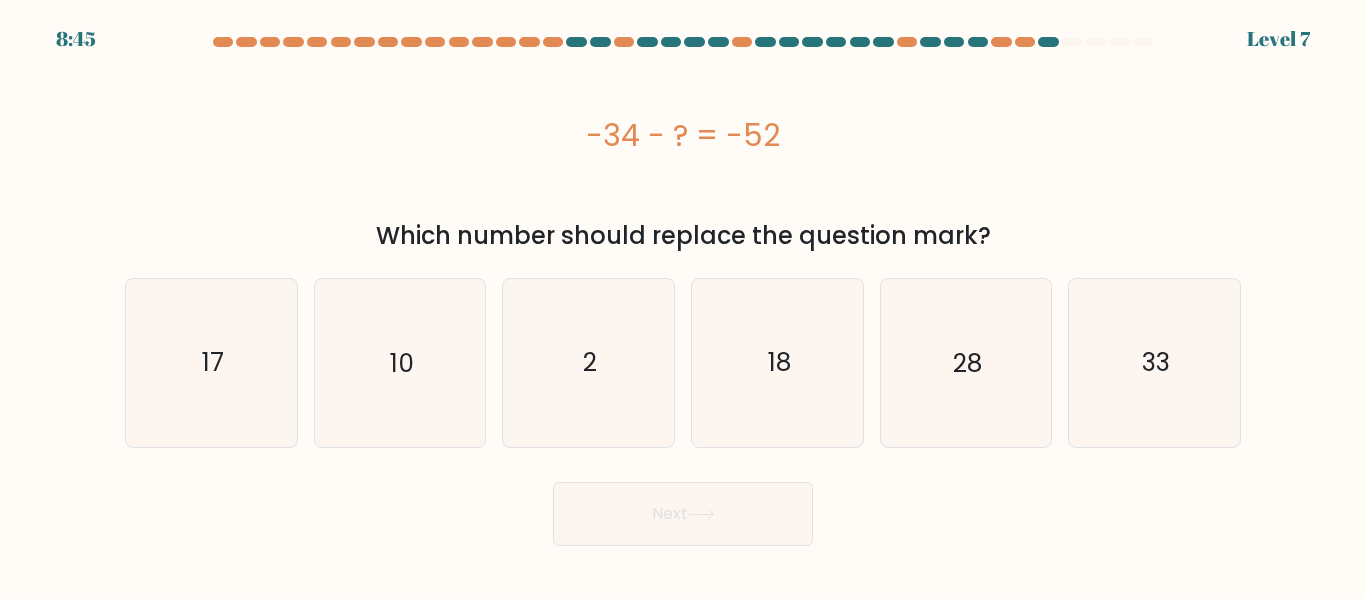 click on "Next" at bounding box center [683, 514] 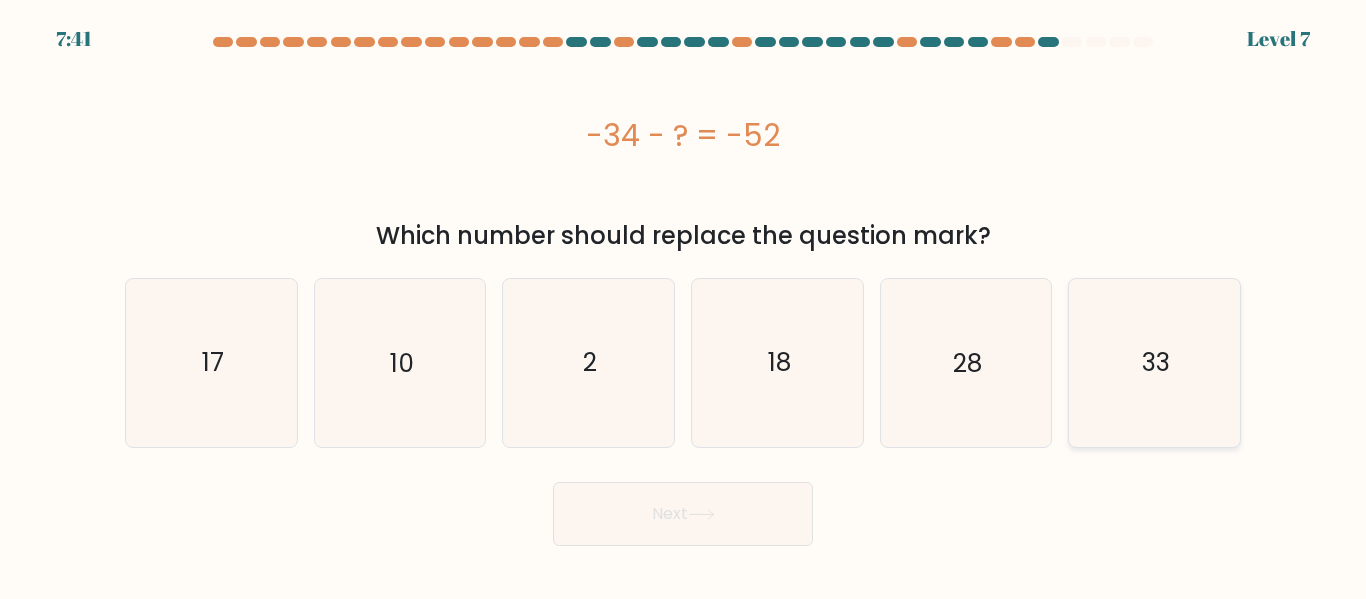click on "33" at bounding box center (1154, 362) 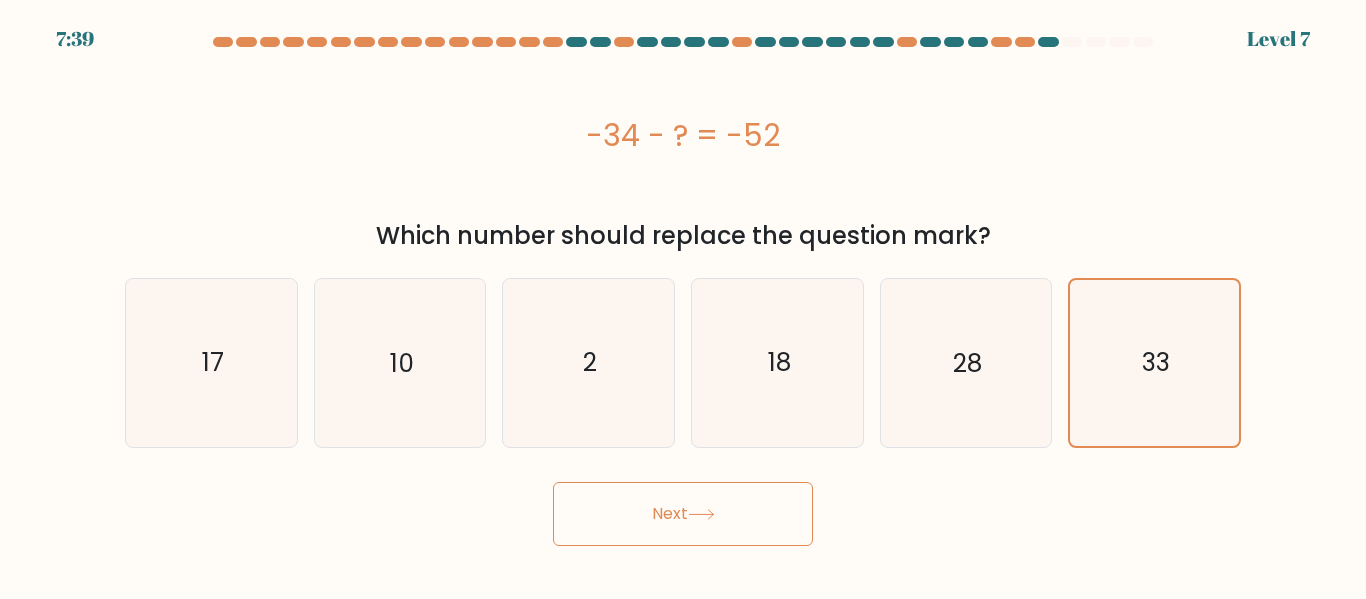 click on "Next" at bounding box center [683, 514] 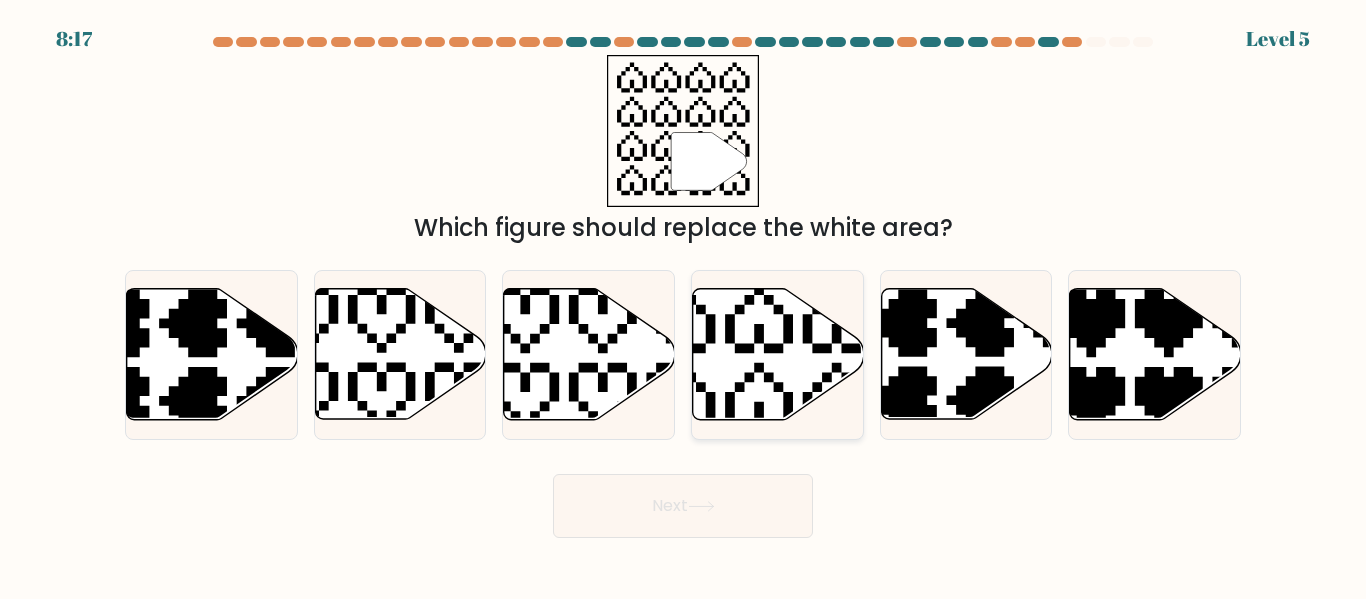 click at bounding box center [778, 354] 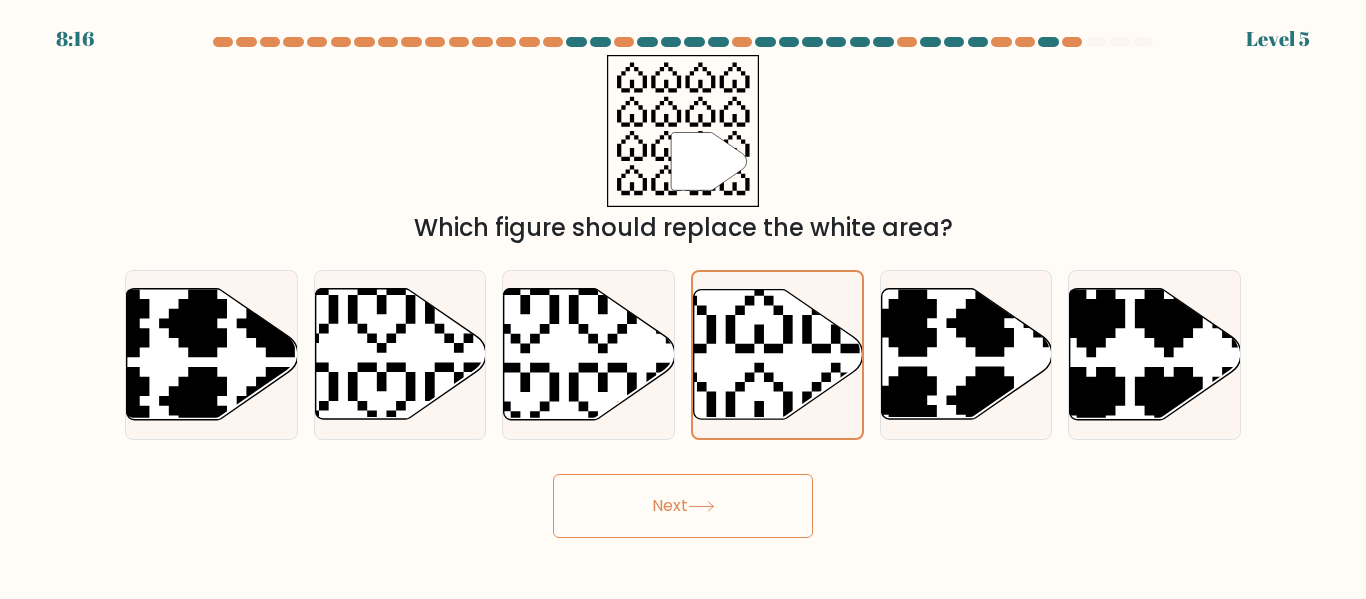 click on "Next" at bounding box center [683, 506] 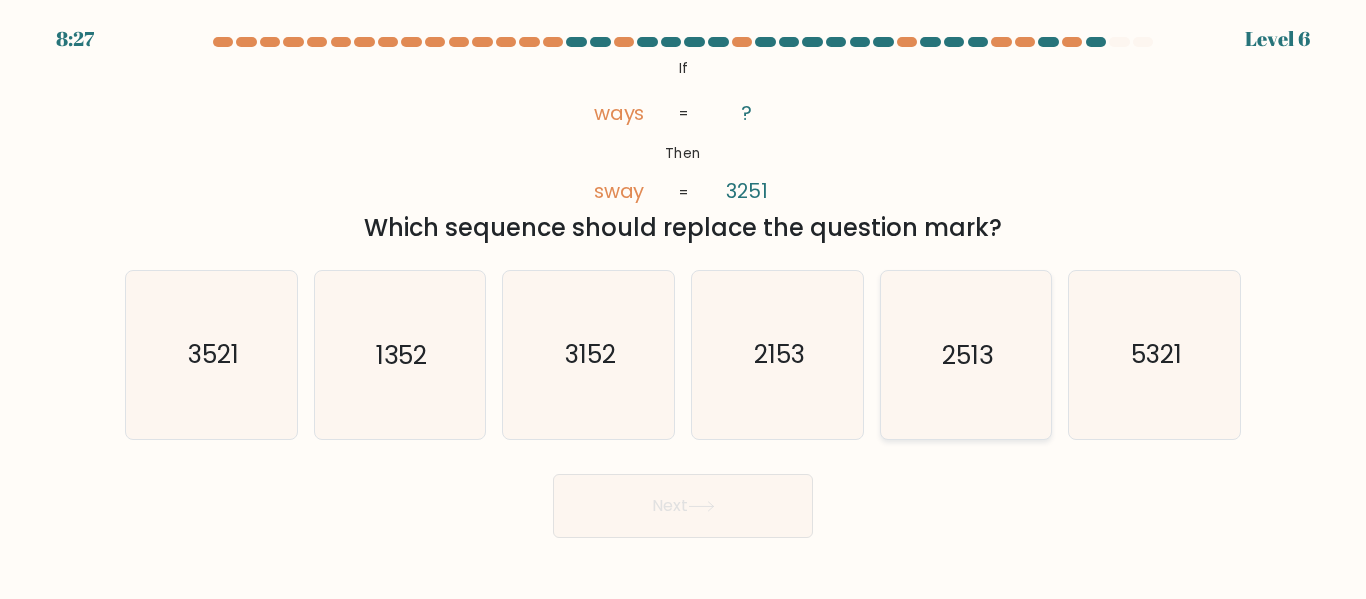 click on "2513" at bounding box center [965, 354] 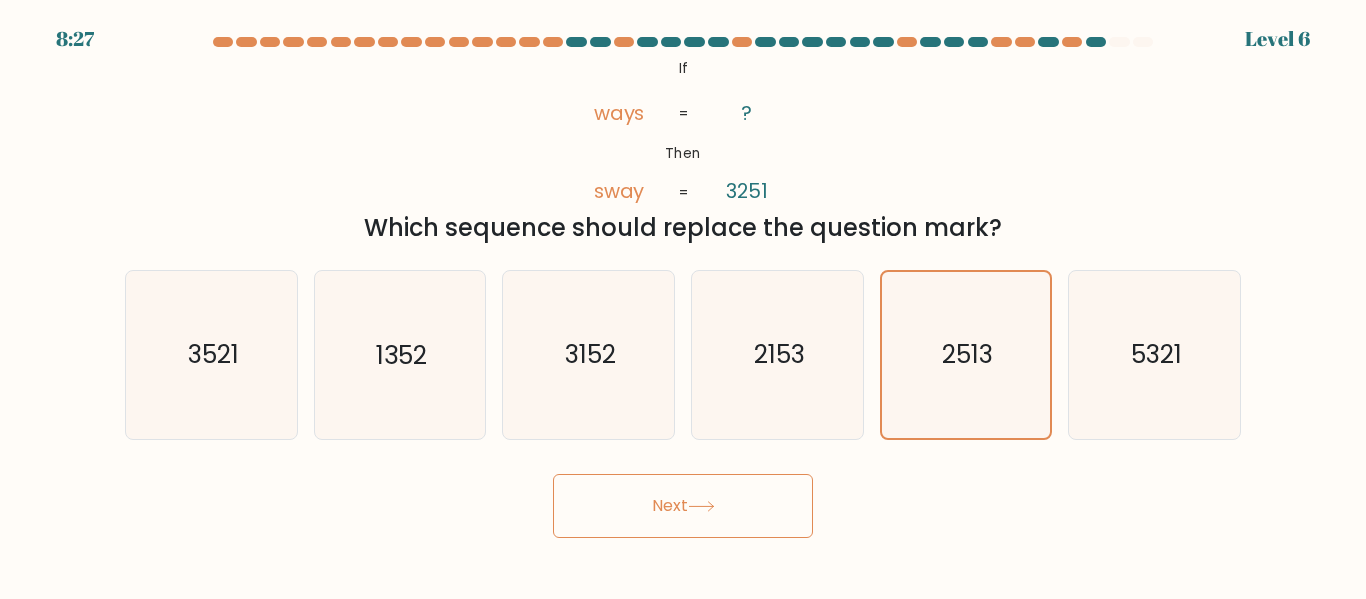 click on "Next" at bounding box center (683, 506) 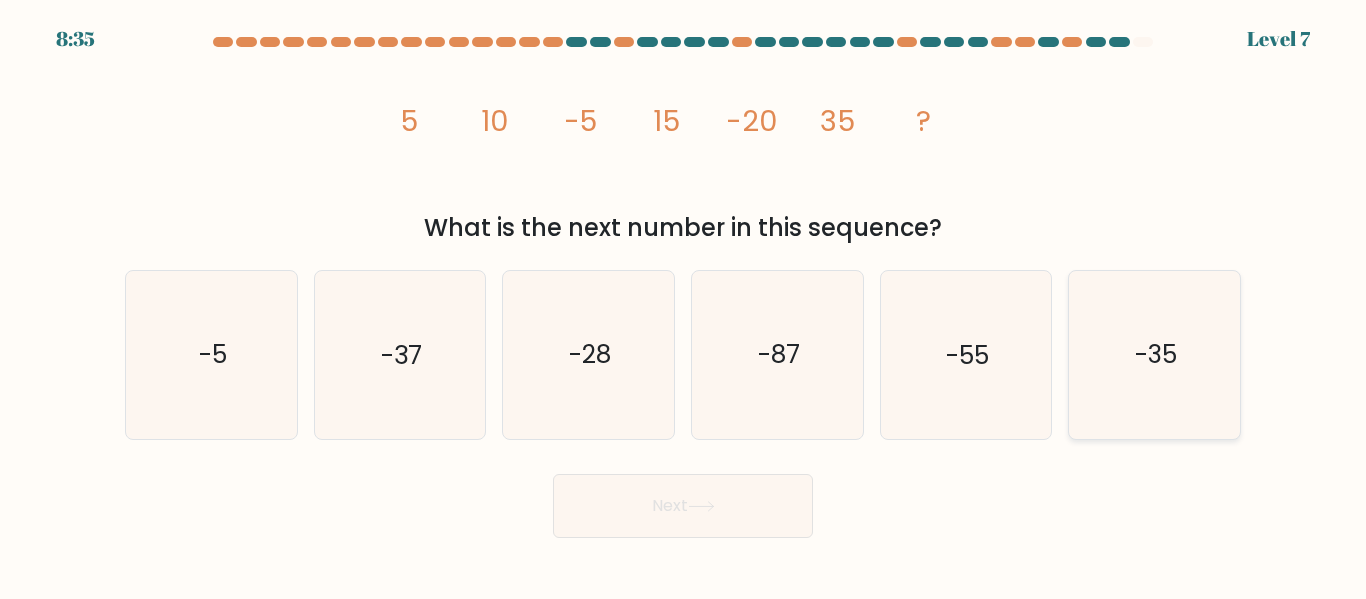 click on "-35" at bounding box center [1156, 355] 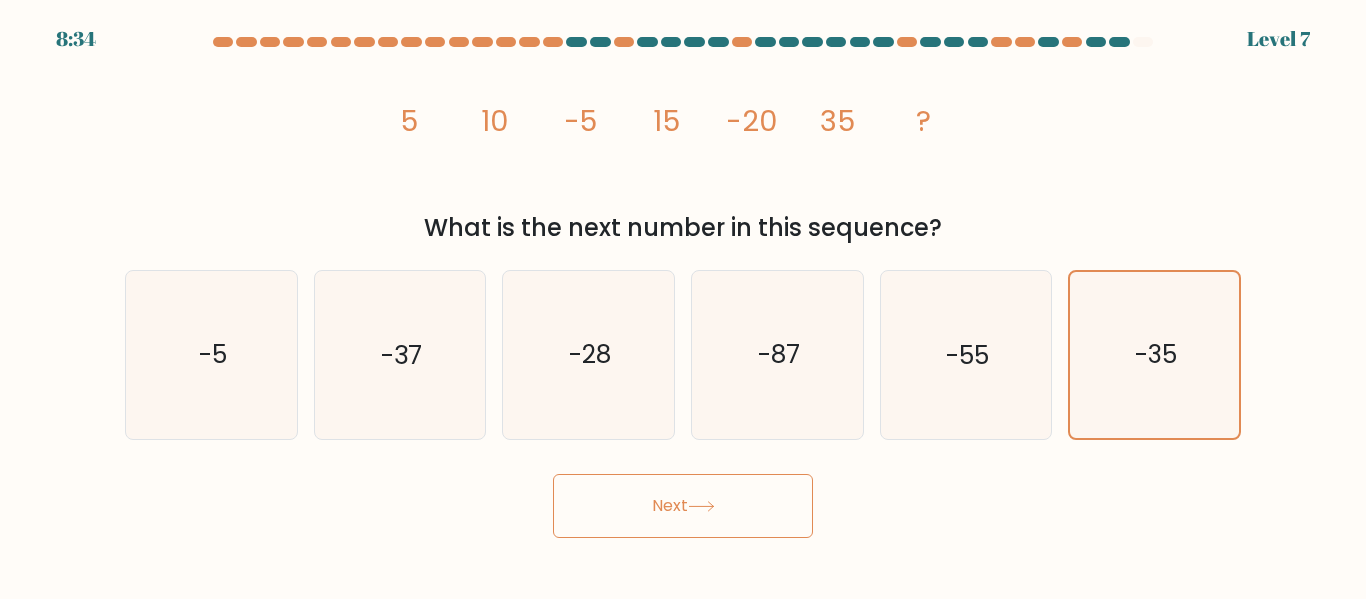 click on "Next" at bounding box center [683, 506] 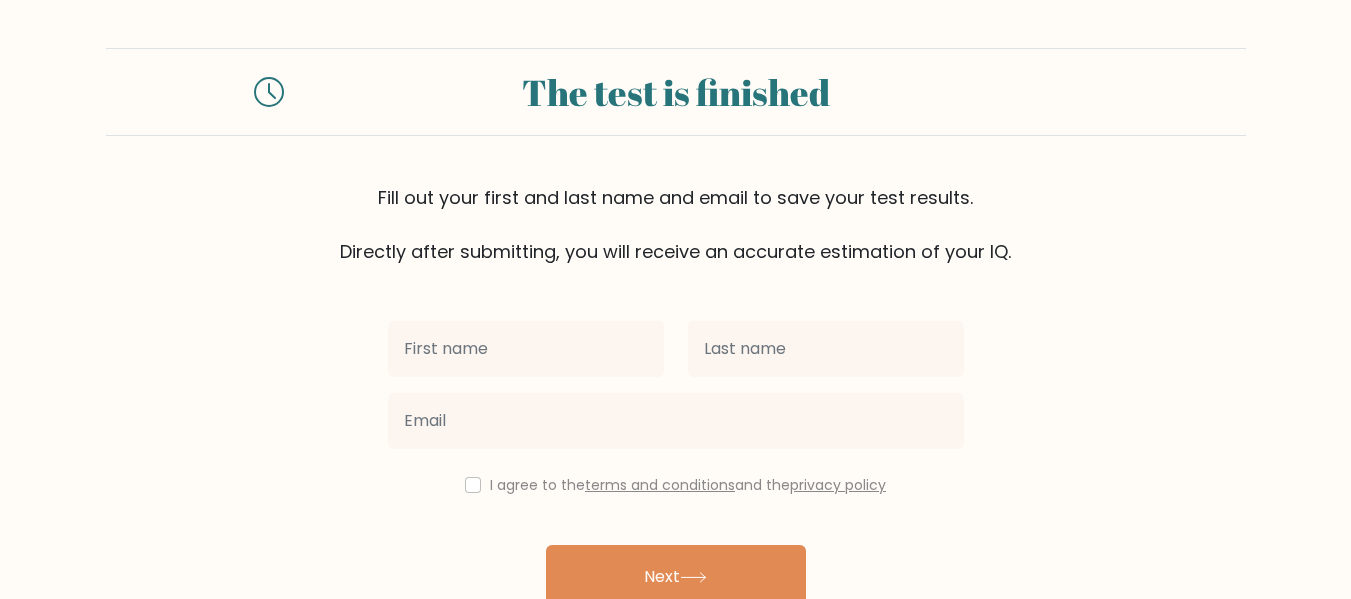 scroll, scrollTop: 0, scrollLeft: 0, axis: both 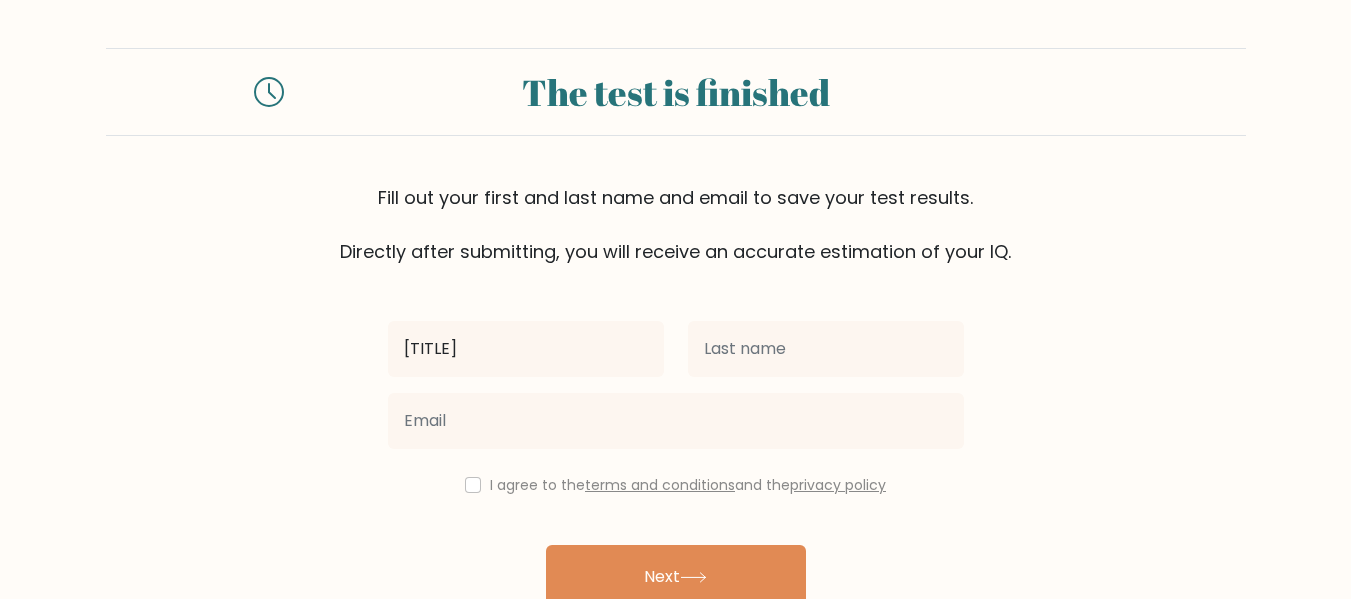 type on "[TITLE] [LAST]" 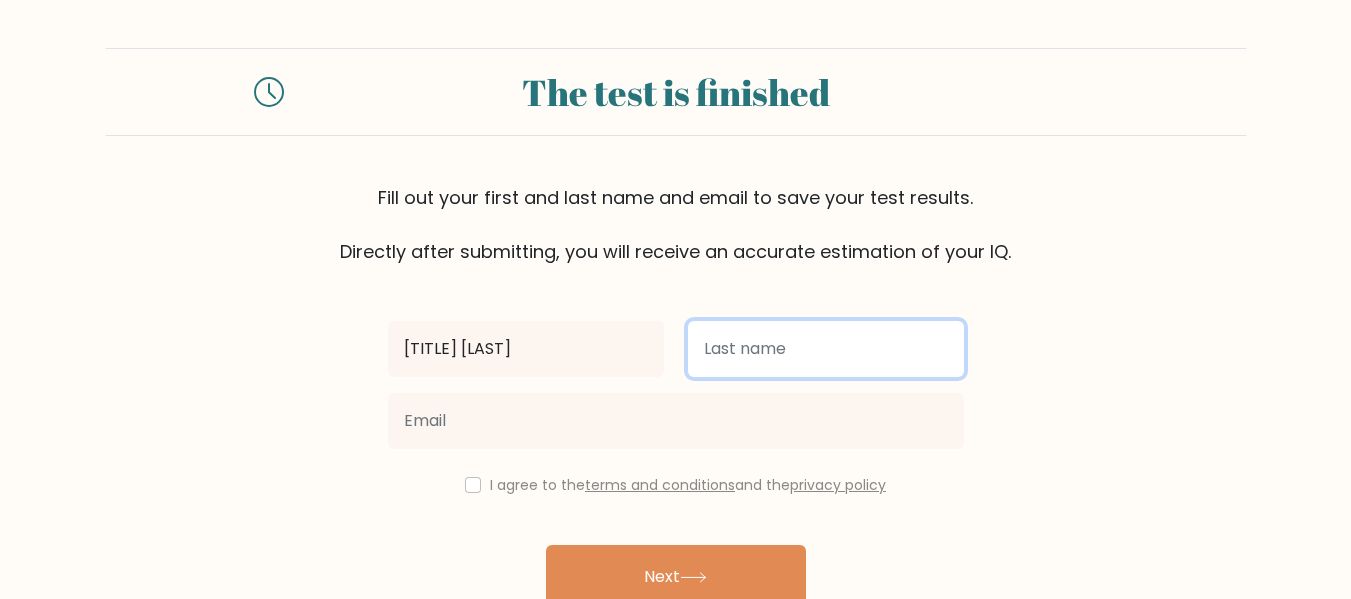 click at bounding box center (826, 349) 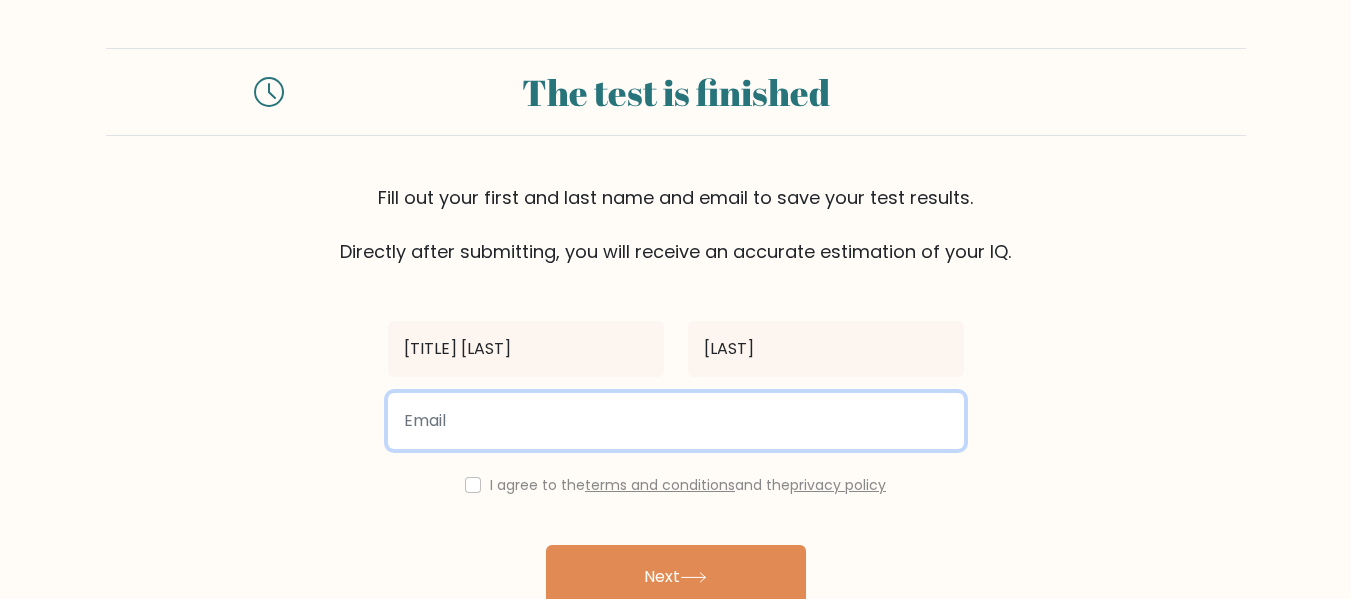 click at bounding box center [676, 421] 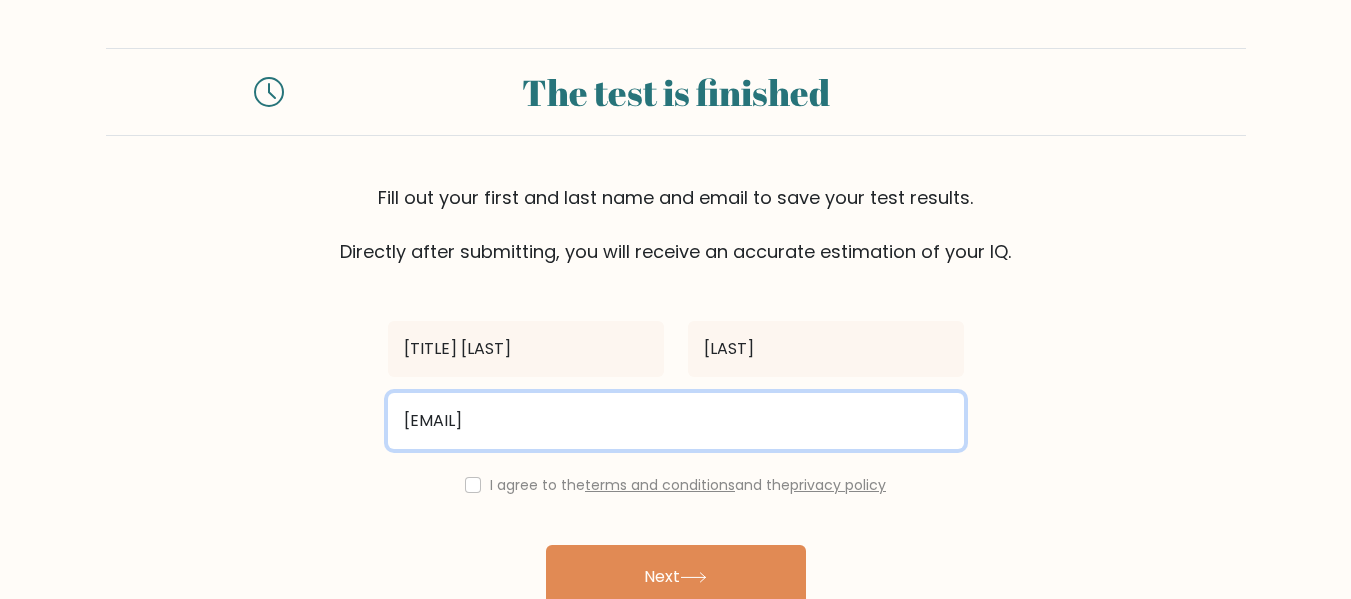 click on "maclairefabroa24@gmail.com" at bounding box center (676, 421) 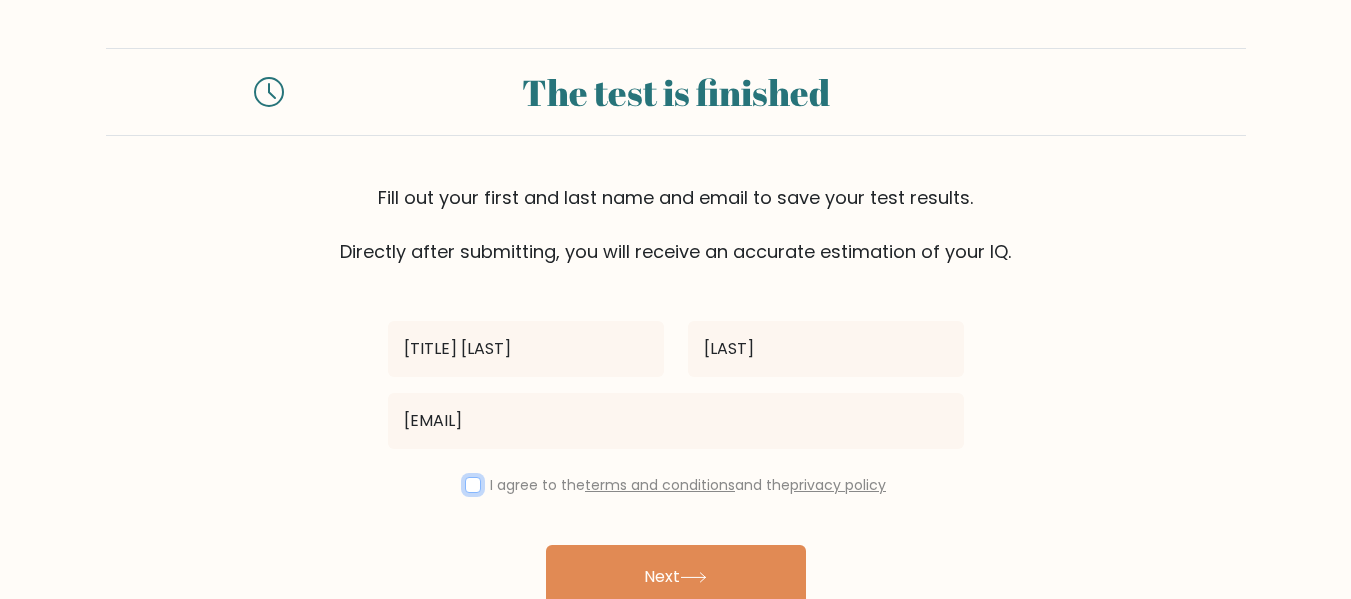 click at bounding box center [473, 485] 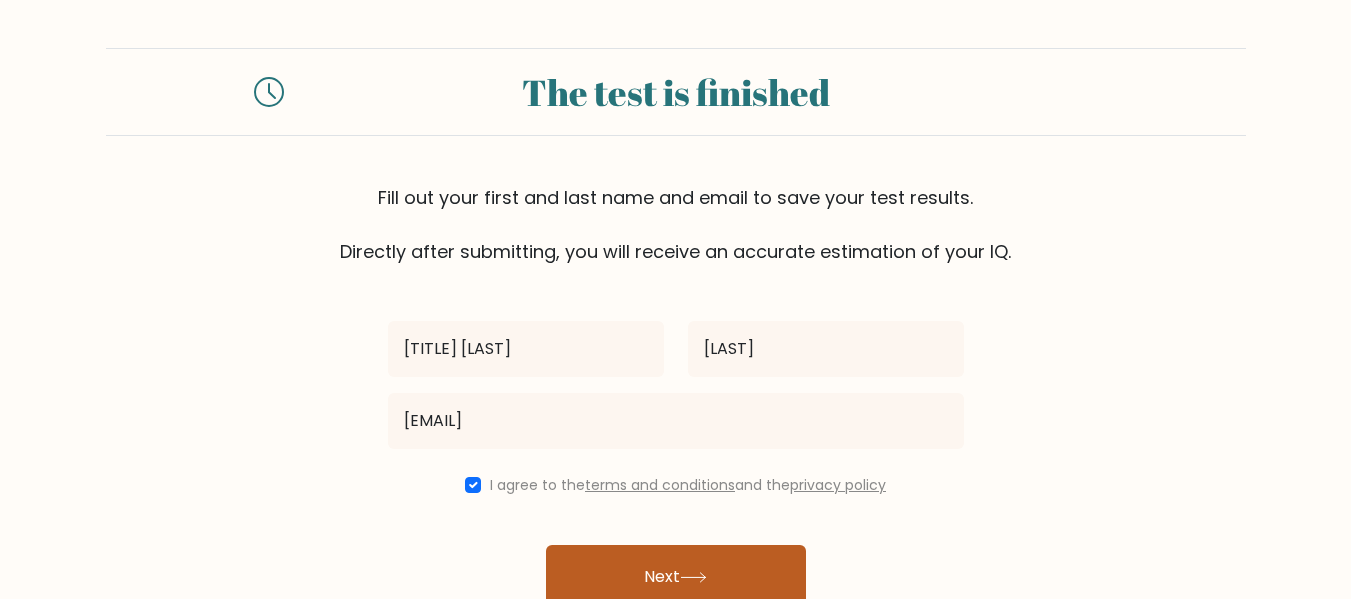 click on "Next" at bounding box center (676, 577) 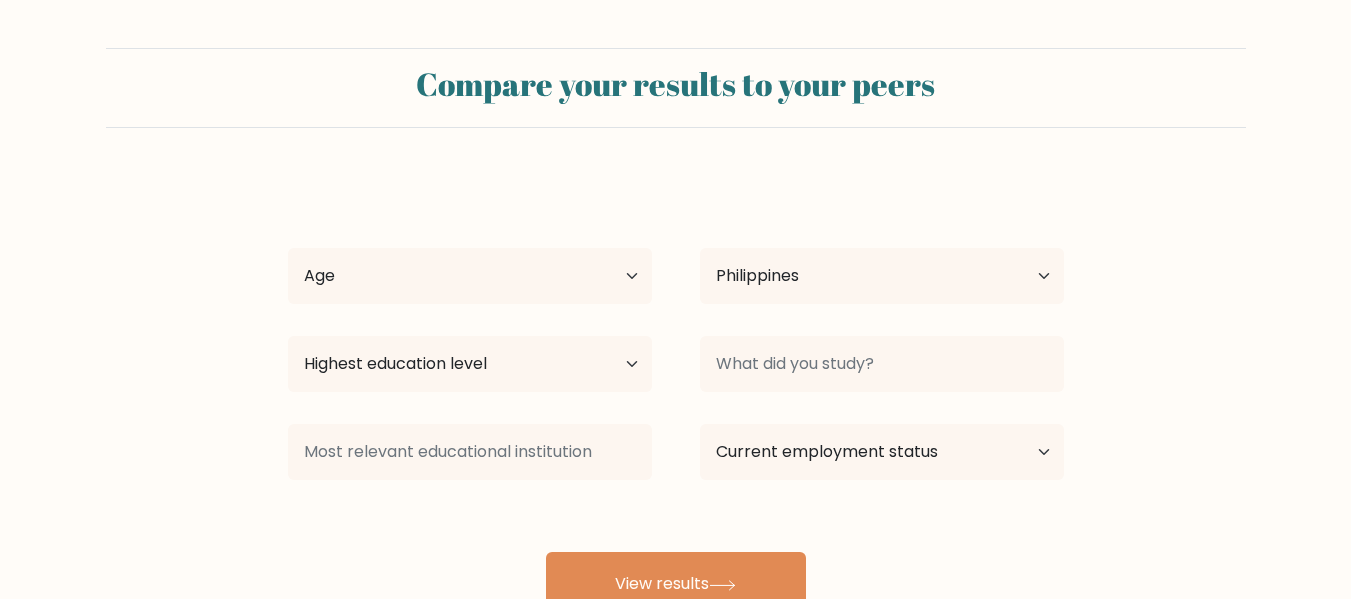 scroll, scrollTop: 0, scrollLeft: 0, axis: both 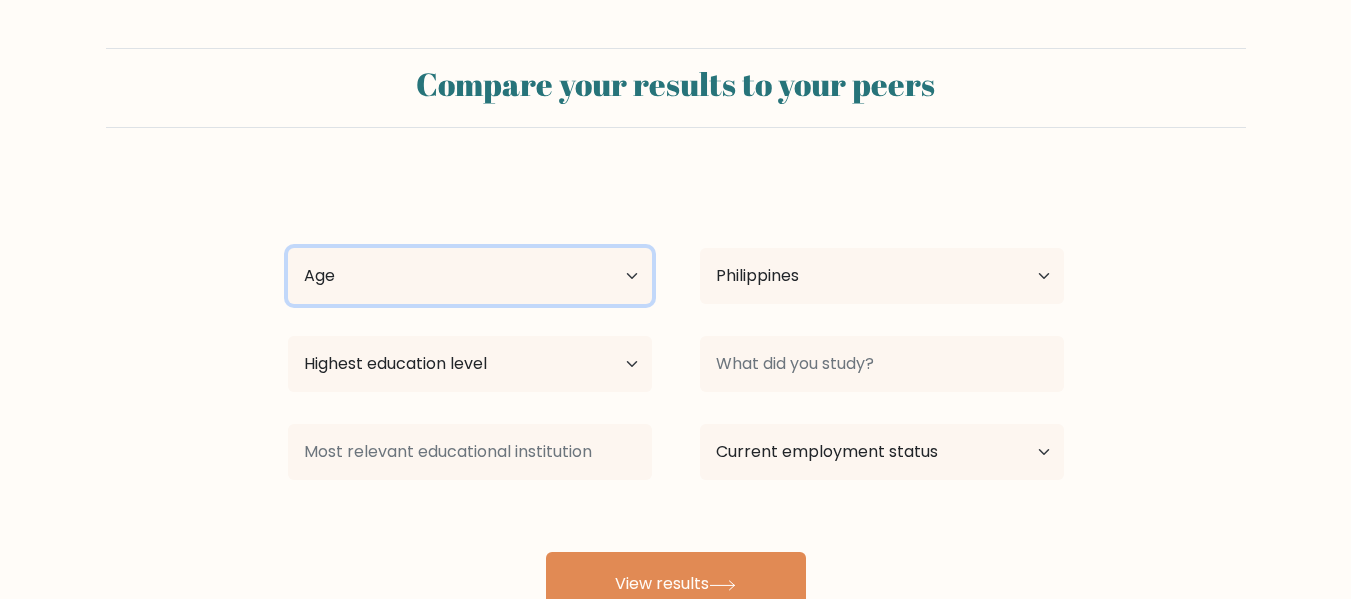 click on "Age
Under 18 years old
18-24 years old
25-34 years old
35-44 years old
45-54 years old
55-64 years old
65 years old and above" at bounding box center [470, 276] 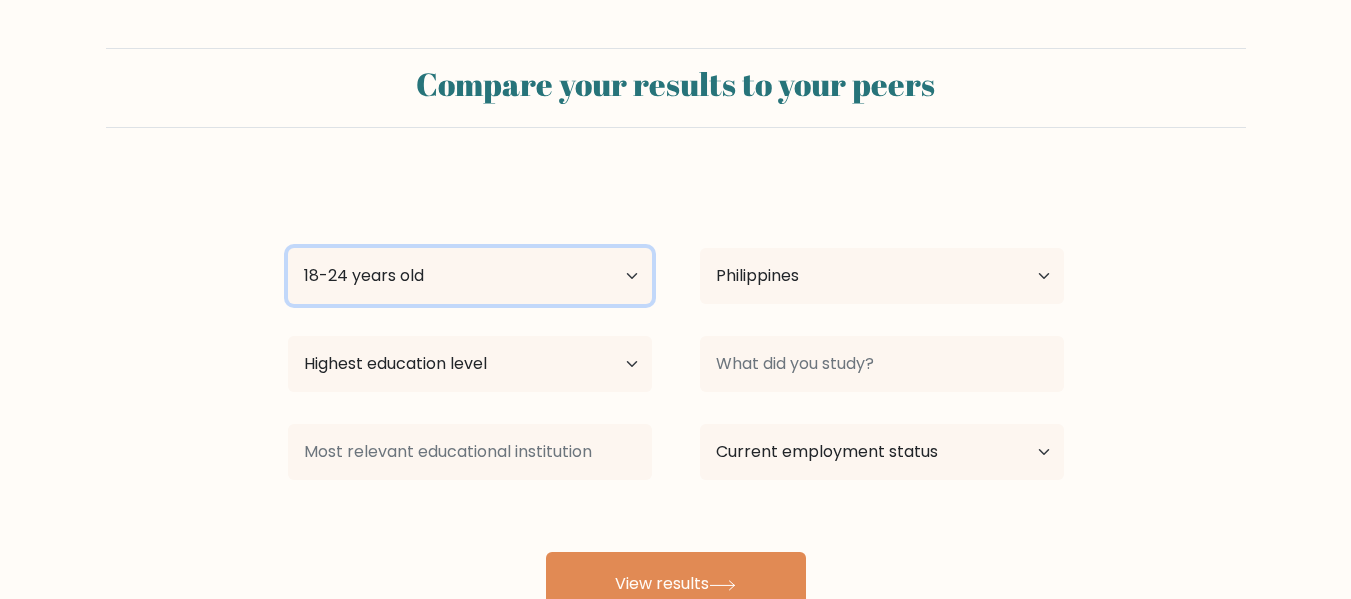 click on "Age
Under 18 years old
18-24 years old
25-34 years old
35-44 years old
45-54 years old
55-64 years old
65 years old and above" at bounding box center [470, 276] 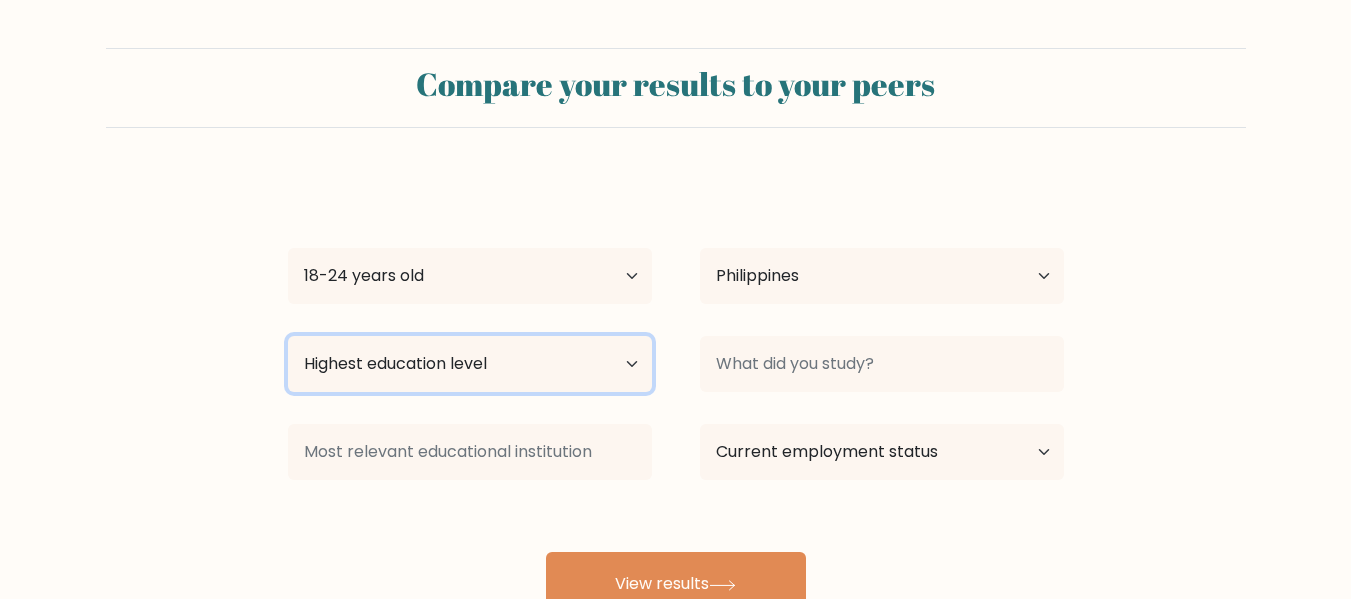 click on "Highest education level
No schooling
Primary
Lower Secondary
Upper Secondary
Occupation Specific
Bachelor's degree
Master's degree
Doctoral degree" at bounding box center [470, 364] 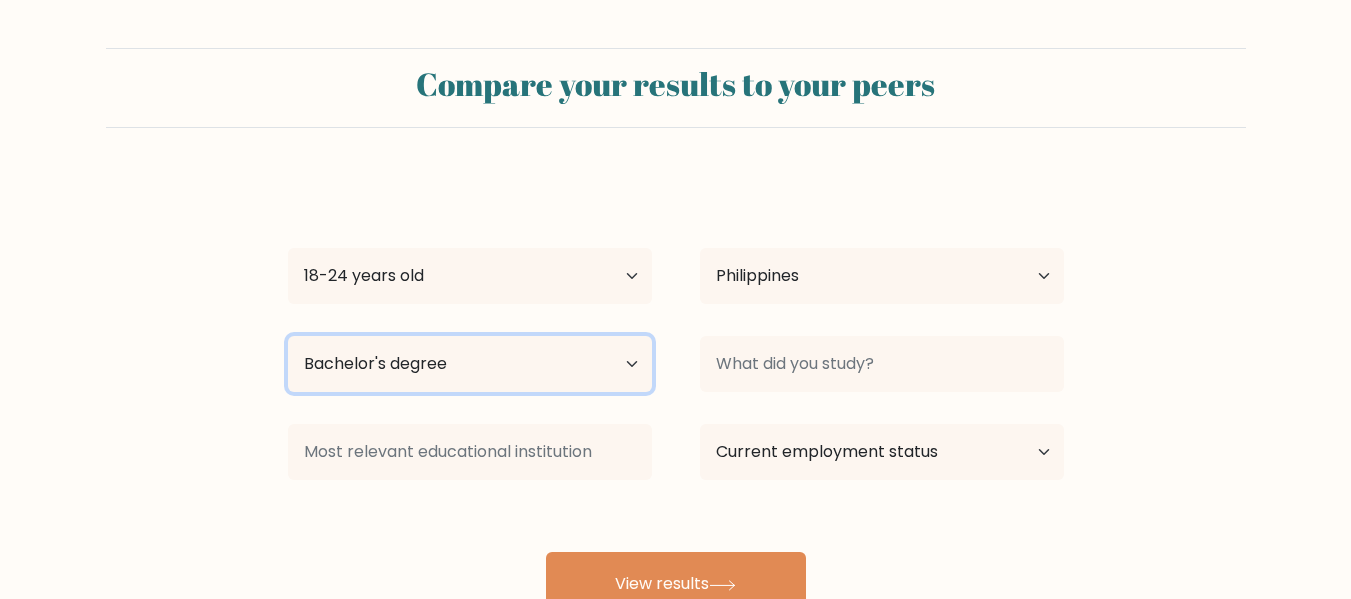 click on "Highest education level
No schooling
Primary
Lower Secondary
Upper Secondary
Occupation Specific
Bachelor's degree
Master's degree
Doctoral degree" at bounding box center (470, 364) 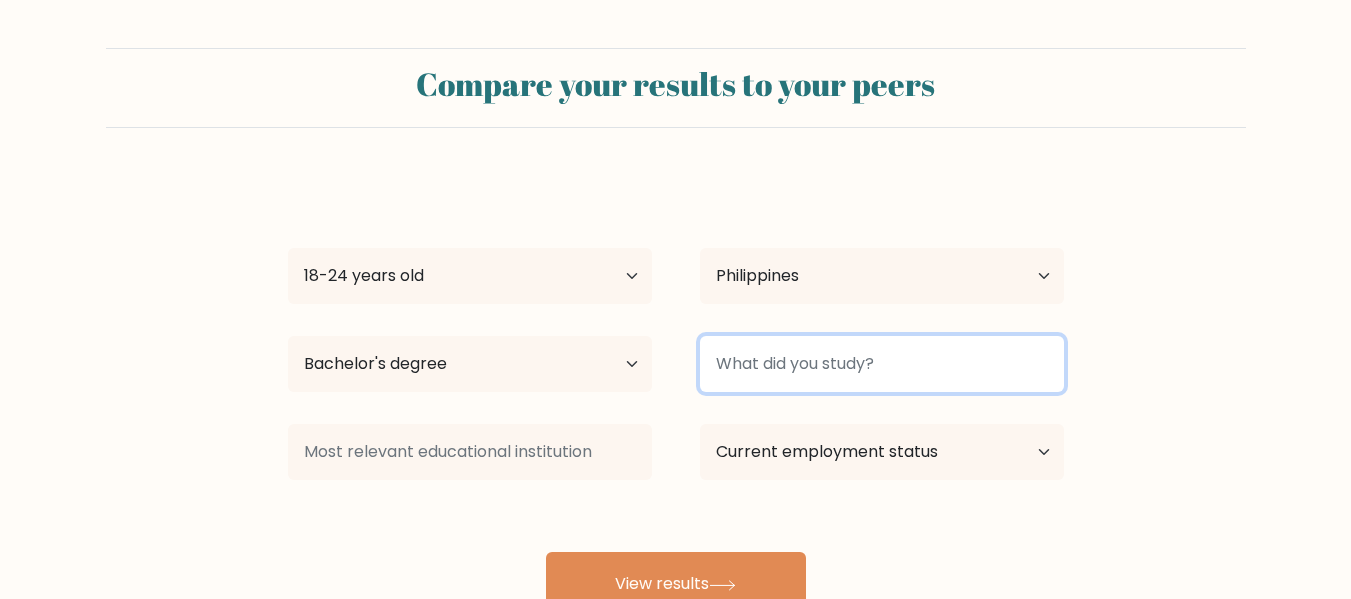 click at bounding box center [882, 364] 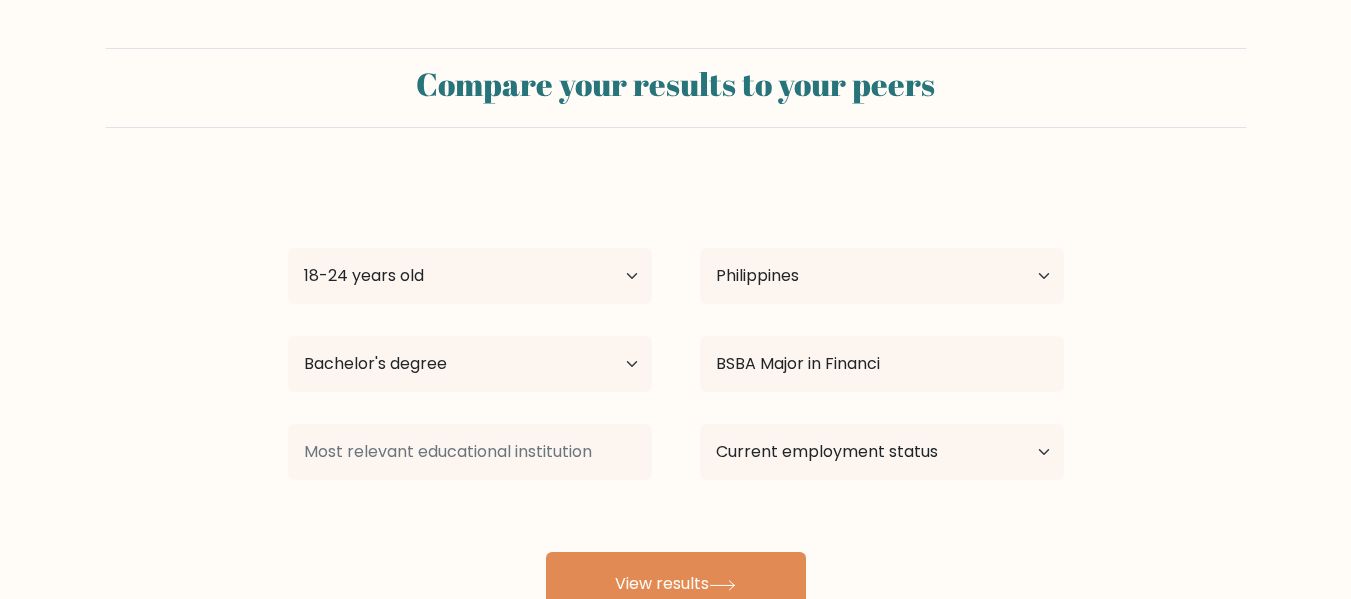 click on "Ma. Claire
Fabroa
Age
Under 18 years old
18-24 years old
25-34 years old
35-44 years old
45-54 years old
55-64 years old
65 years old and above
Country
Afghanistan
Albania
Algeria
American Samoa
Andorra
Angola
Anguilla
Antarctica
Antigua and Barbuda
Argentina
Armenia
Aruba
Australia
Austria
Azerbaijan
Bahamas
Bahrain
Bangladesh
Barbados
Belarus
Belgium
Belize
Benin
Bermuda
Bhutan
Bolivia
Bonaire, Sint Eustatius and Saba
Bosnia and Herzegovina
Botswana
Bouvet Island
Brazil
Brunei" at bounding box center (676, 396) 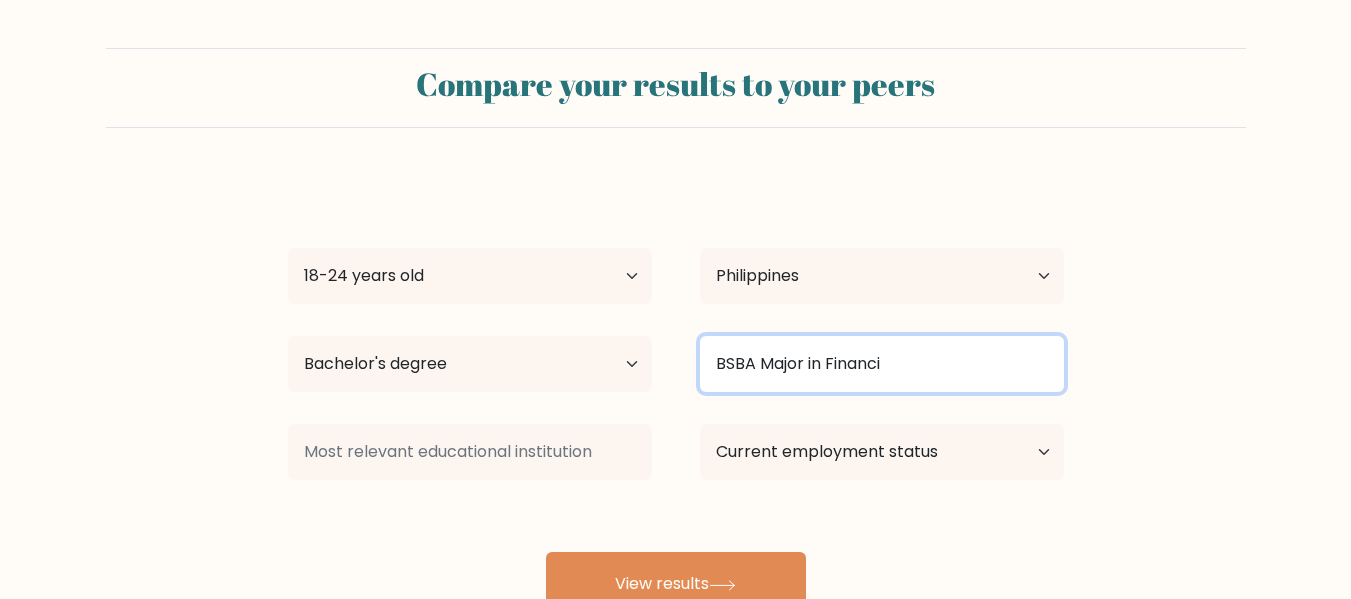 click on "BSBA Major in Financi" at bounding box center (882, 364) 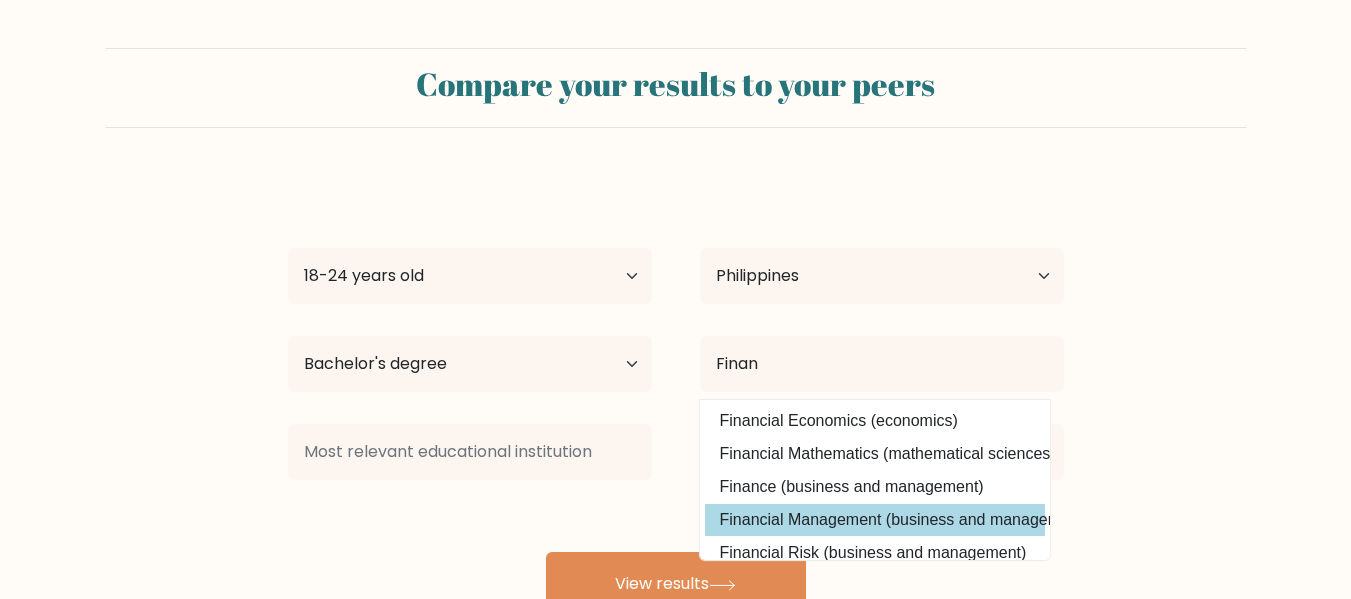 click on "Ma. Claire
Fabroa
Age
Under 18 years old
18-24 years old
25-34 years old
35-44 years old
45-54 years old
55-64 years old
65 years old and above
Country
Afghanistan
Albania
Algeria
American Samoa
Andorra
Angola
Anguilla
Antarctica
Antigua and Barbuda
Argentina
Armenia
Aruba
Australia
Austria
Azerbaijan
Bahamas
Bahrain
Bangladesh
Barbados
Belarus
Belgium
Belize
Benin
Bermuda
Bhutan
Bolivia
Bonaire, Sint Eustatius and Saba
Bosnia and Herzegovina
Botswana
Bouvet Island
Brazil
Brunei" at bounding box center (676, 396) 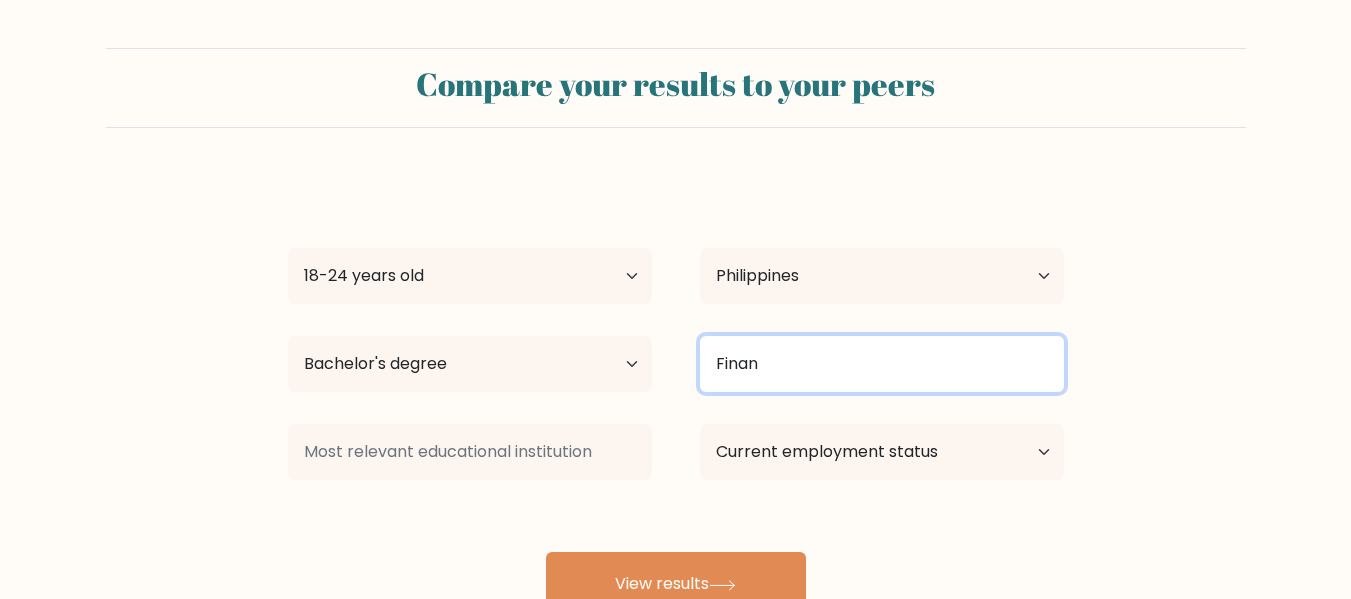 click on "Finan" at bounding box center (882, 364) 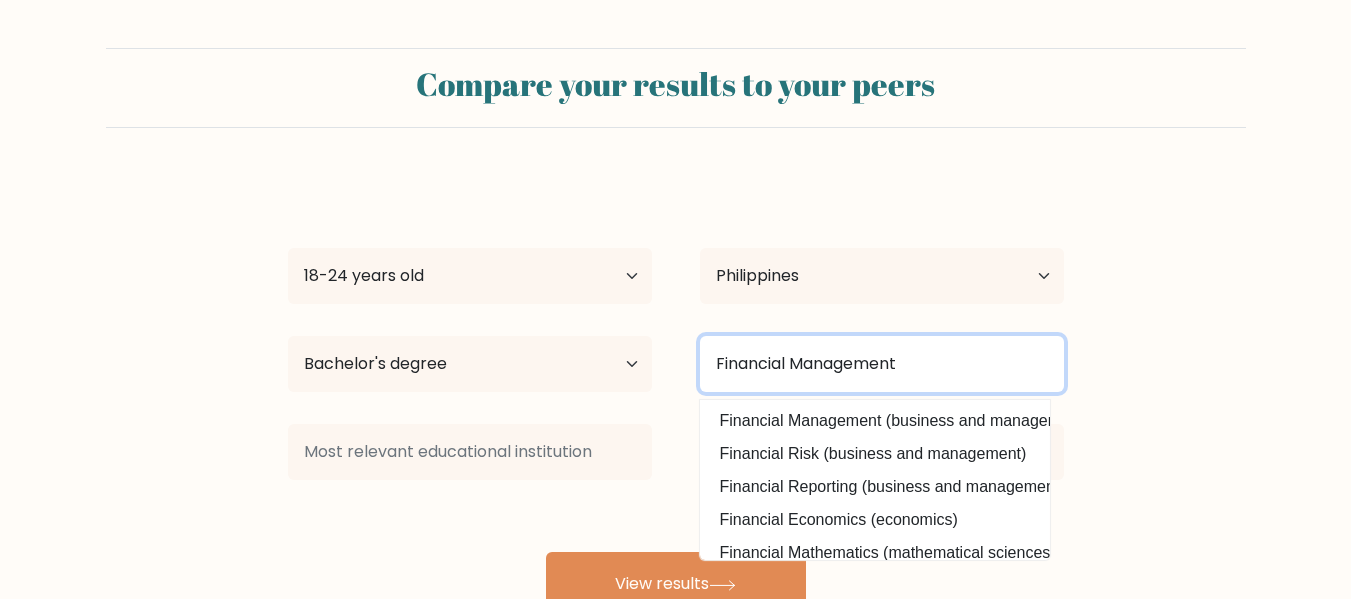 click on "Financial Management" at bounding box center [882, 364] 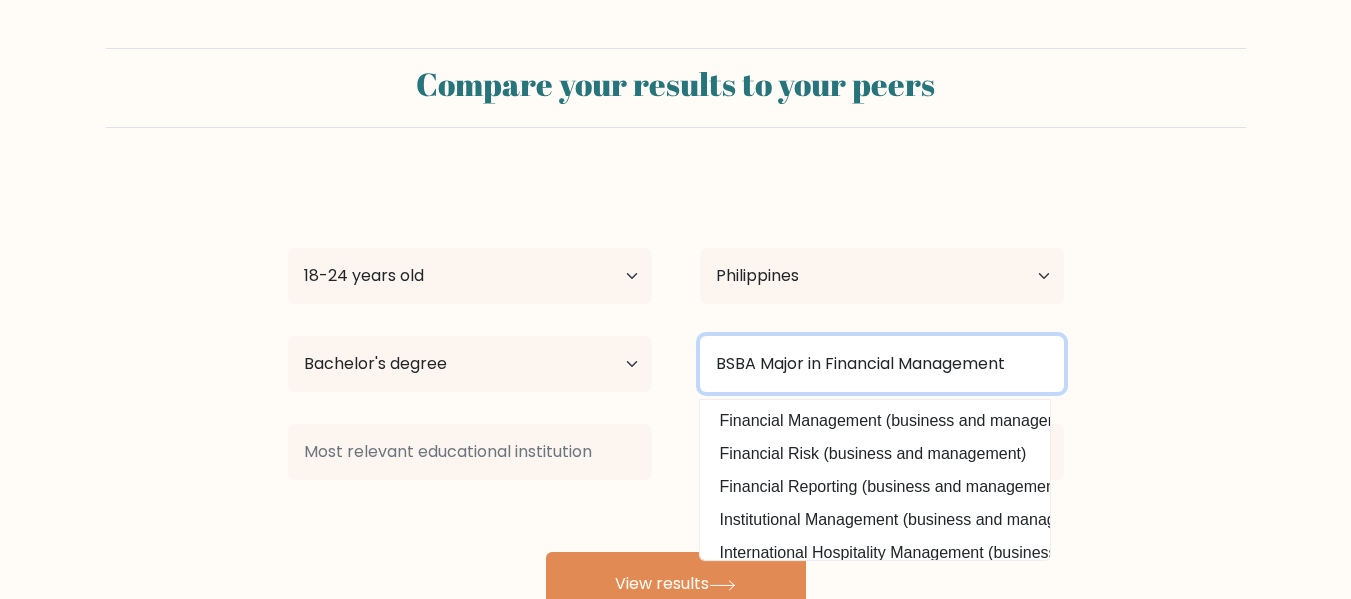 type on "BSBA Major in Financial Management" 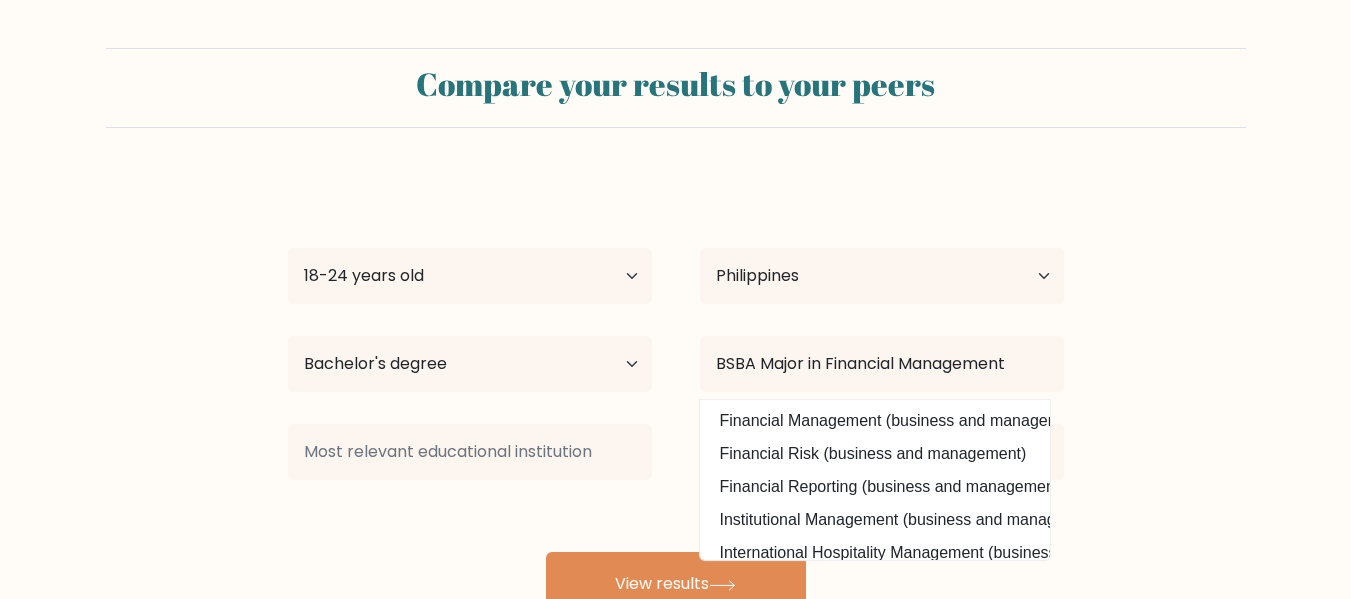 click on "Compare your results to your peers
Ma. Claire
Fabroa
Age
Under 18 years old
18-24 years old
25-34 years old
35-44 years old
45-54 years old
55-64 years old
65 years old and above
Country
Afghanistan
Albania
Algeria
American Samoa
Andorra
Angola
Anguilla
Antarctica
Antigua and Barbuda
Argentina
Armenia
Aruba
Australia" at bounding box center (675, 332) 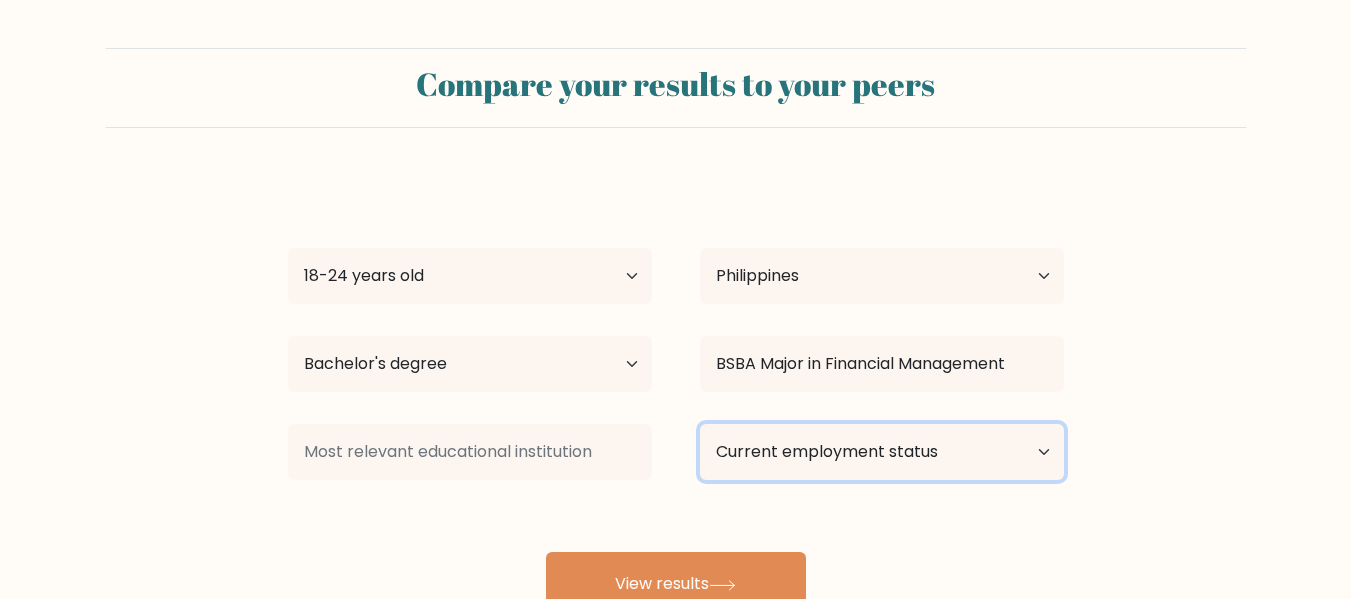 click on "Current employment status
Employed
Student
Retired
Other / prefer not to answer" at bounding box center (882, 452) 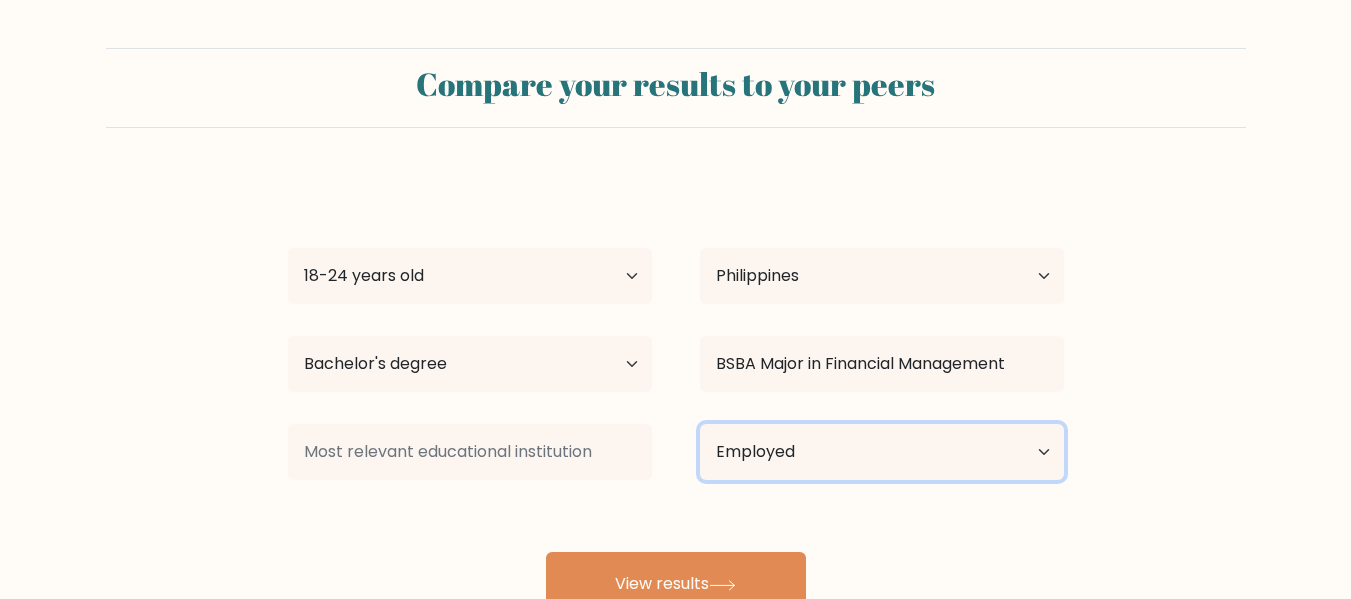 click on "Current employment status
Employed
Student
Retired
Other / prefer not to answer" at bounding box center [882, 452] 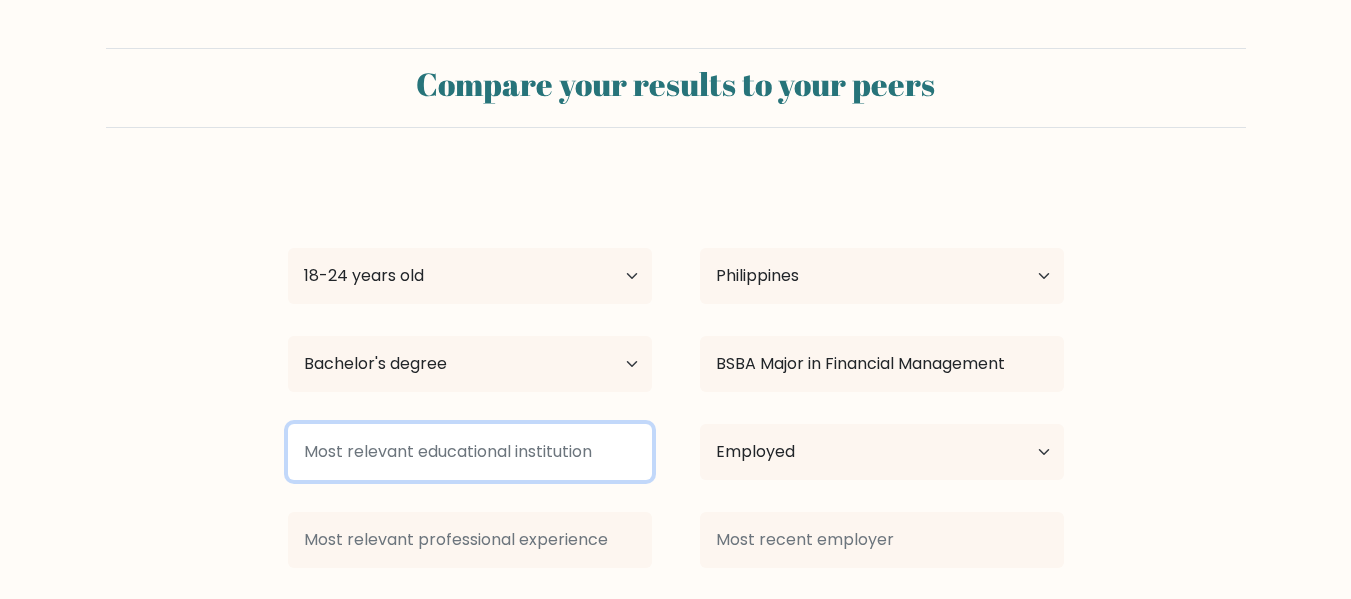 click at bounding box center [470, 452] 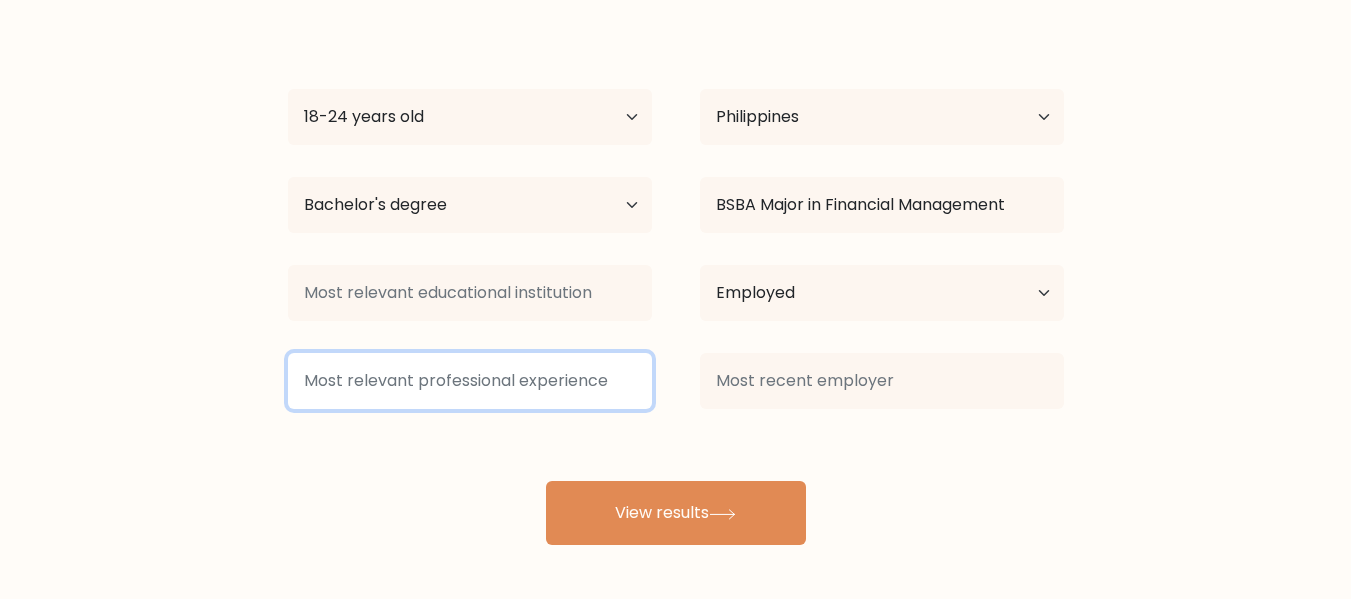 click at bounding box center (470, 381) 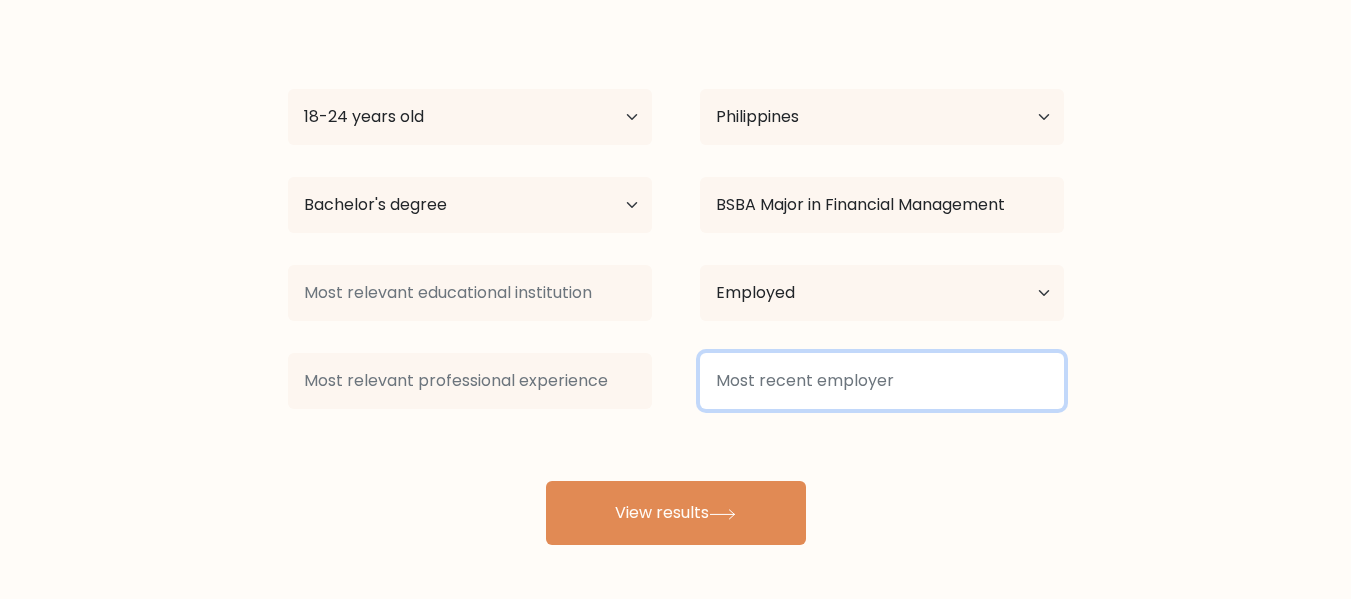 click at bounding box center [882, 381] 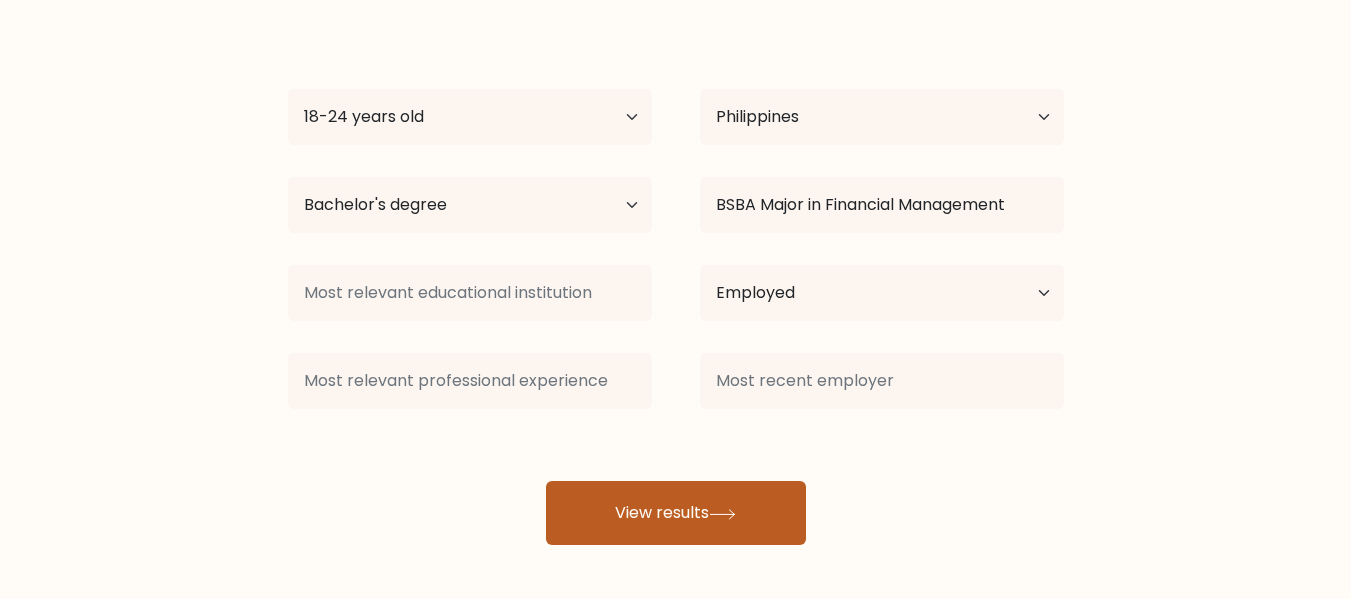 click on "View results" at bounding box center [676, 513] 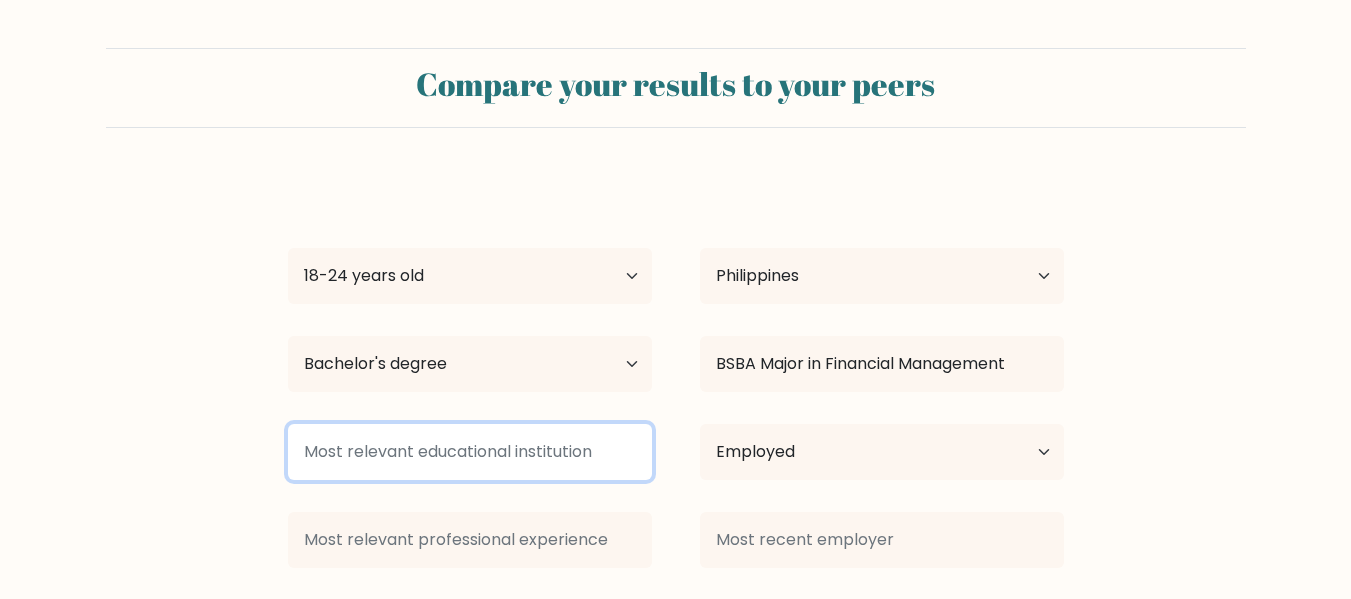 scroll, scrollTop: 159, scrollLeft: 0, axis: vertical 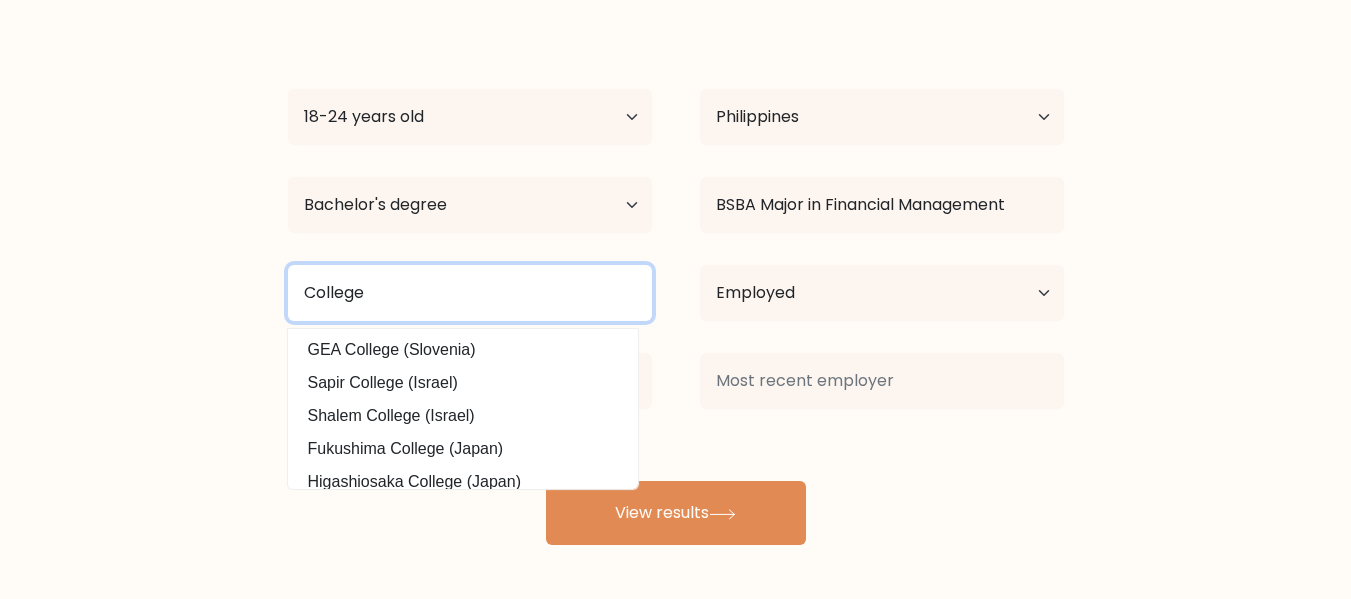 type on "College" 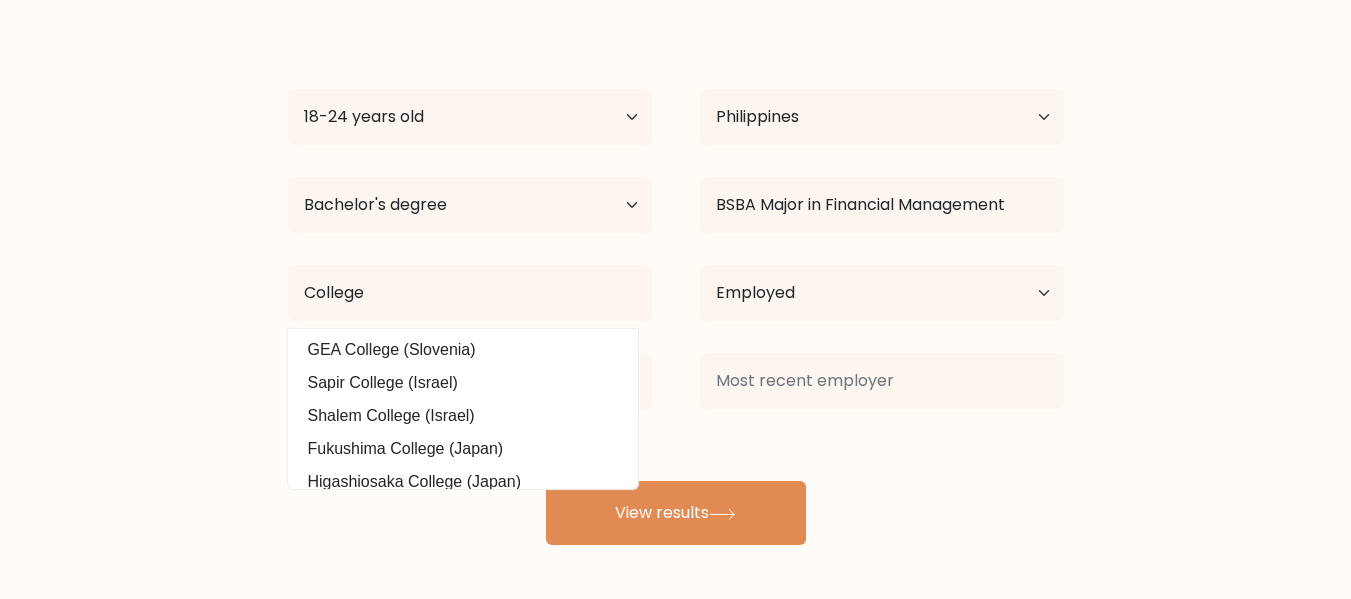 click on "Ma. Claire
Fabroa
Age
Under 18 years old
18-24 years old
25-34 years old
35-44 years old
45-54 years old
55-64 years old
65 years old and above
Country
Afghanistan
Albania
Algeria
American Samoa
Andorra
Angola
Anguilla
Antarctica
Antigua and Barbuda
Argentina
Armenia
Aruba
Australia
Austria
Azerbaijan
Bahamas
Bahrain
Bangladesh
Barbados
Belarus
Belgium
Belize
Benin
Bermuda
Bhutan
Bolivia
Bonaire, Sint Eustatius and Saba
Bosnia and Herzegovina
Botswana
Bouvet Island
Brazil
Brunei" at bounding box center [676, 281] 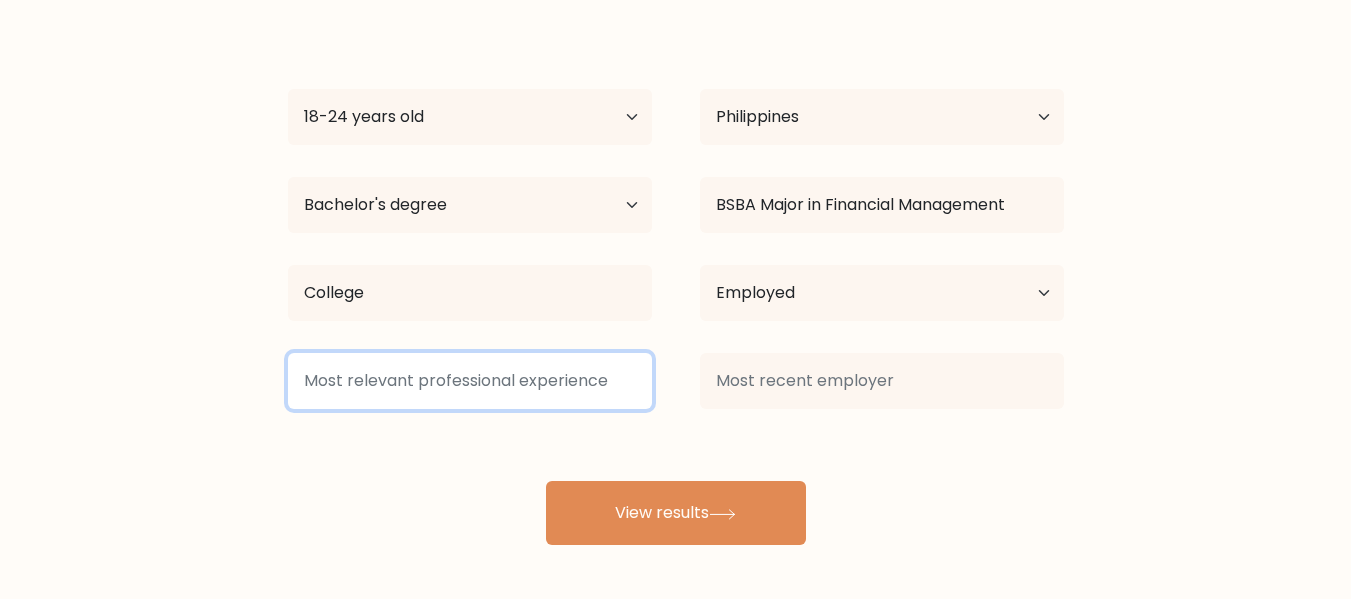 click at bounding box center [470, 381] 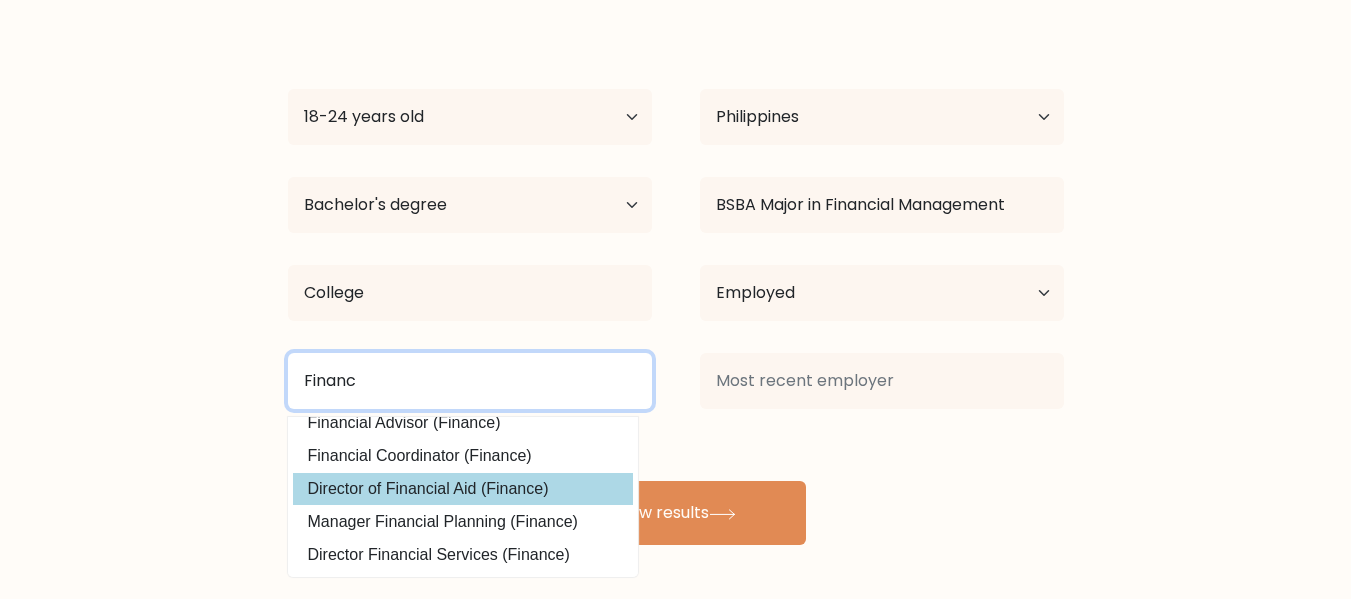 scroll, scrollTop: 0, scrollLeft: 0, axis: both 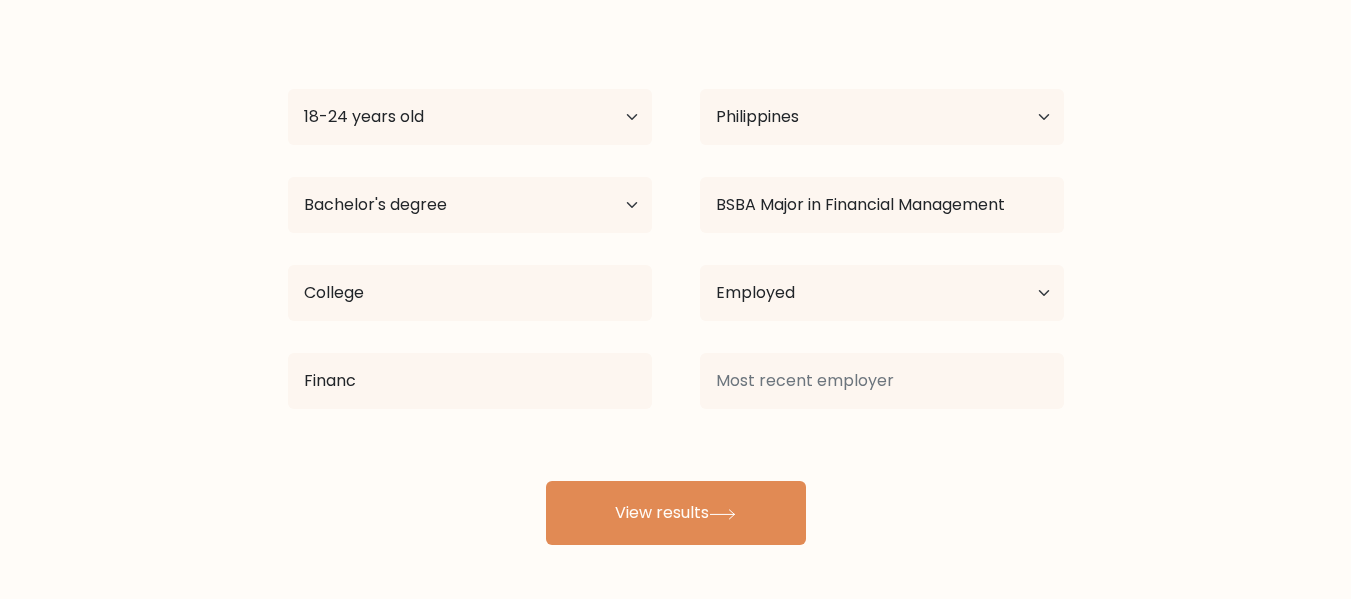 click on "Ma. Claire
Fabroa
Age
Under 18 years old
18-24 years old
25-34 years old
35-44 years old
45-54 years old
55-64 years old
65 years old and above
Country
Afghanistan
Albania
Algeria
American Samoa
Andorra
Angola
Anguilla
Antarctica
Antigua and Barbuda
Argentina
Armenia
Aruba
Australia
Austria
Azerbaijan
Bahamas
Bahrain
Bangladesh
Barbados
Belarus
Belgium
Belize
Benin
Bermuda
Bhutan
Bolivia
Bonaire, Sint Eustatius and Saba
Bosnia and Herzegovina
Botswana
Bouvet Island
Brazil
Brunei" at bounding box center (676, 281) 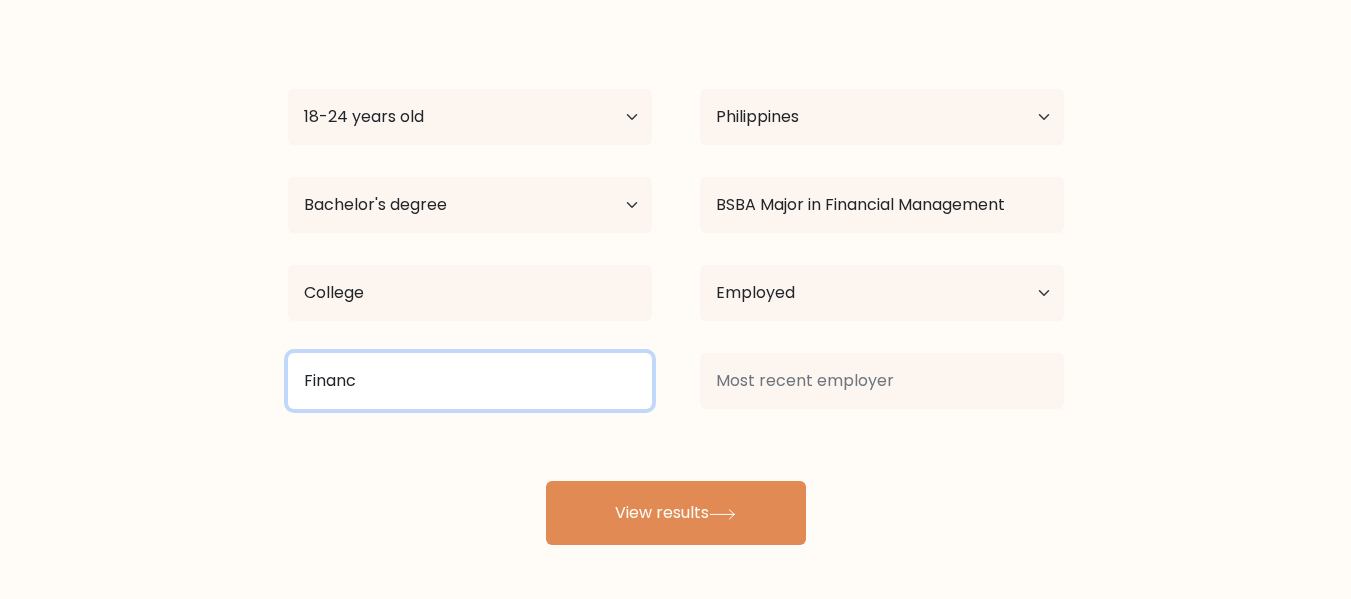 click on "Financ" at bounding box center (470, 381) 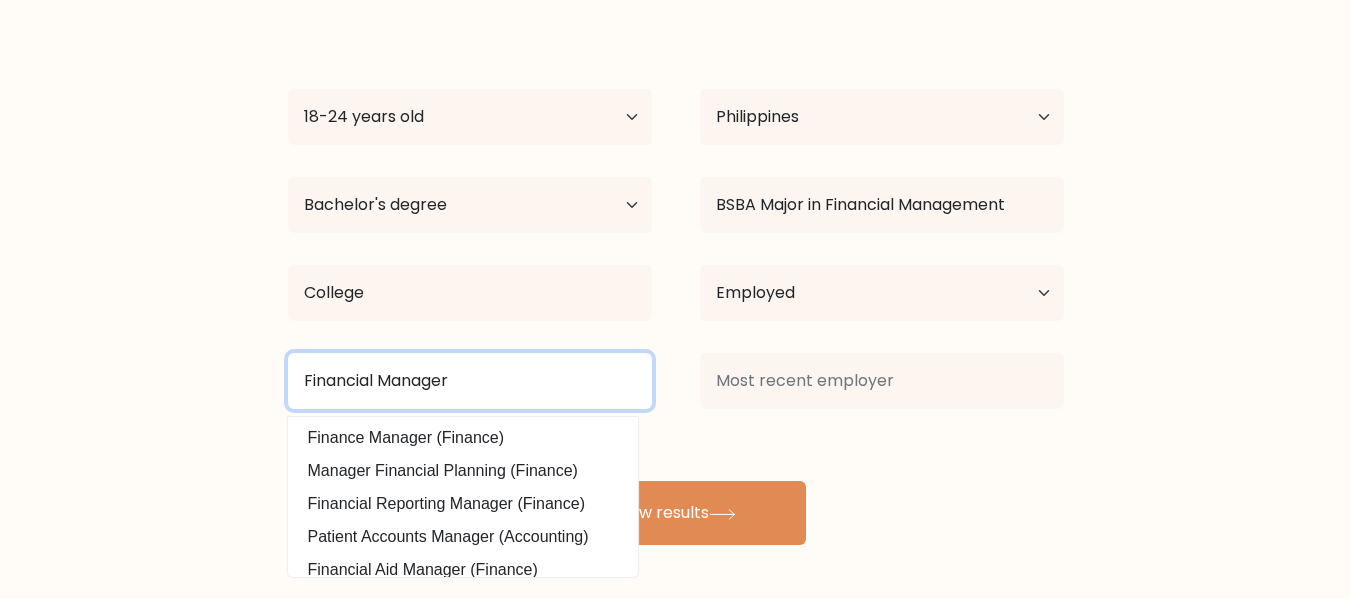 scroll, scrollTop: 59, scrollLeft: 0, axis: vertical 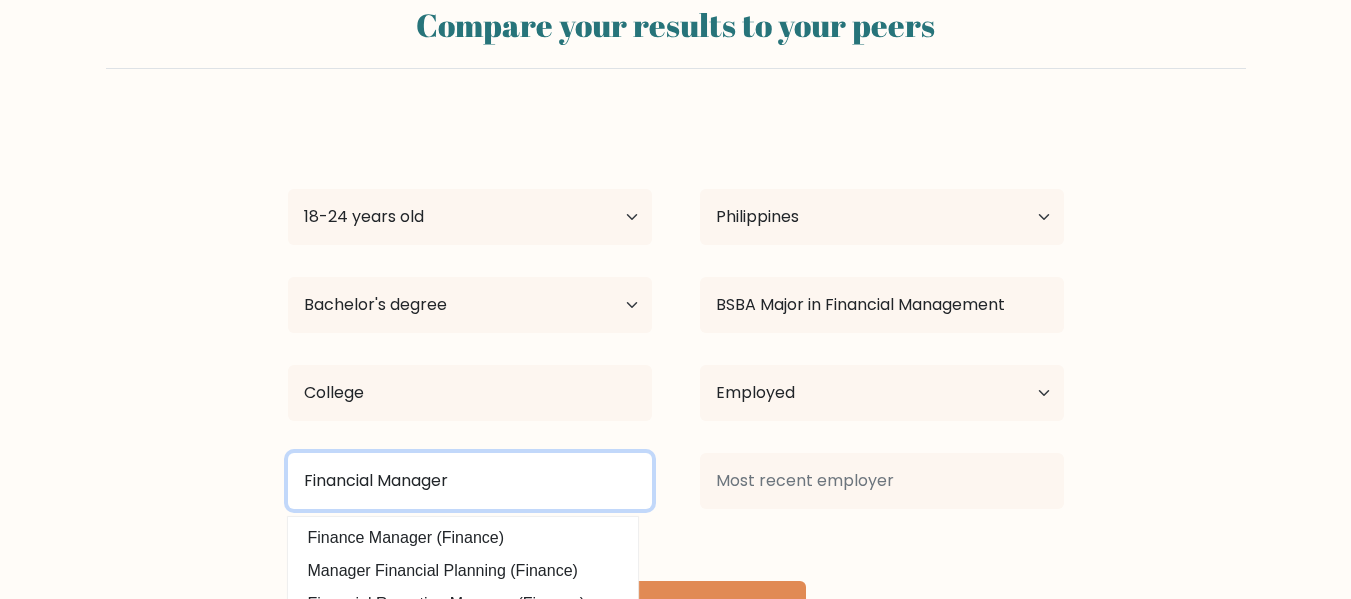 type on "Financial Manager" 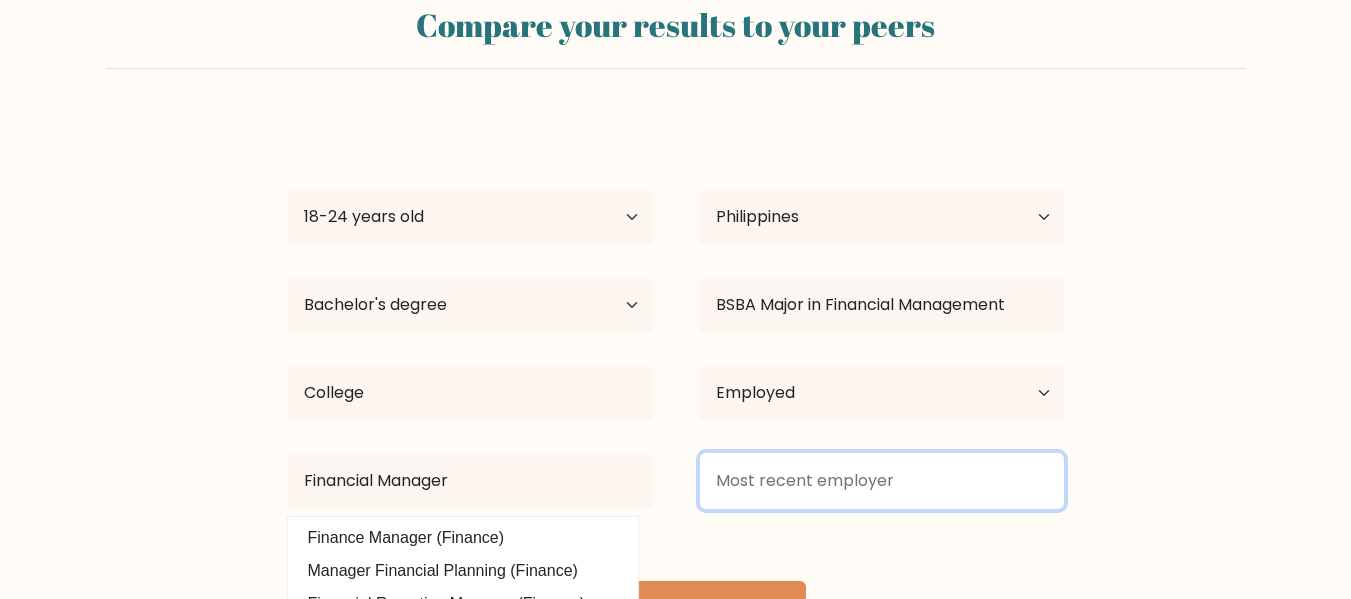 click at bounding box center [882, 481] 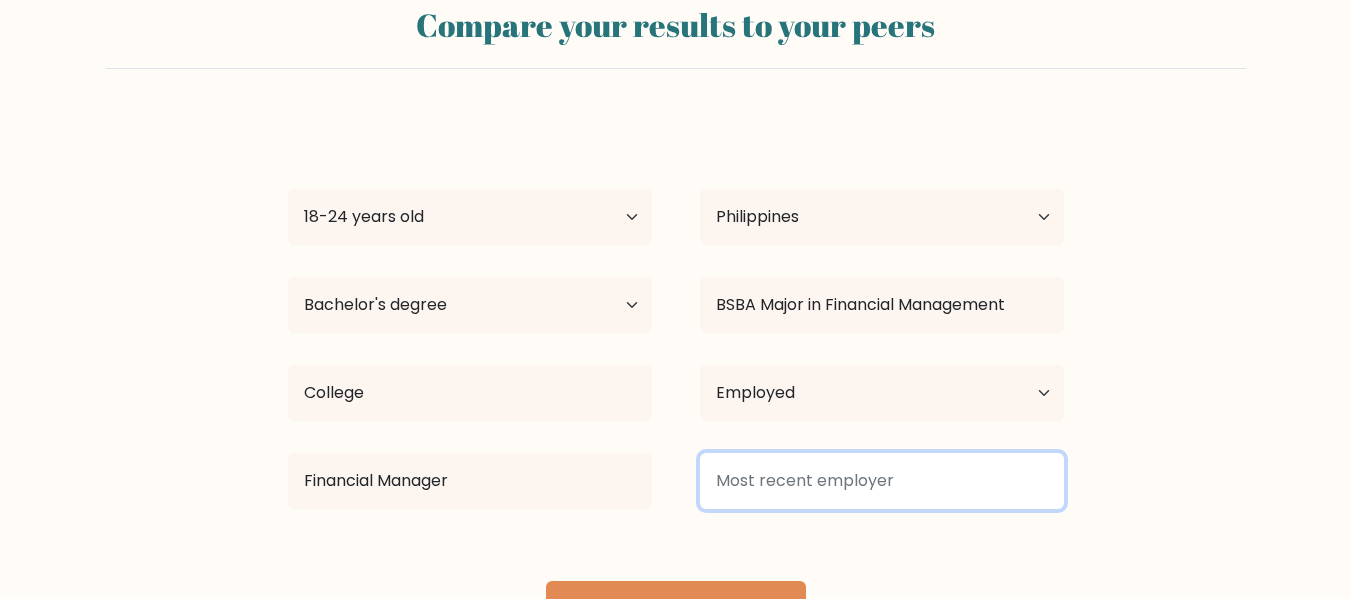 scroll, scrollTop: 159, scrollLeft: 0, axis: vertical 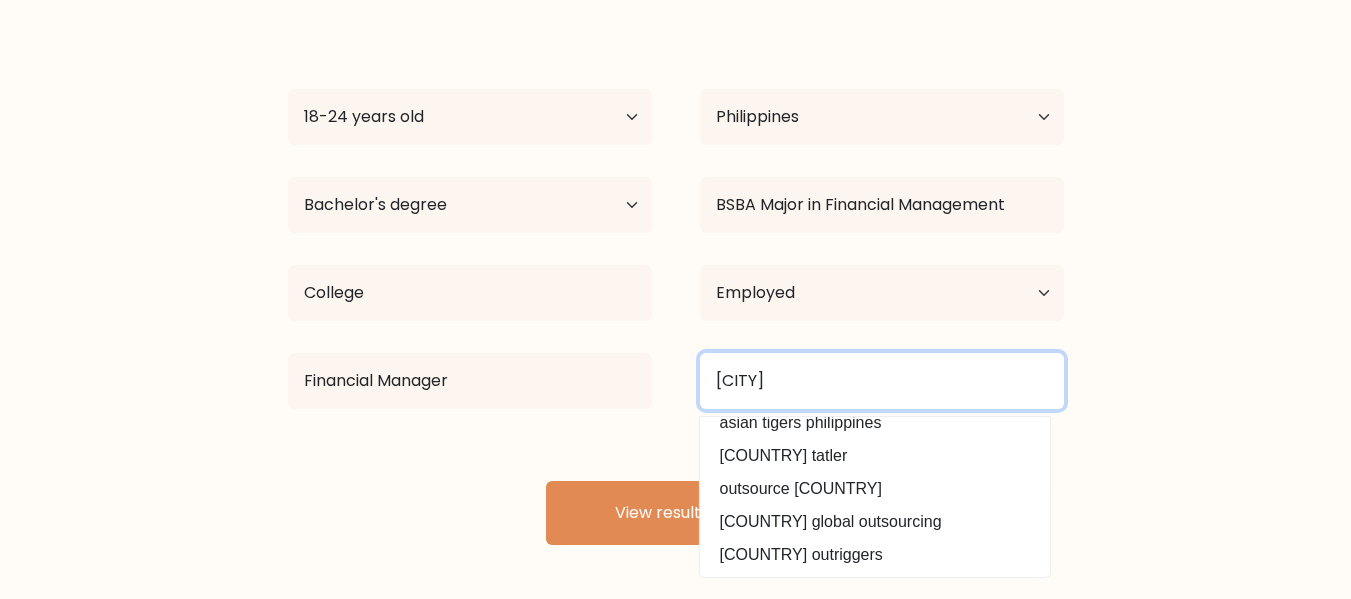 type on "phili" 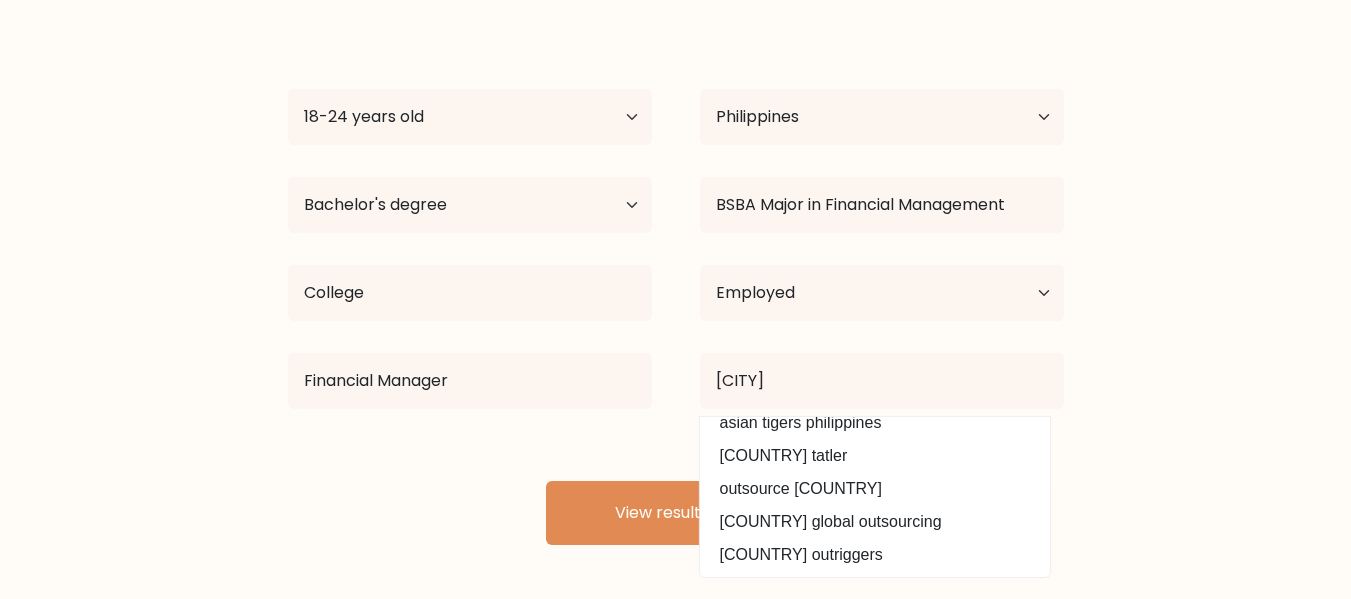 click on "Compare your results to your peers
Ma. Claire
Fabroa
Age
Under 18 years old
18-24 years old
25-34 years old
35-44 years old
45-54 years old
55-64 years old
65 years old and above
Country
Afghanistan
Albania
Algeria
American Samoa
Andorra
Angola
Anguilla
Antarctica
Antigua and Barbuda
Argentina
Armenia
Aruba
Australia" at bounding box center [675, 217] 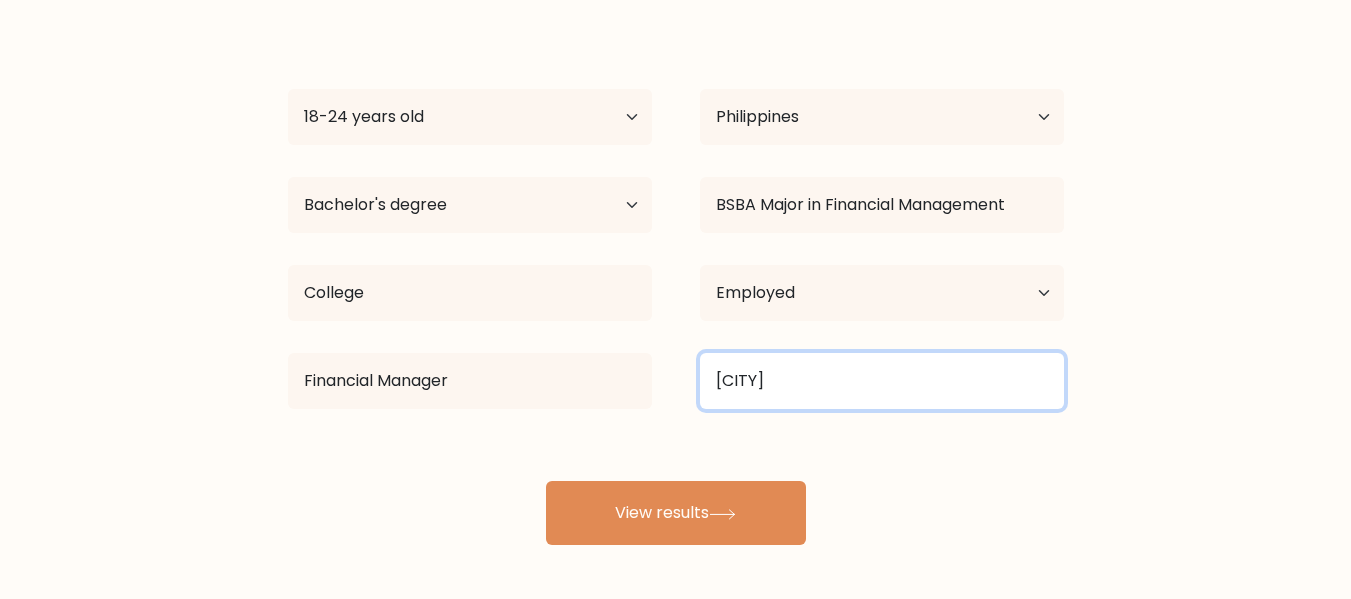 click on "phili" at bounding box center [882, 381] 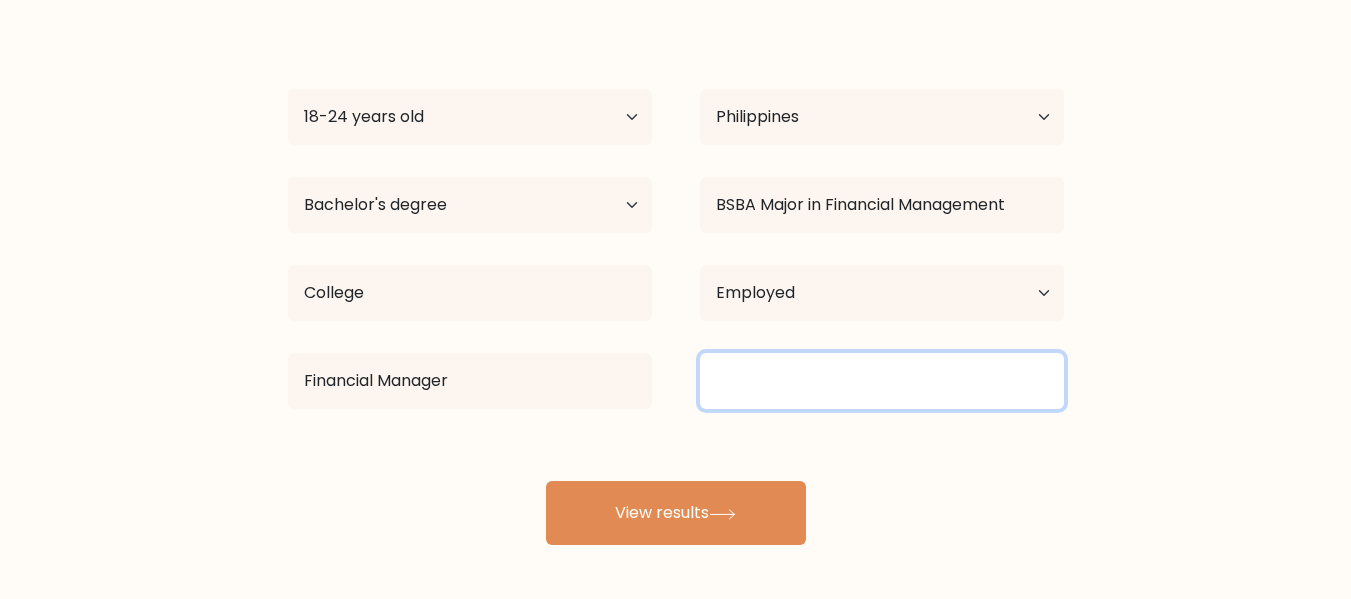 type 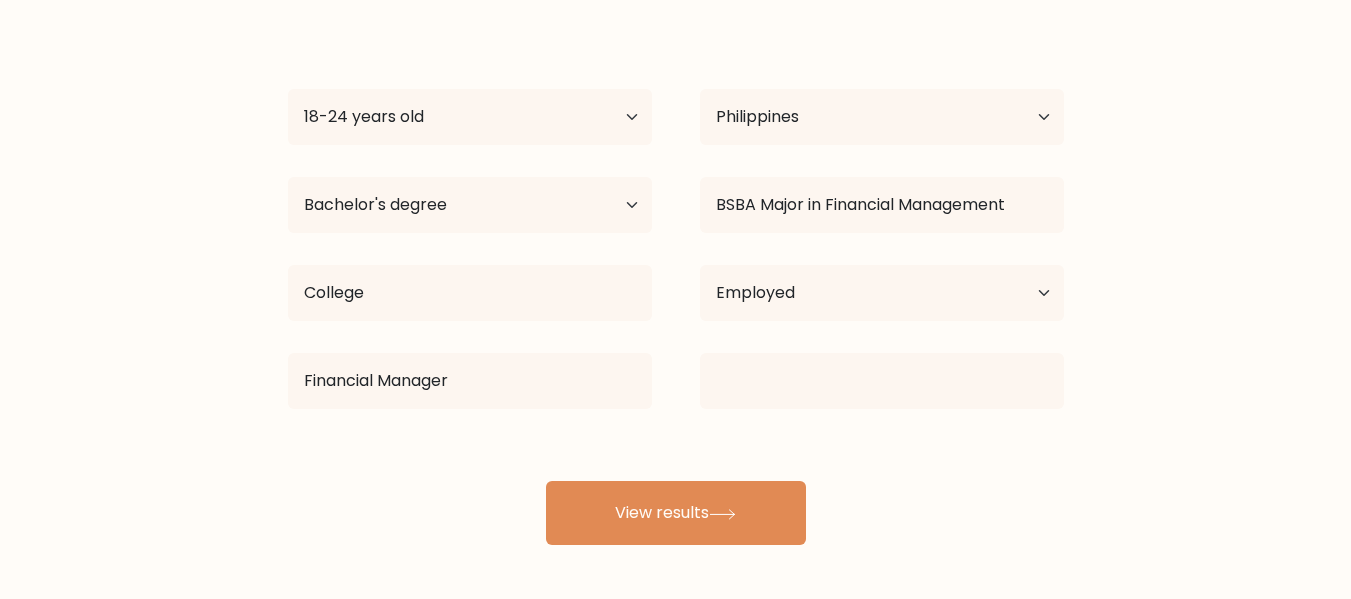click on "Ma. Claire
Fabroa
Age
Under 18 years old
18-24 years old
25-34 years old
35-44 years old
45-54 years old
55-64 years old
65 years old and above
Country
Afghanistan
Albania
Algeria
American Samoa
Andorra
Angola
Anguilla
Antarctica
Antigua and Barbuda
Argentina
Armenia
Aruba
Australia
Austria
Azerbaijan
Bahamas
Bahrain
Bangladesh
Barbados
Belarus
Belgium
Belize
Benin
Bermuda
Bhutan
Bolivia
Bonaire, Sint Eustatius and Saba
Bosnia and Herzegovina
Botswana
Bouvet Island
Brazil
Brunei" at bounding box center (676, 281) 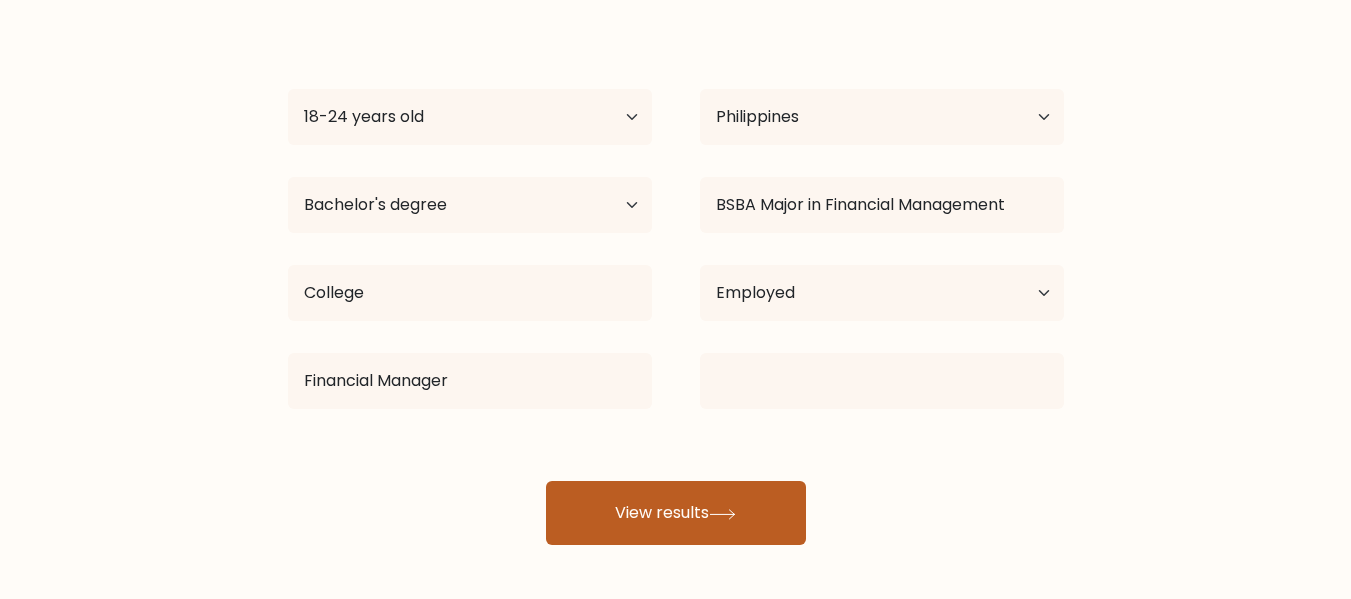 click on "View results" at bounding box center (676, 513) 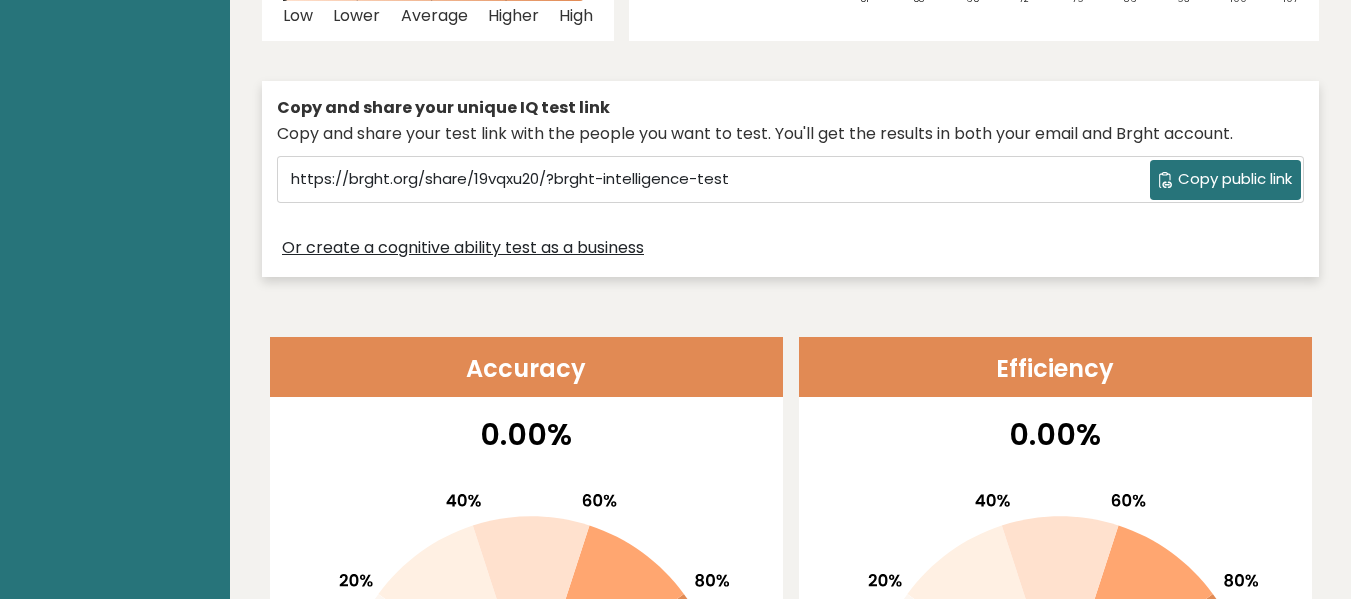 scroll, scrollTop: 0, scrollLeft: 0, axis: both 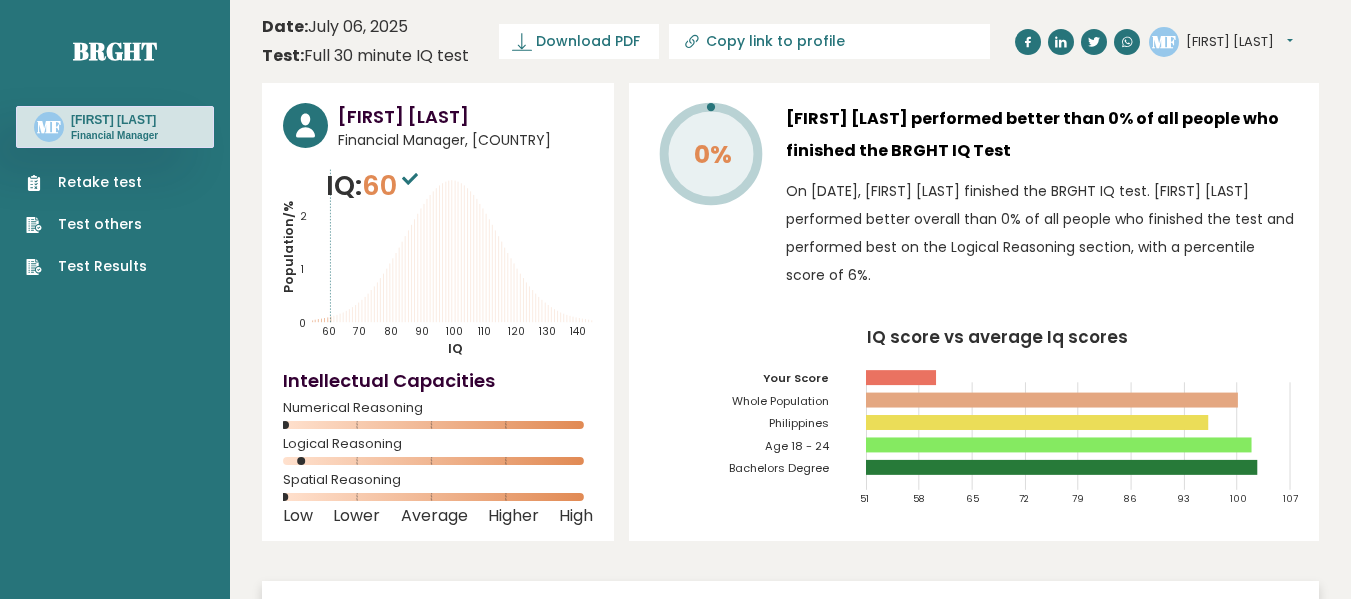 click on "[FIRST] [LAST]" at bounding box center [1239, 42] 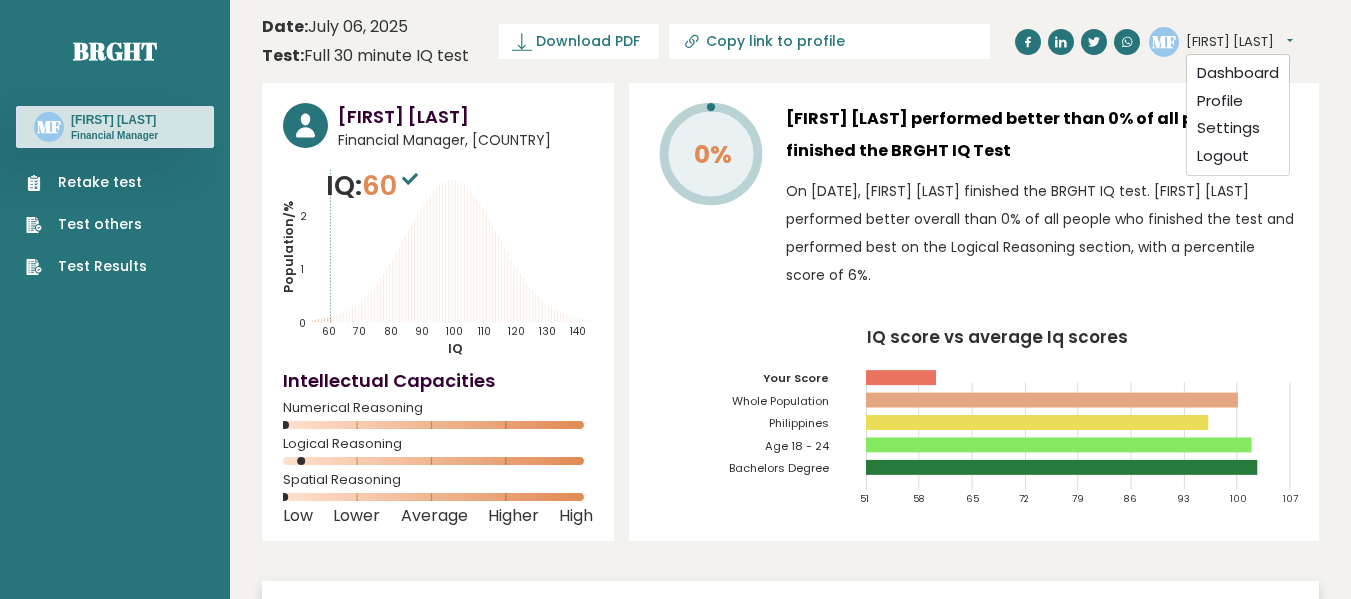 click on "Retake test" at bounding box center [86, 182] 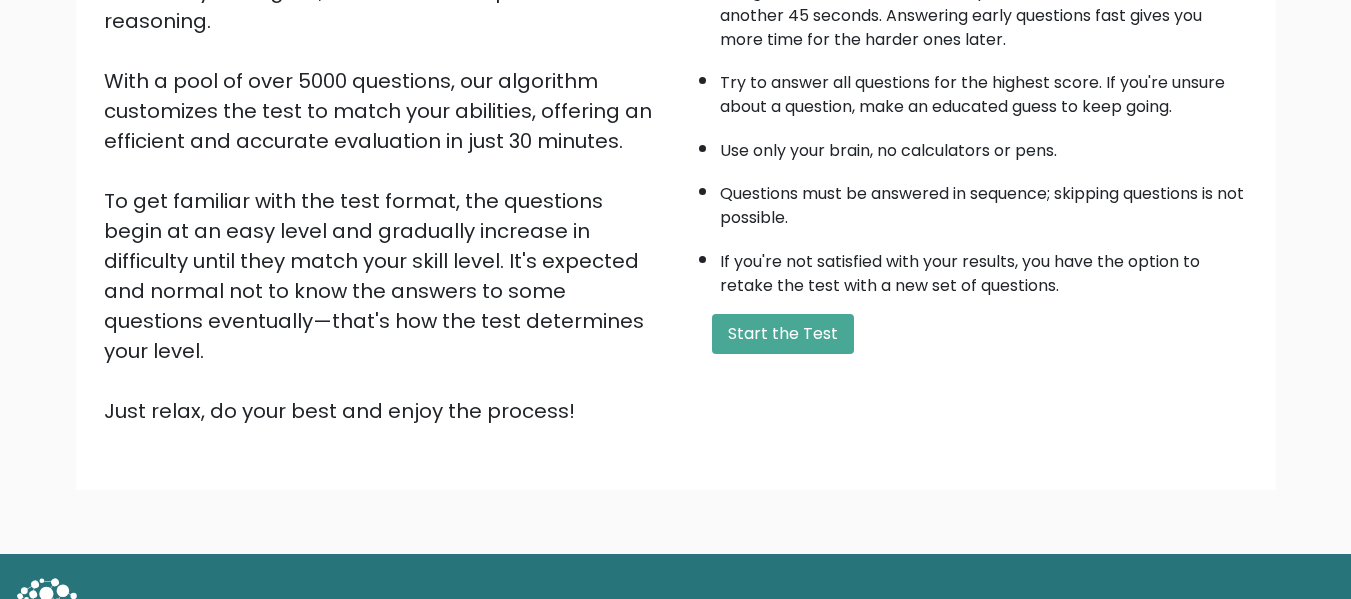 scroll, scrollTop: 317, scrollLeft: 0, axis: vertical 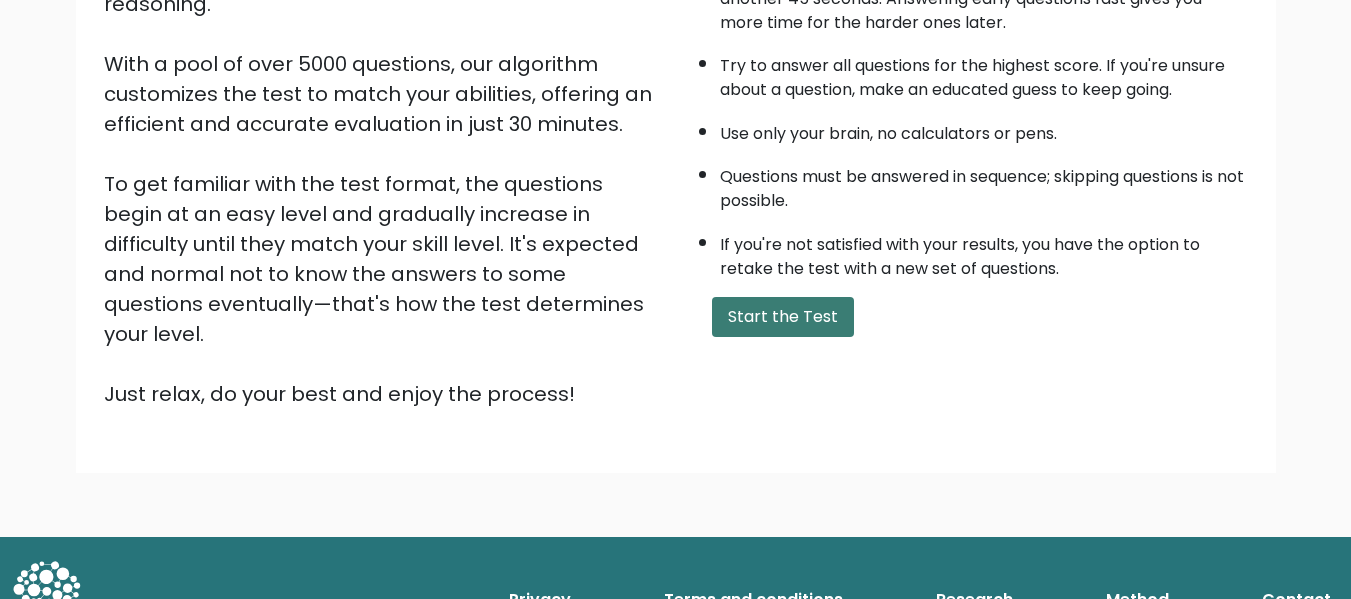 click on "Start the Test" at bounding box center [783, 317] 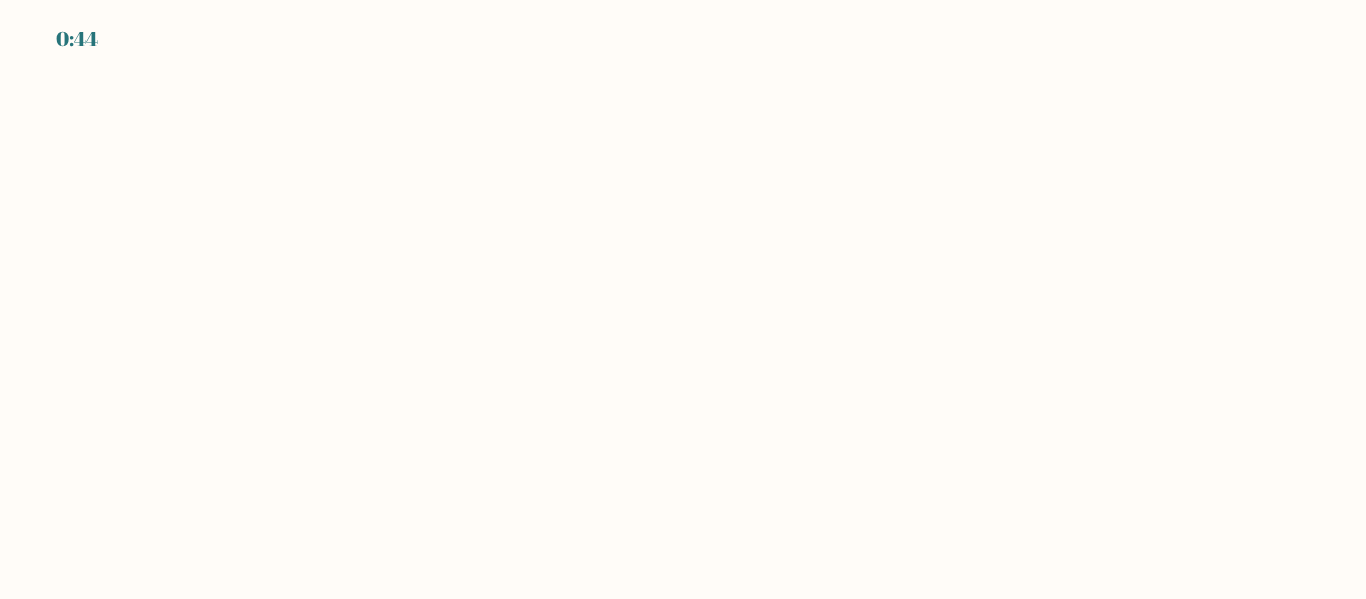 scroll, scrollTop: 0, scrollLeft: 0, axis: both 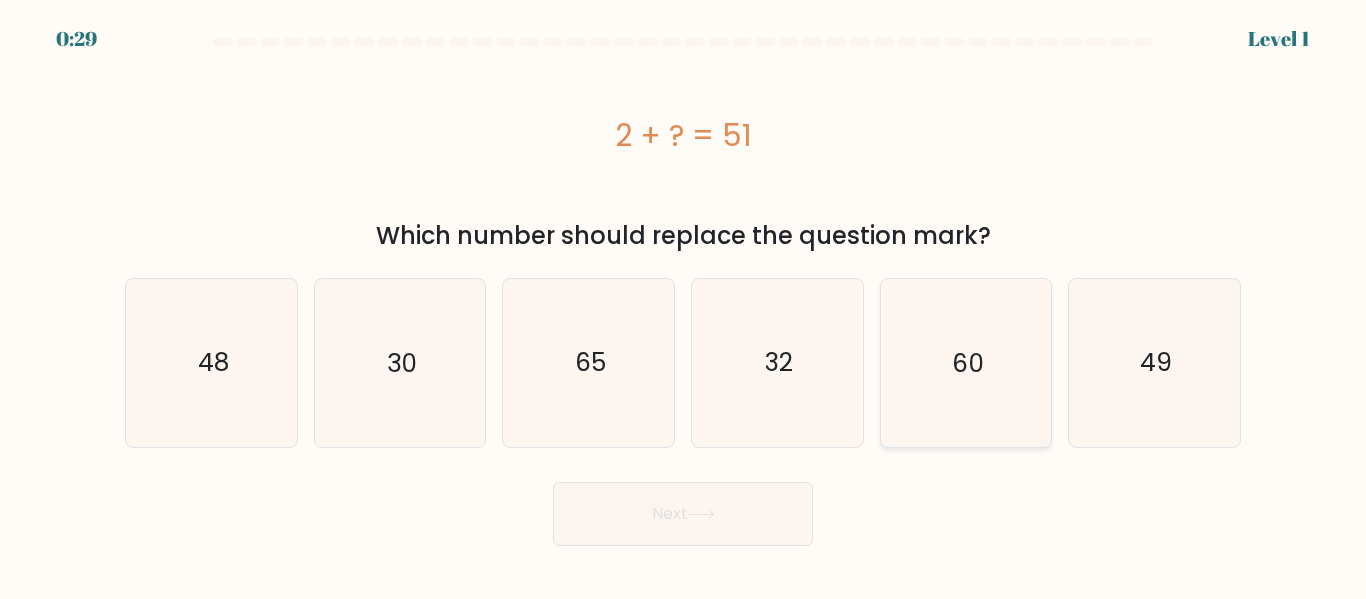 drag, startPoint x: 1139, startPoint y: 375, endPoint x: 963, endPoint y: 409, distance: 179.25401 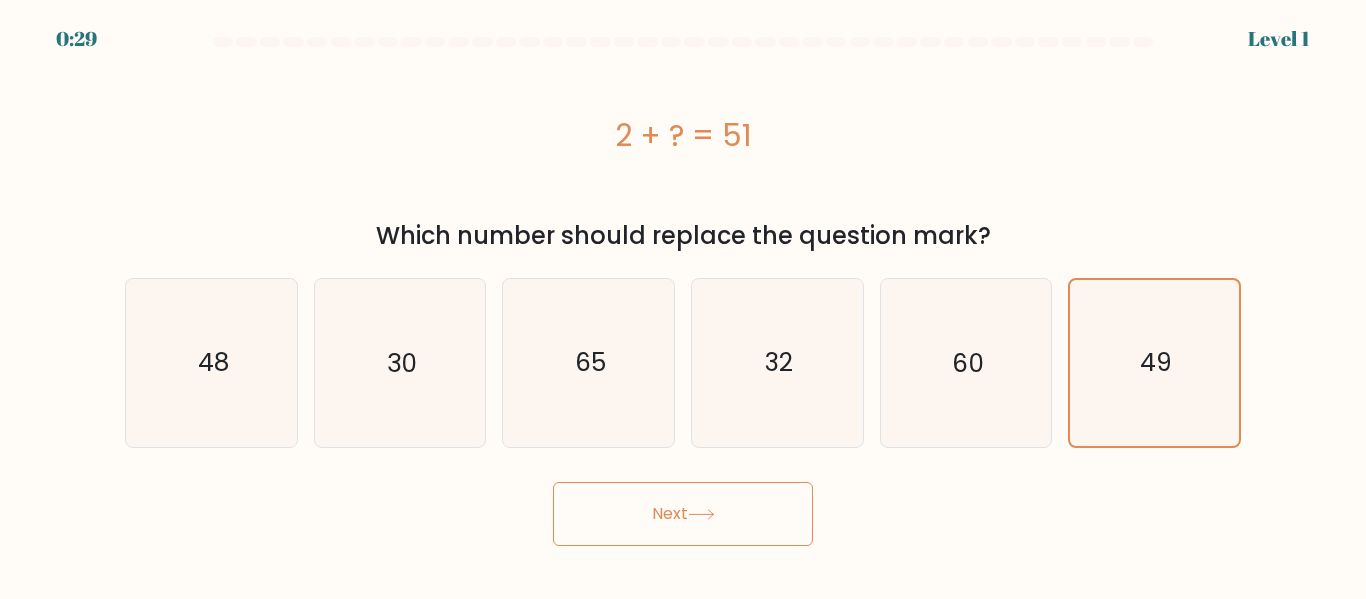 click on "Next" at bounding box center [683, 514] 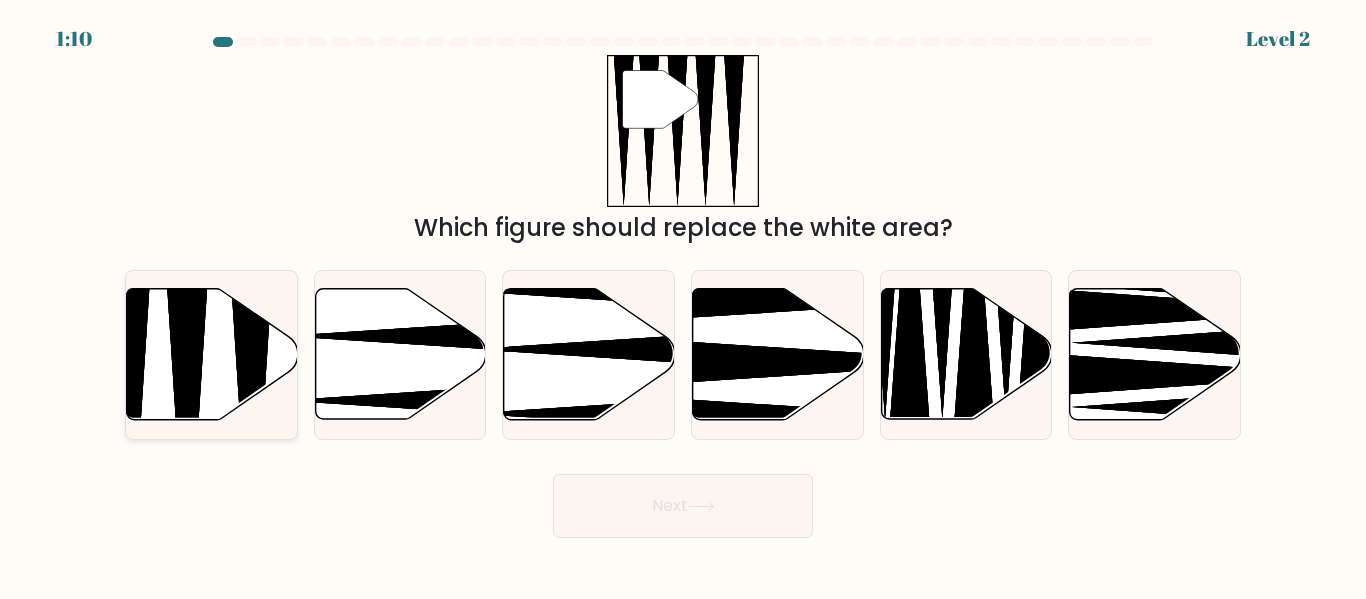 click at bounding box center [187, 425] 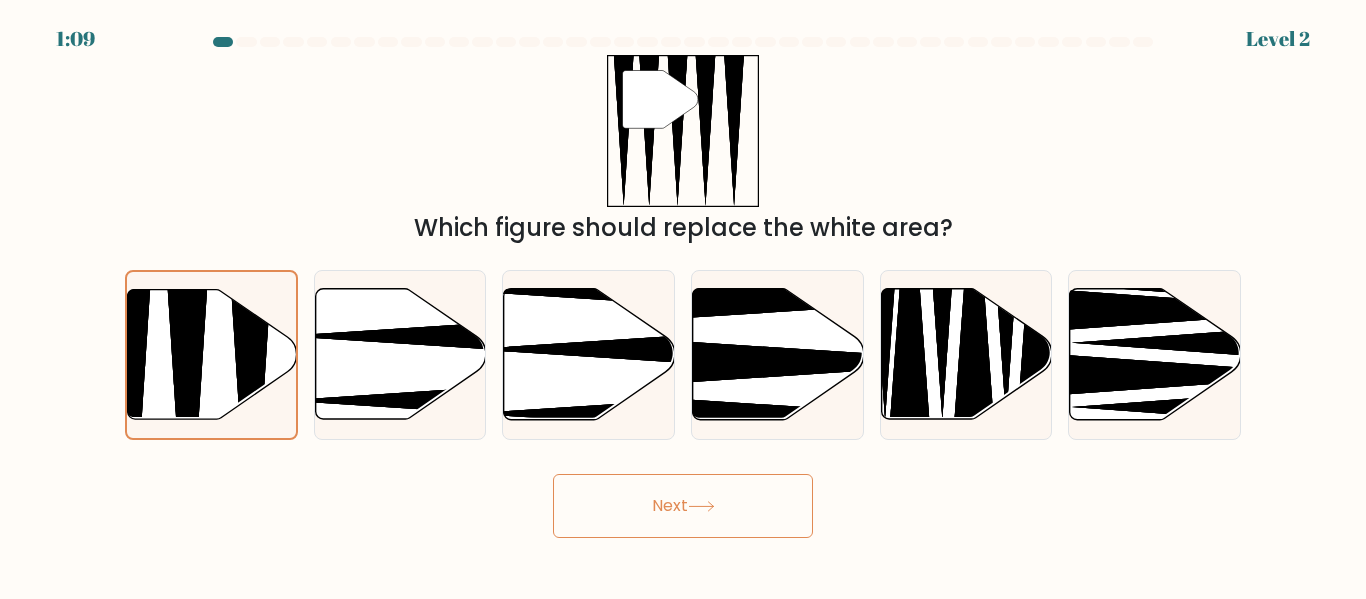click on "Next" at bounding box center [683, 506] 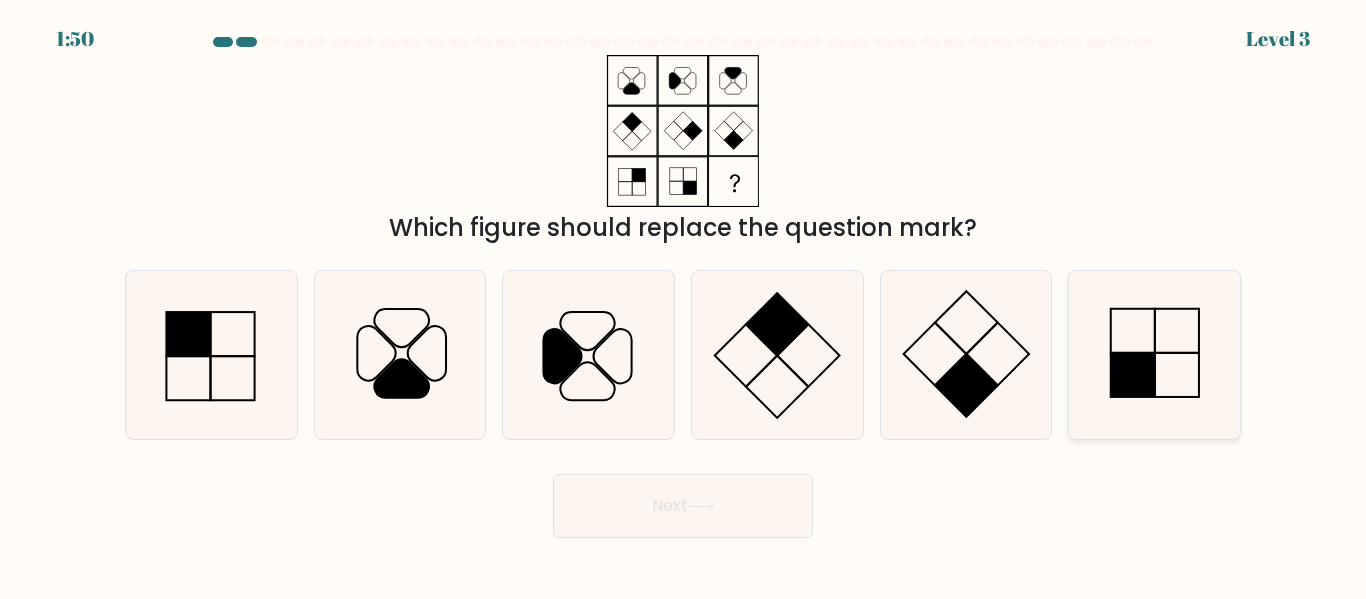 click at bounding box center [1154, 354] 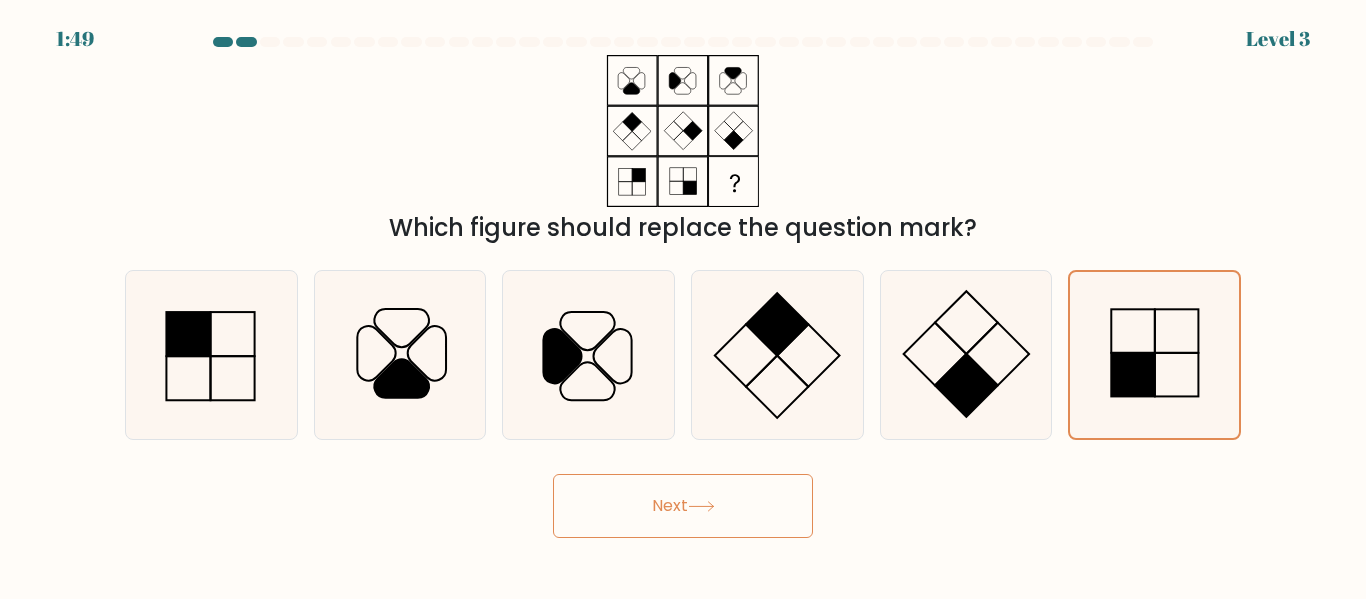 click on "Next" at bounding box center [683, 506] 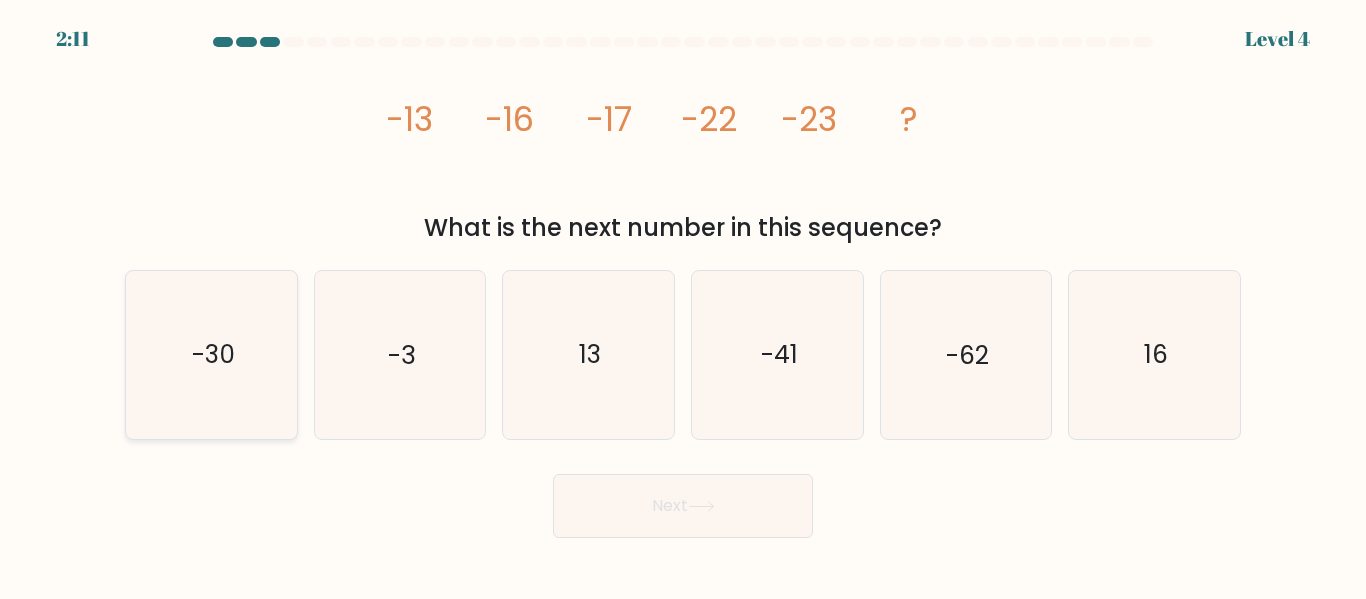 click on "-30" at bounding box center [212, 355] 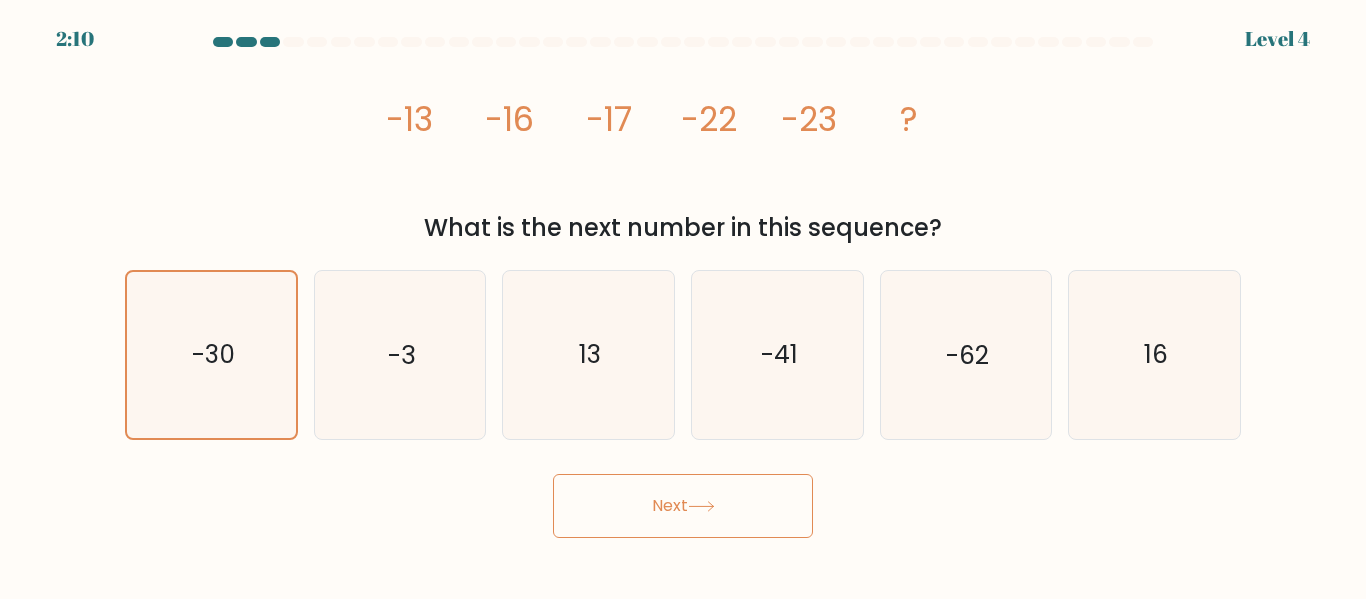 click on "Next" at bounding box center [683, 506] 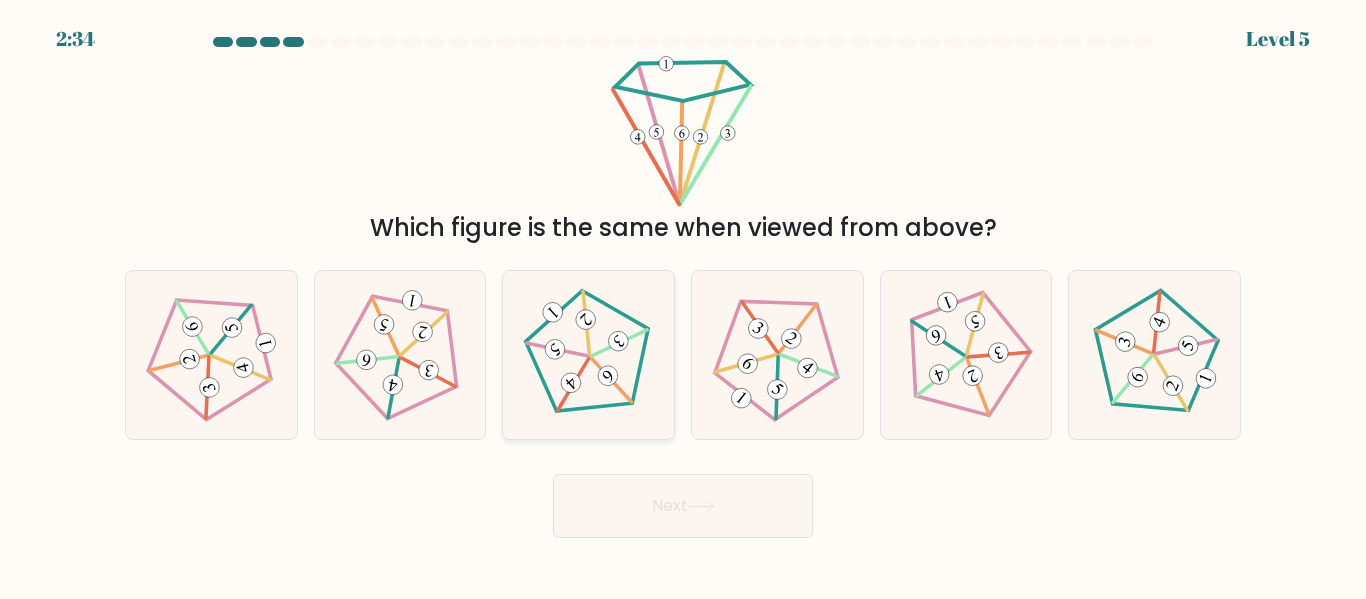 click at bounding box center (573, 384) 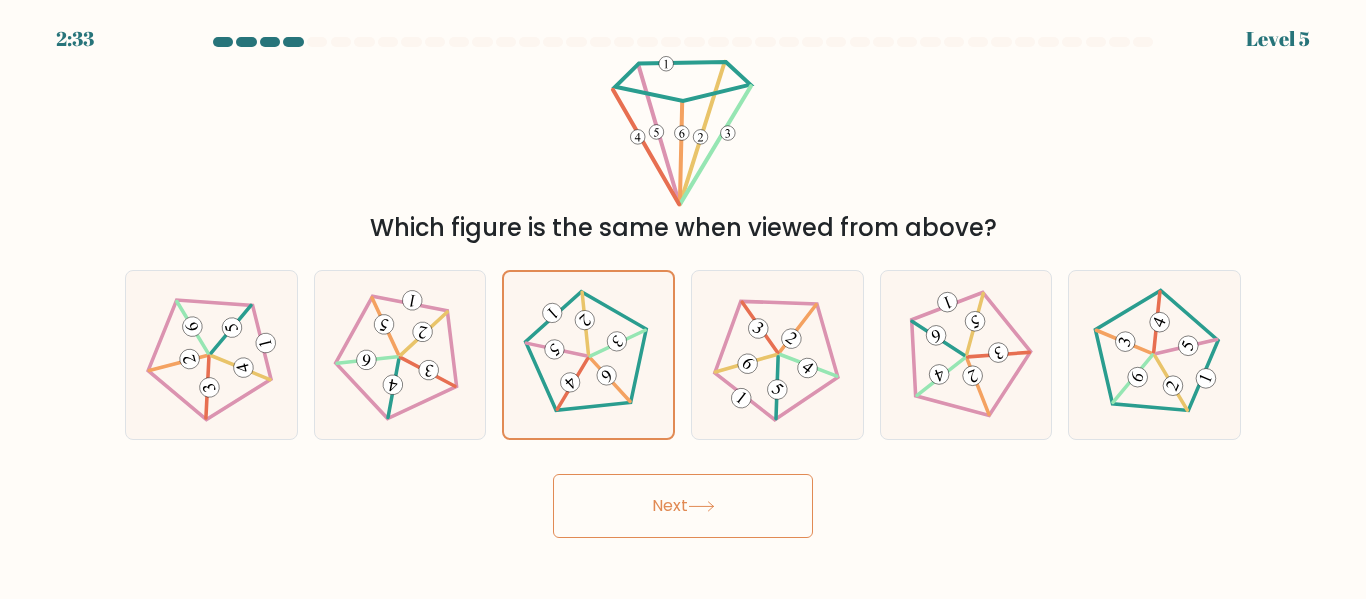 click on "Next" at bounding box center (683, 506) 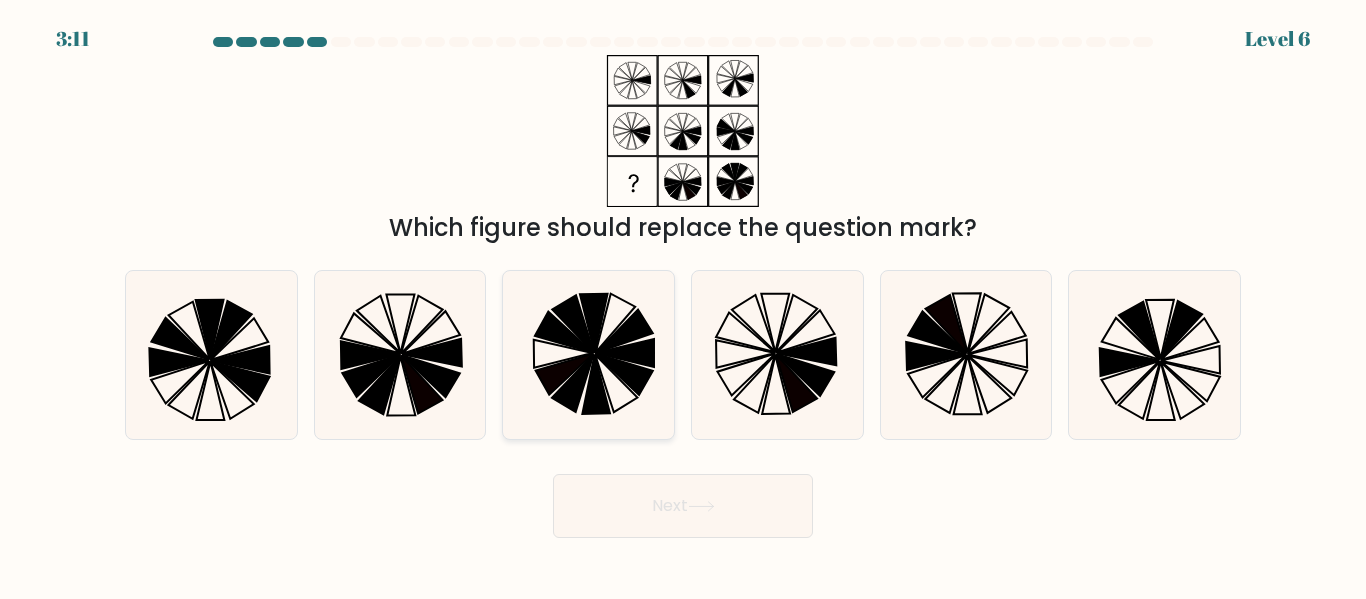 click at bounding box center [588, 354] 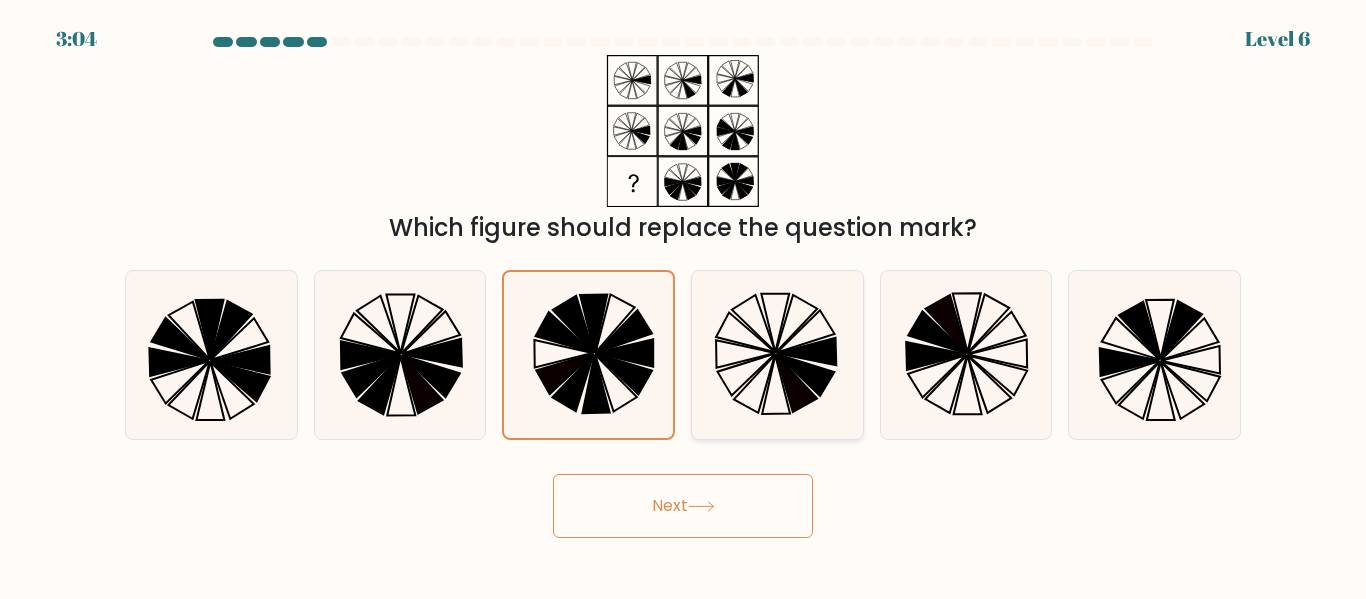 click at bounding box center [754, 385] 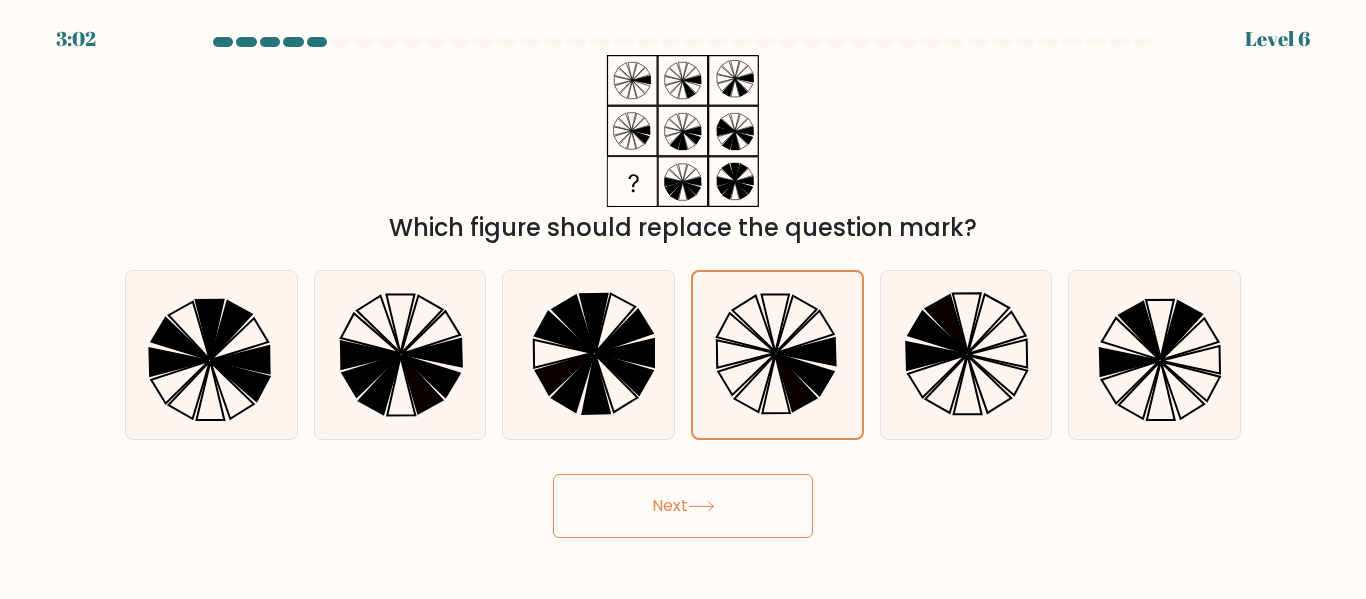 click at bounding box center [701, 506] 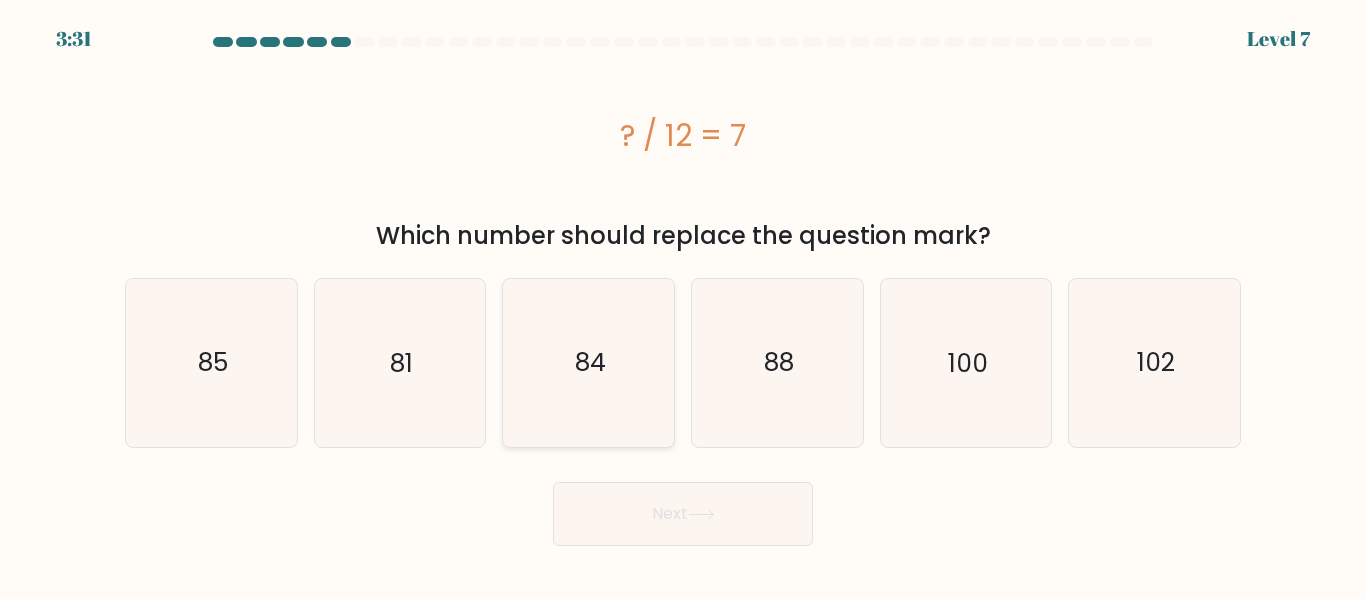 click on "84" at bounding box center [588, 362] 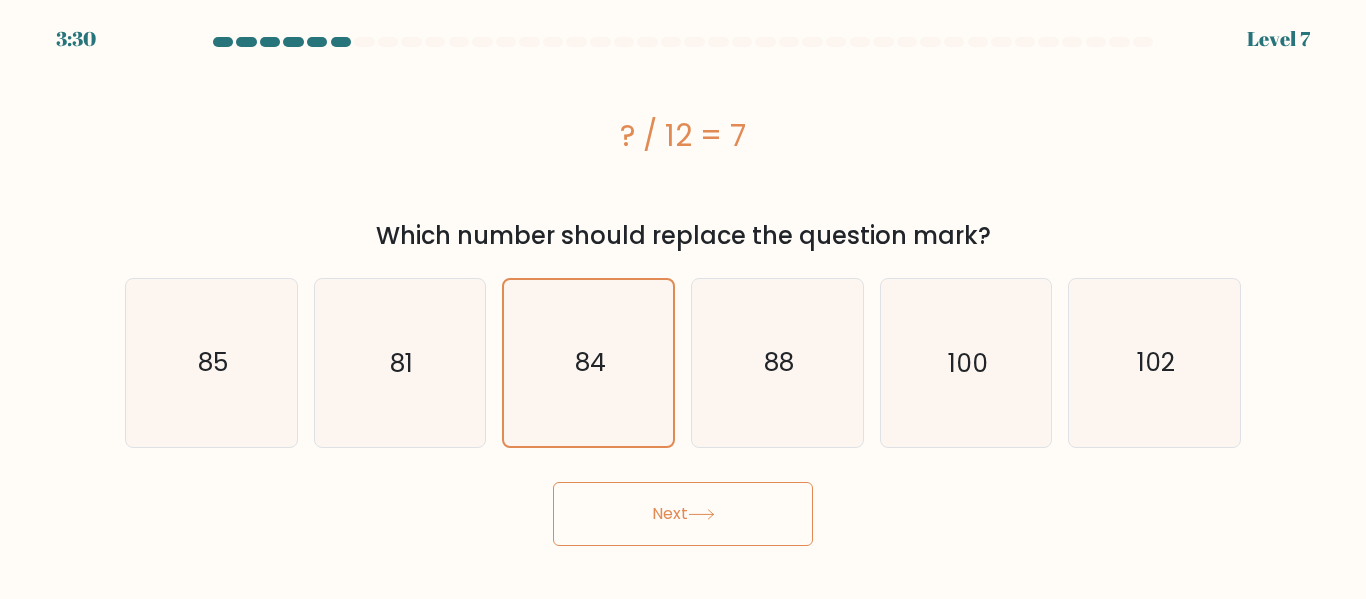 click on "Next" at bounding box center (683, 514) 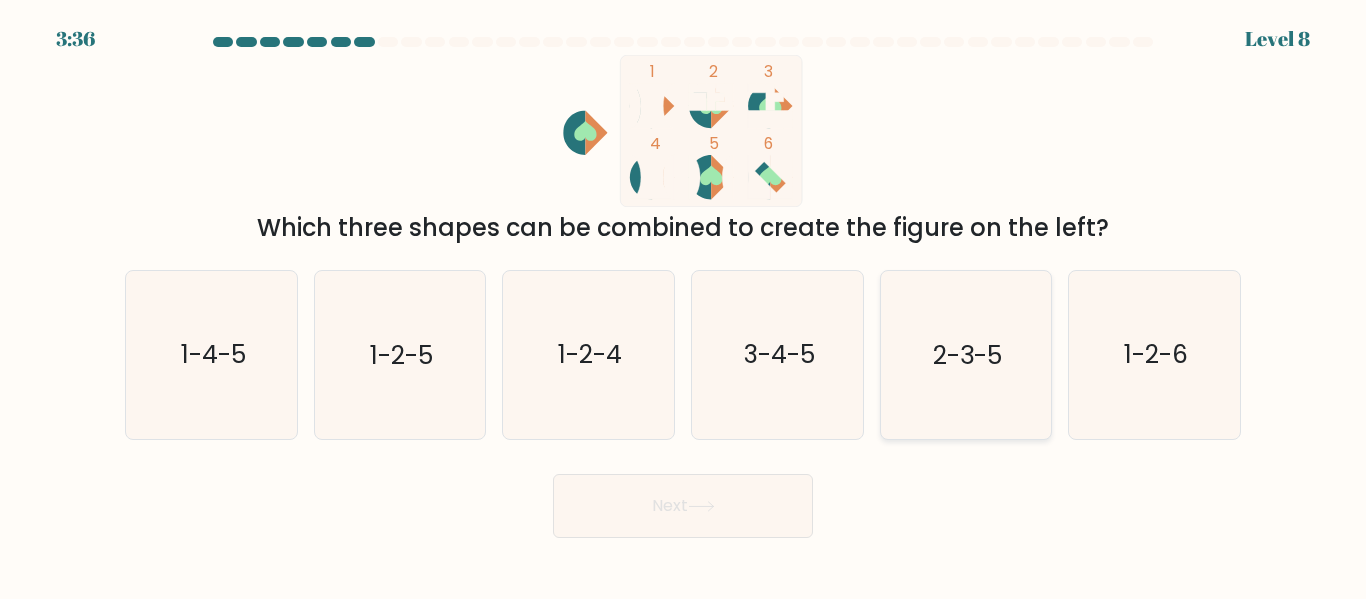 click on "2-3-5" at bounding box center [967, 355] 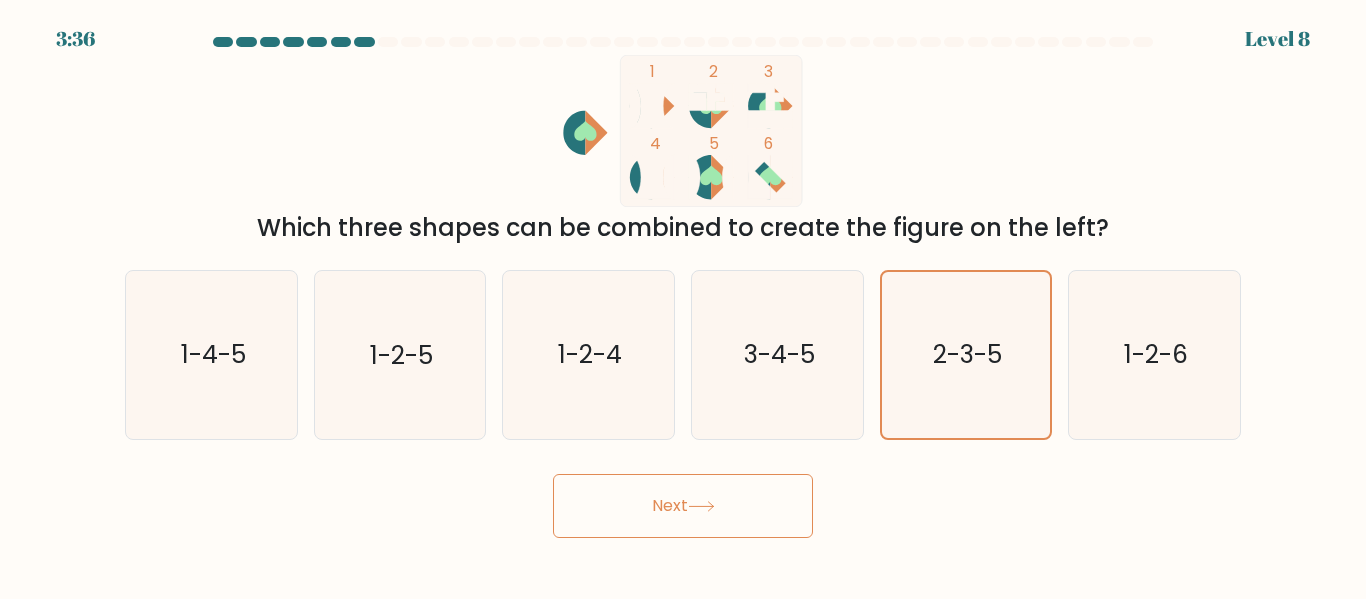 click on "Next" at bounding box center (683, 506) 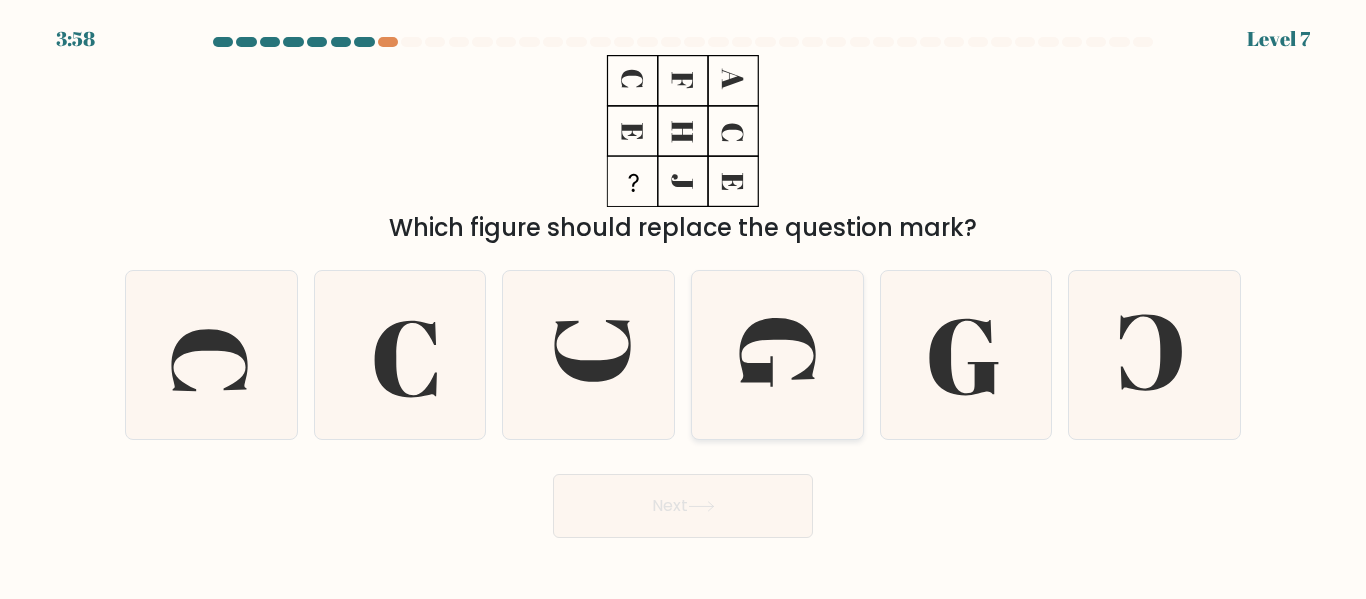 click at bounding box center [777, 353] 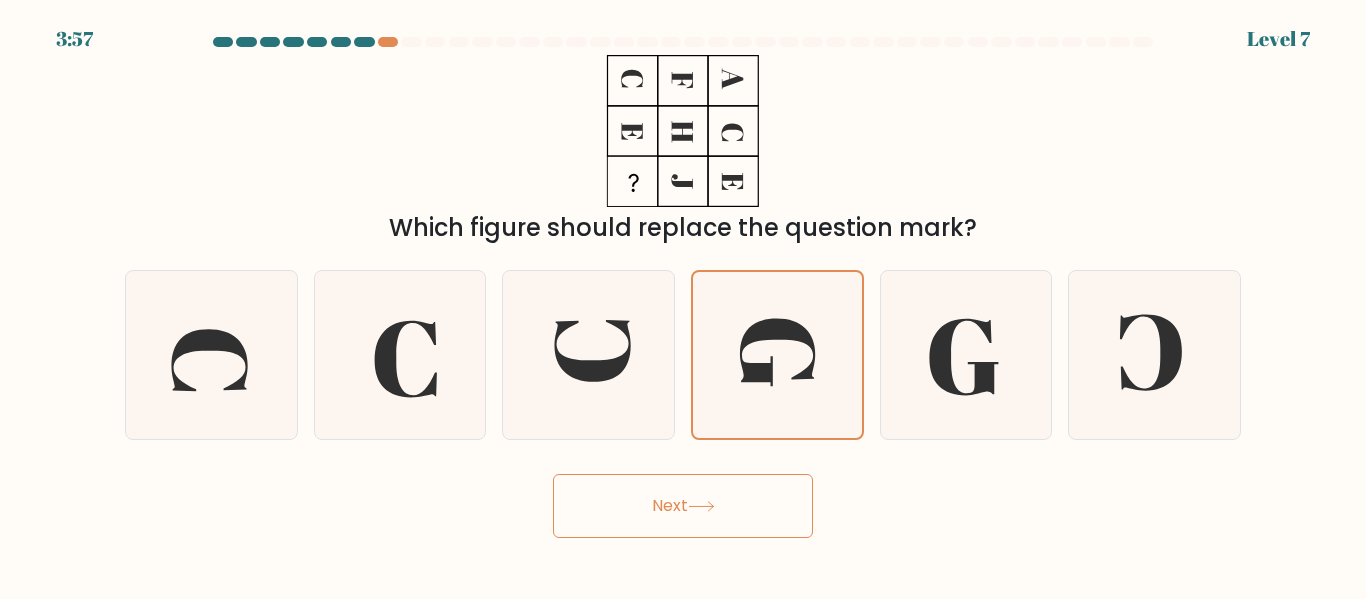 click on "Next" at bounding box center [683, 506] 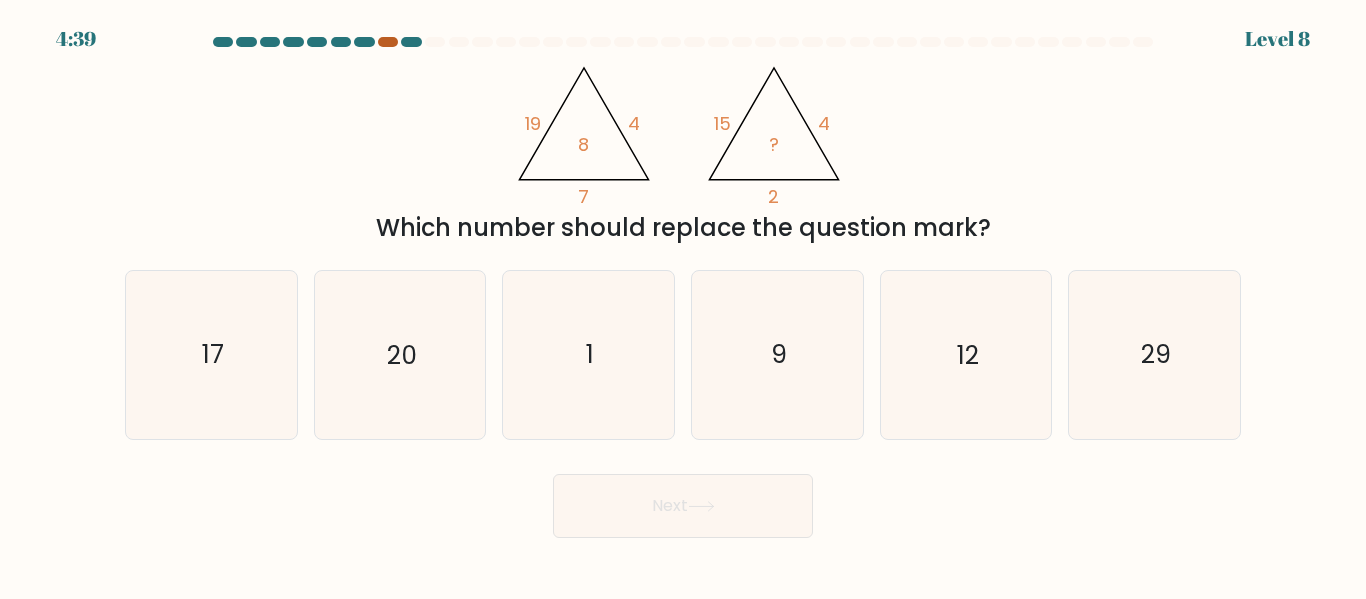 click at bounding box center (388, 42) 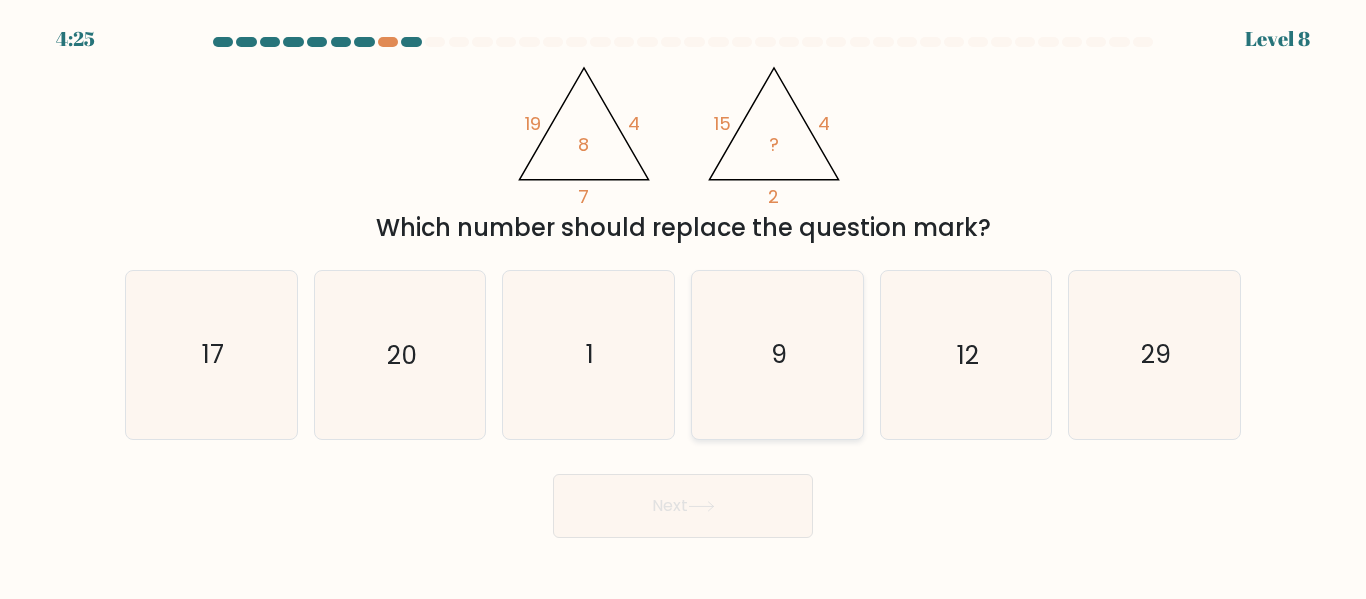 click on "9" at bounding box center (777, 354) 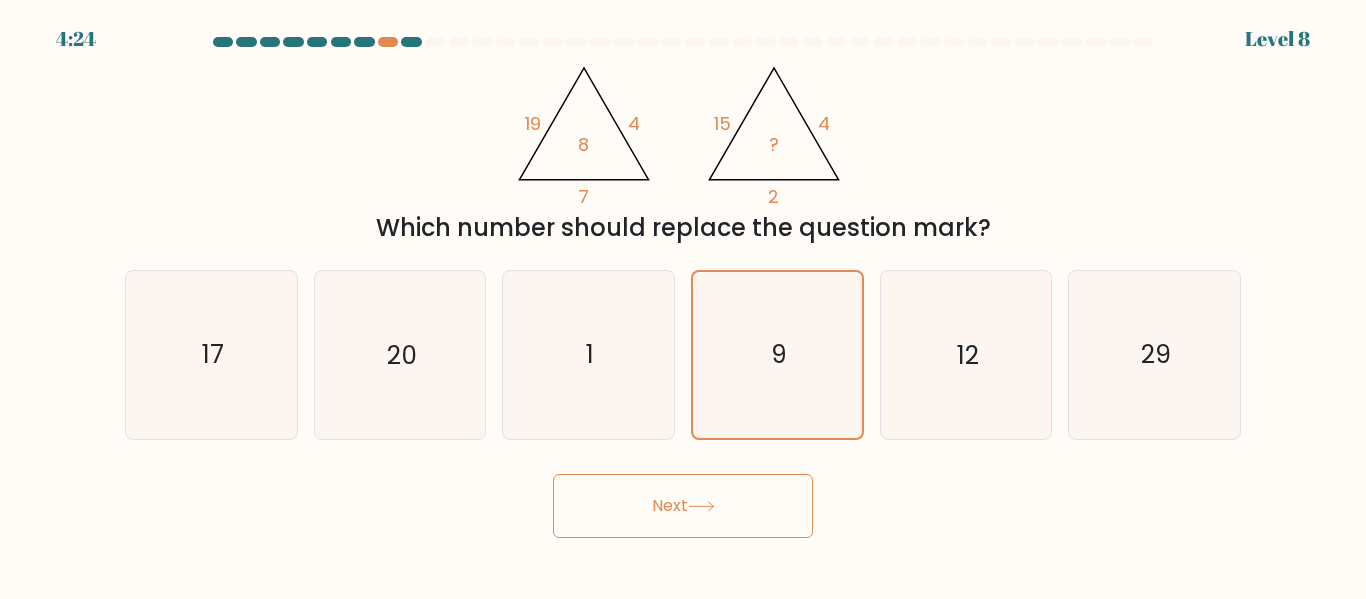 click on "Next" at bounding box center [683, 501] 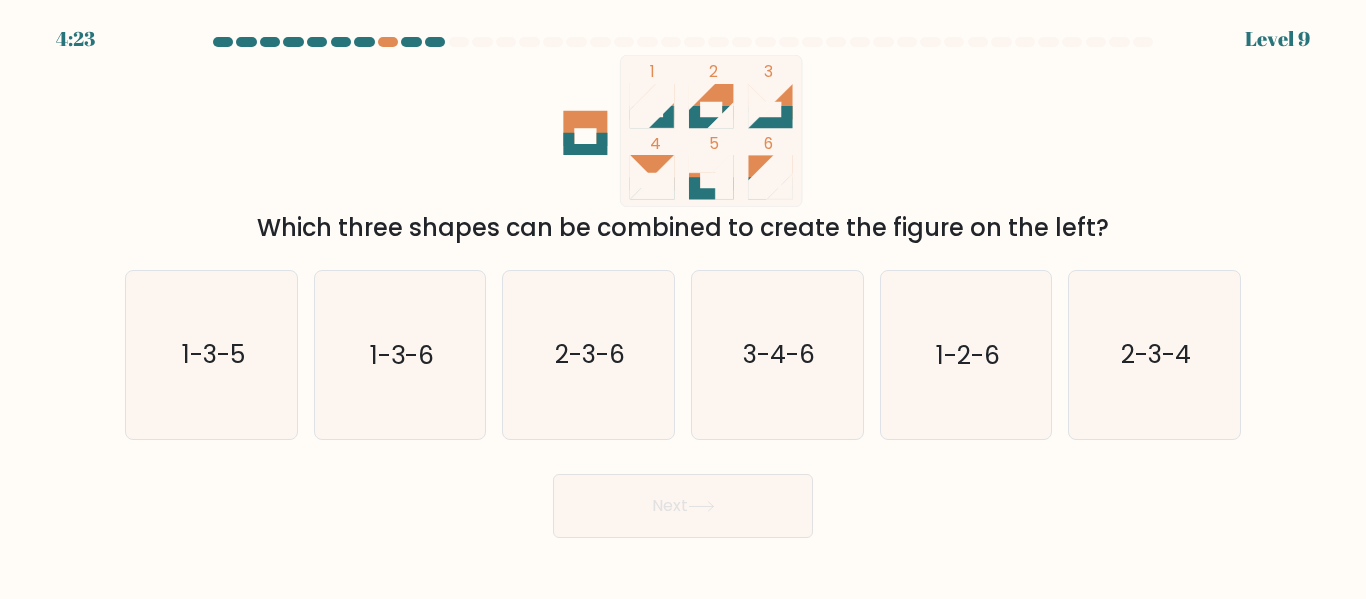 click on "Next" at bounding box center [683, 506] 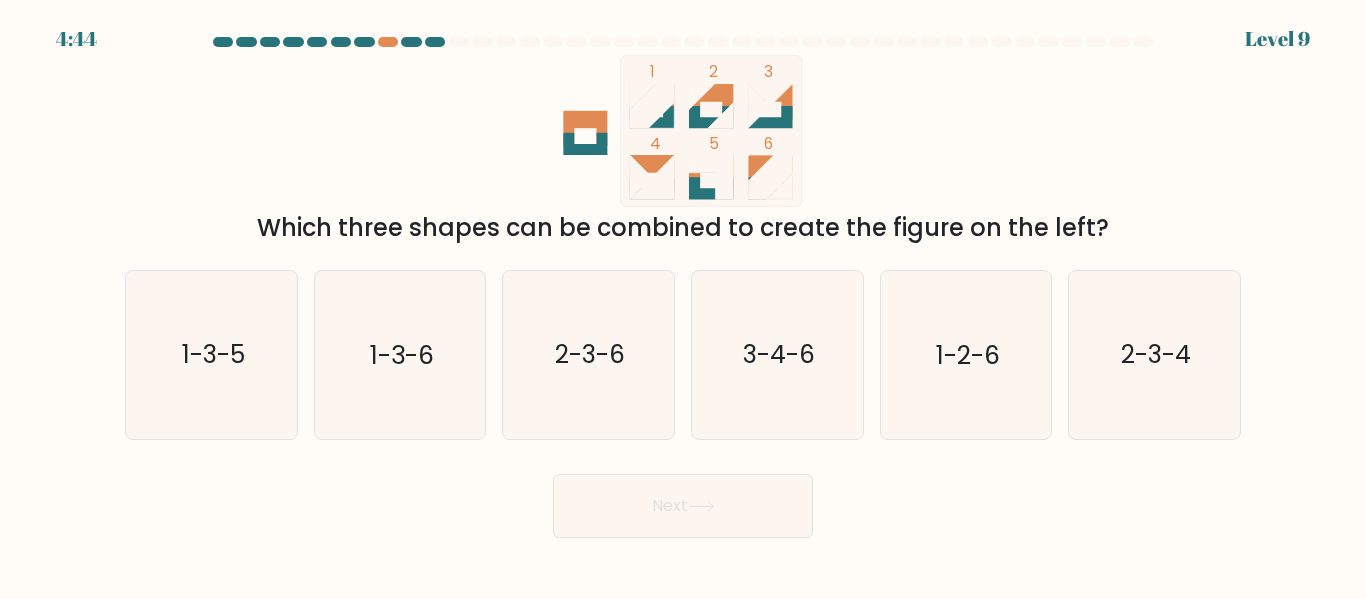 click on "Next" at bounding box center (683, 501) 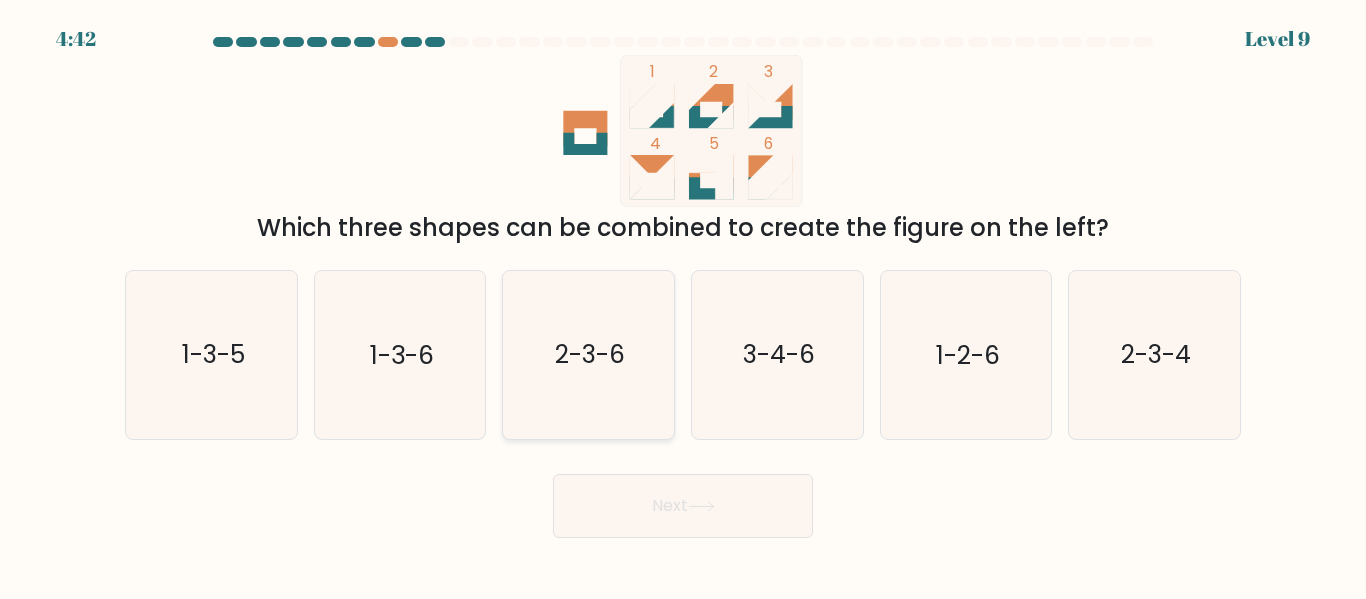 click on "2-3-6" at bounding box center (590, 355) 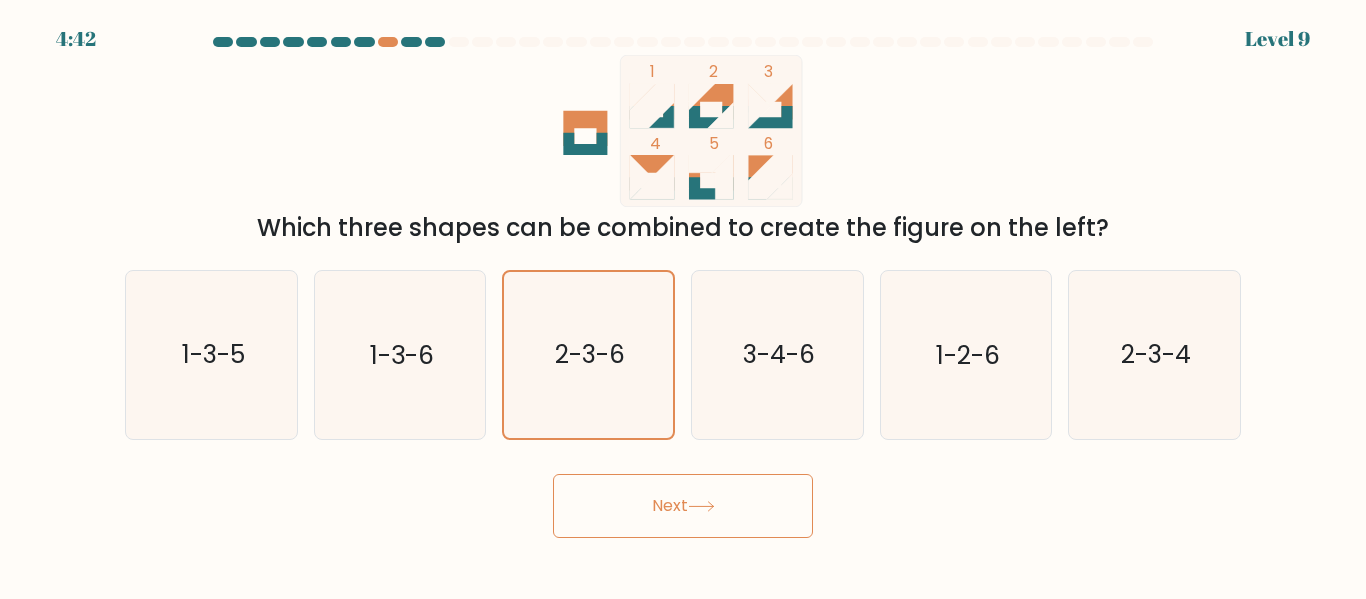 click at bounding box center [701, 506] 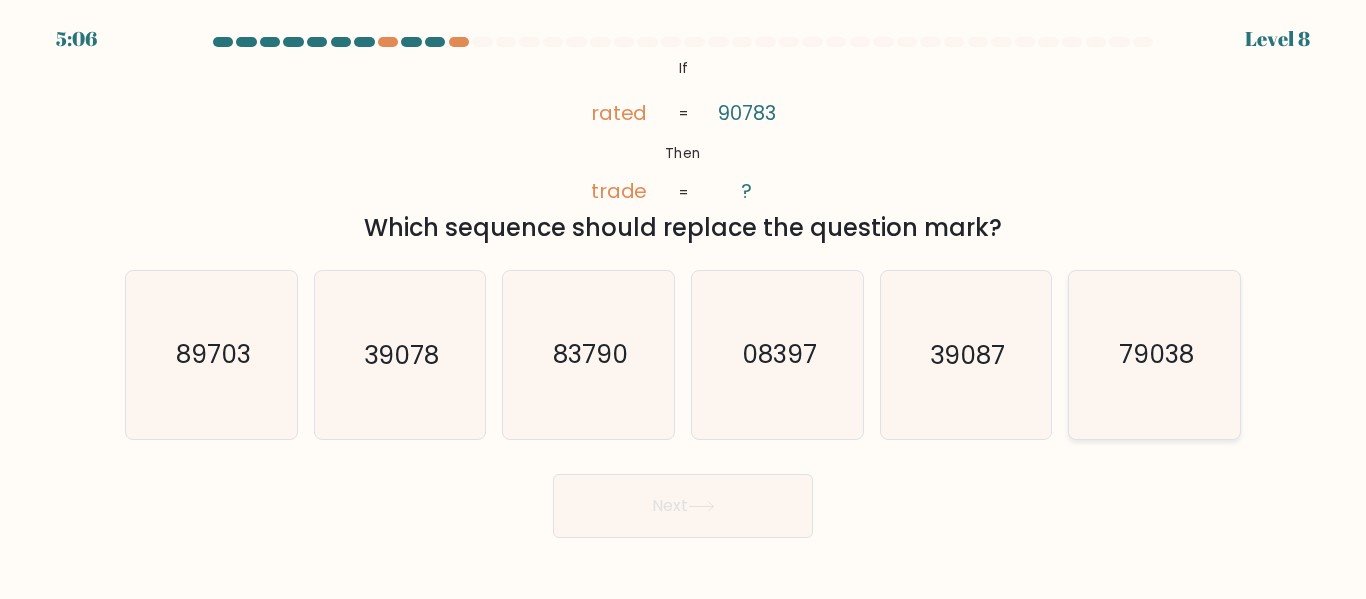 click on "79038" at bounding box center (1154, 354) 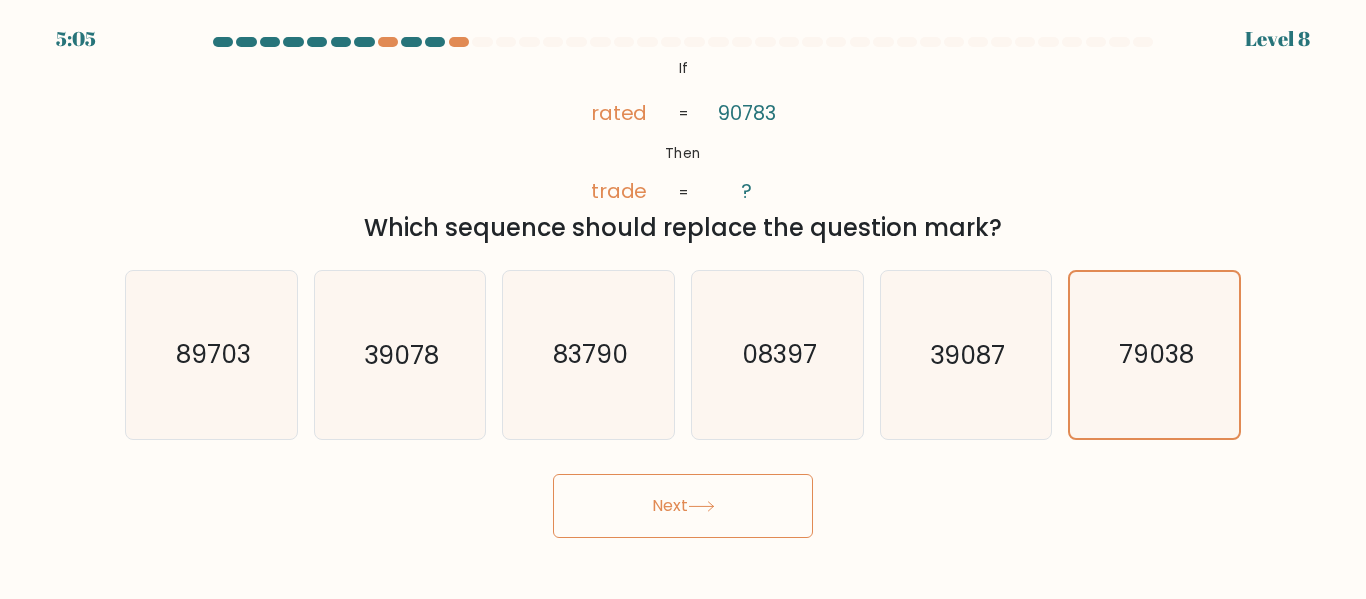 click on "Next" at bounding box center (683, 506) 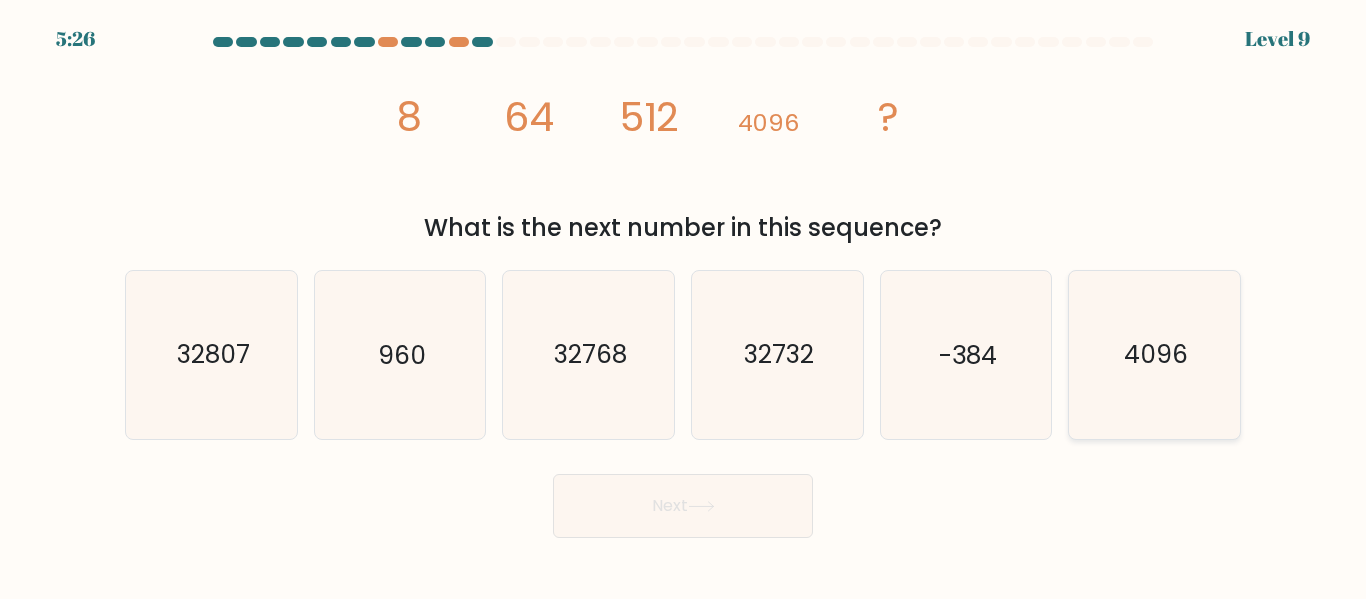 click on "4096" at bounding box center (1154, 354) 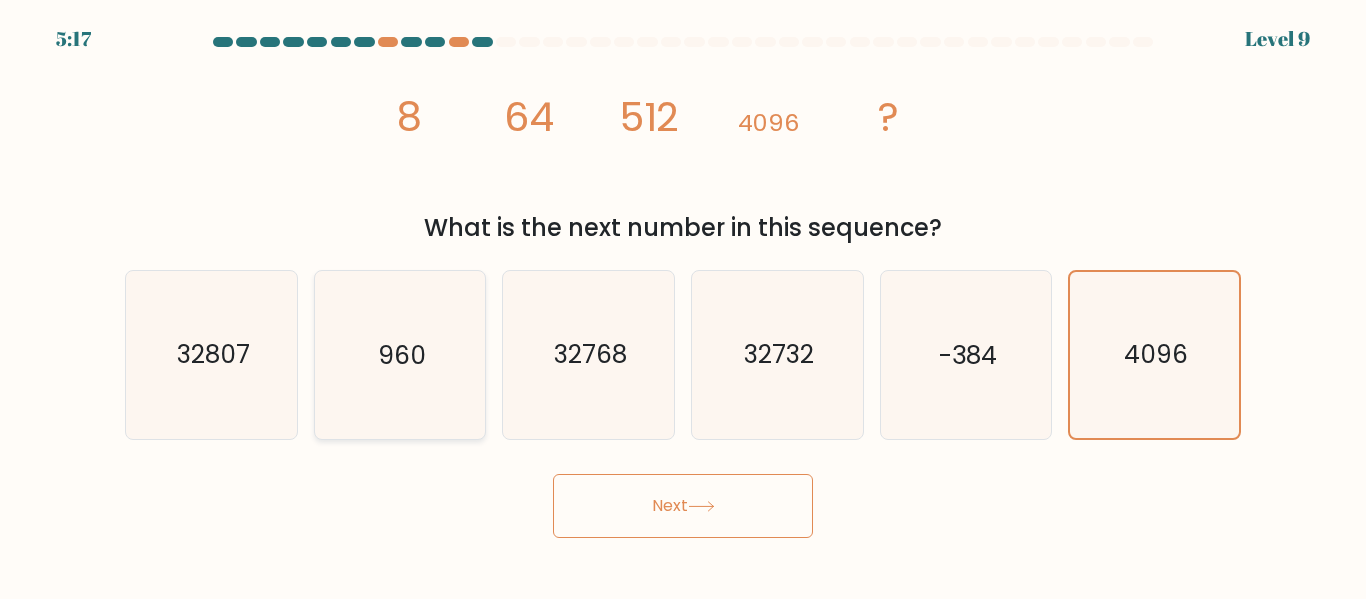 click on "960" at bounding box center (399, 354) 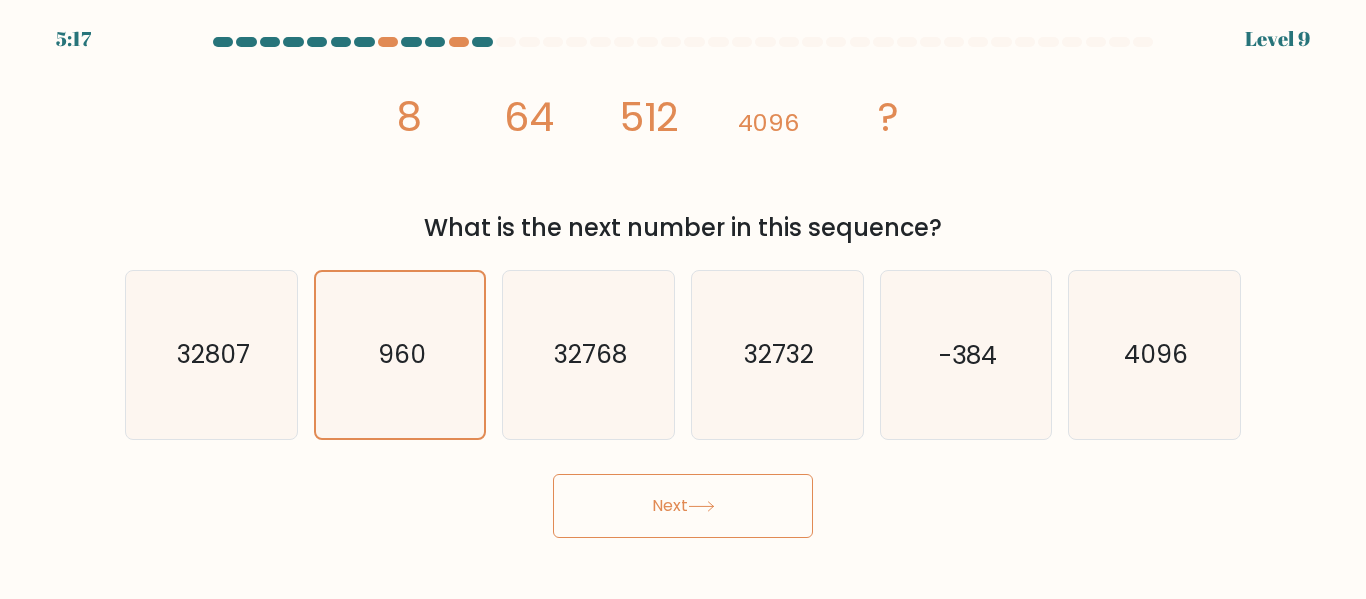 click on "Next" at bounding box center (683, 506) 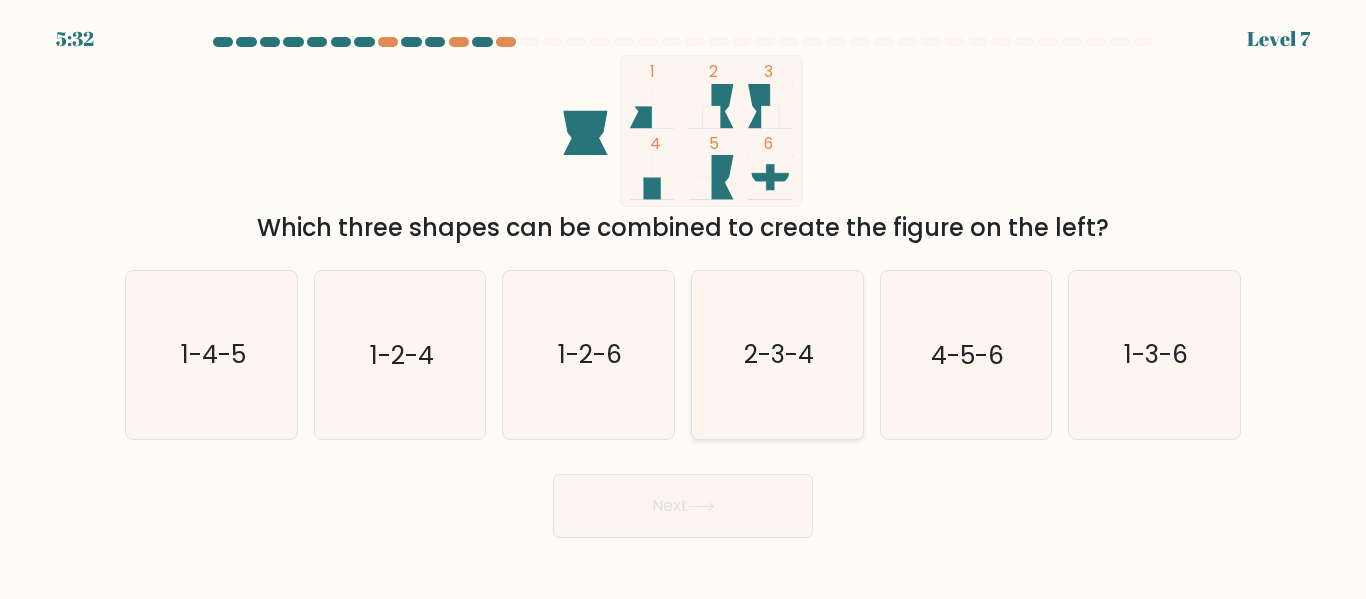click on "2-3-4" at bounding box center [779, 355] 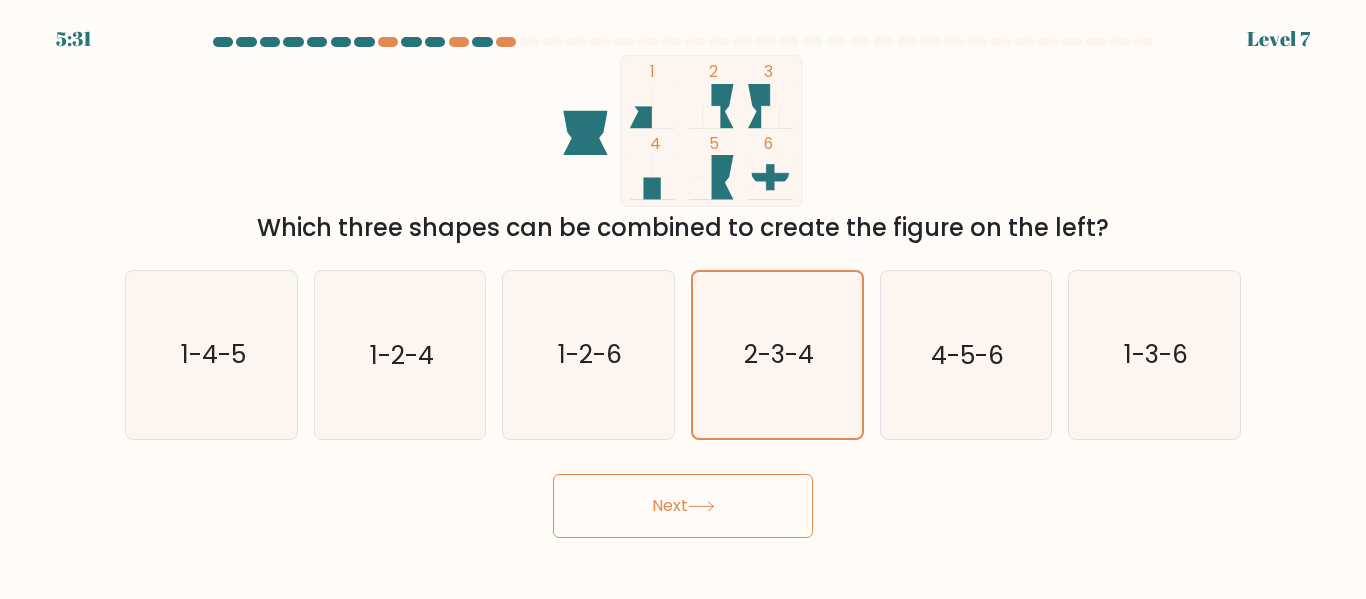 click on "Next" at bounding box center (683, 506) 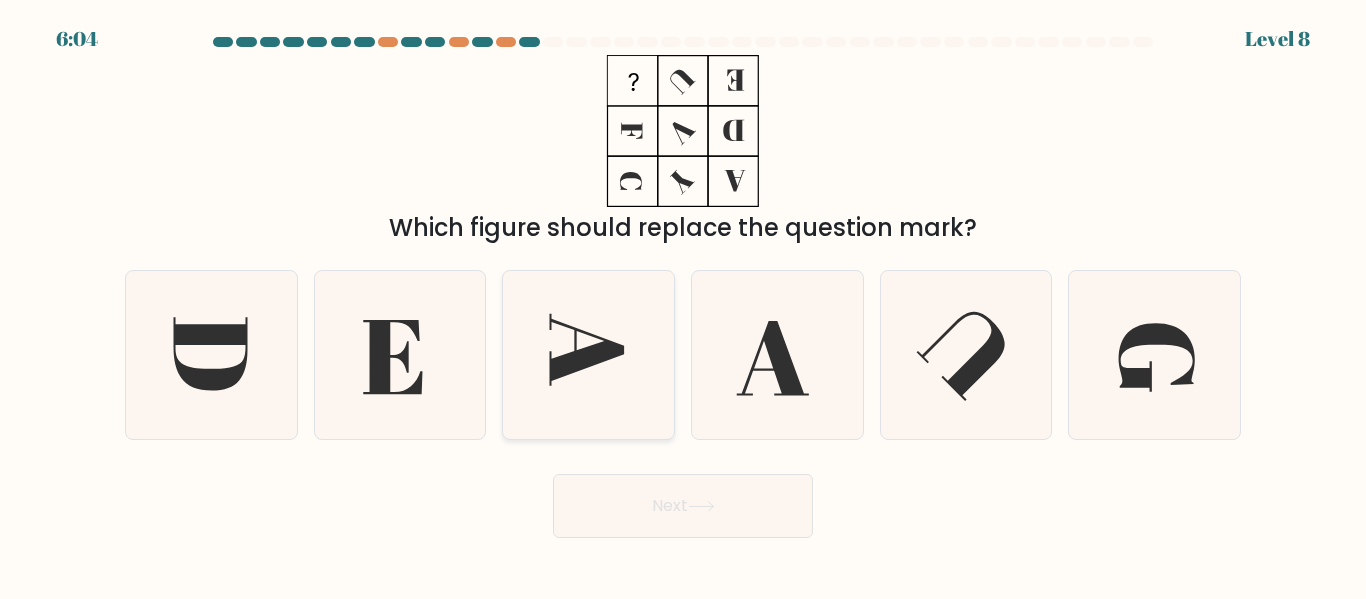 click at bounding box center [588, 354] 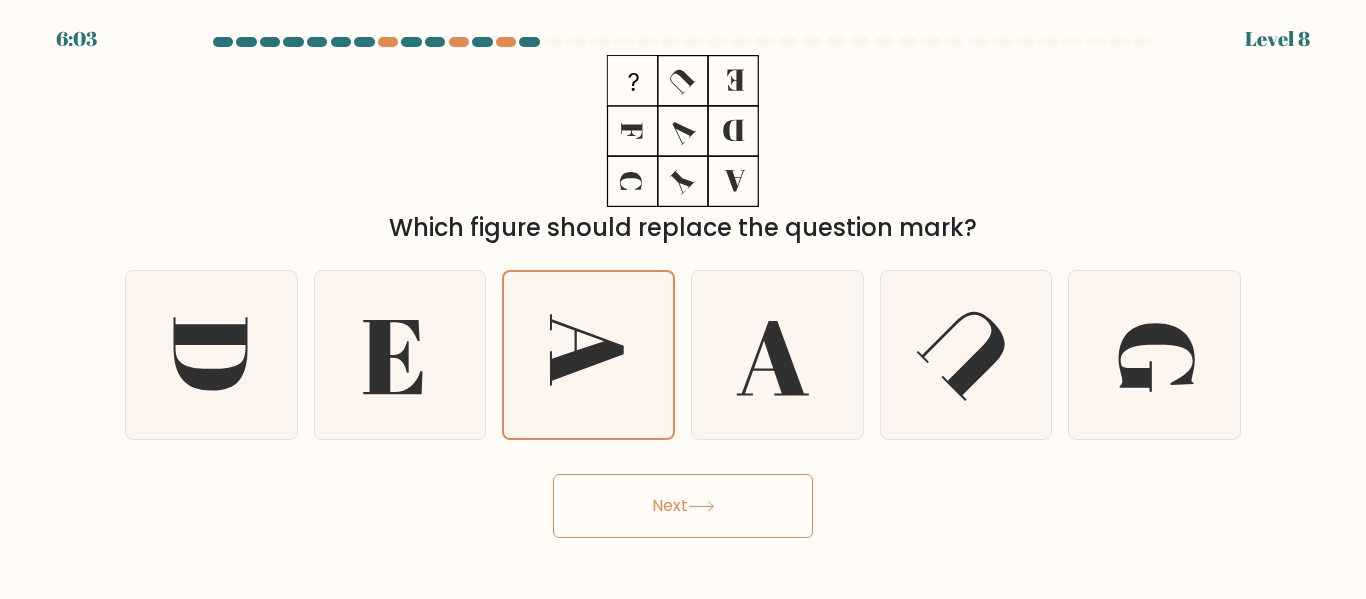 click on "Next" at bounding box center (683, 506) 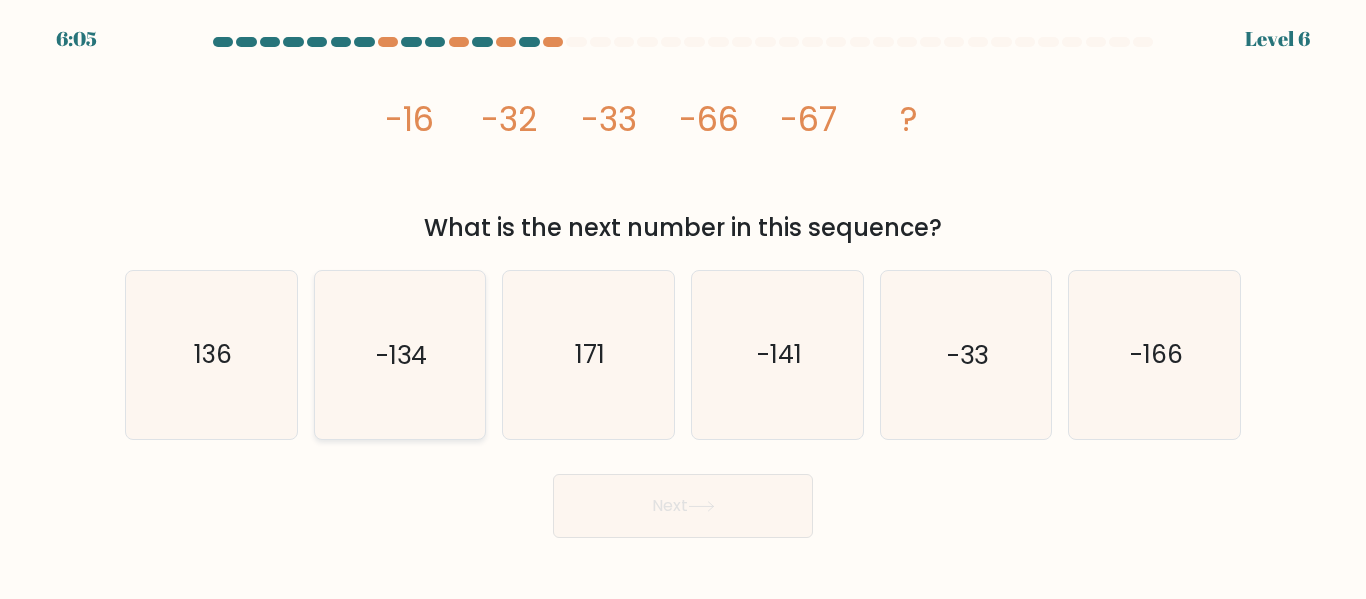 click on "-134" at bounding box center [399, 354] 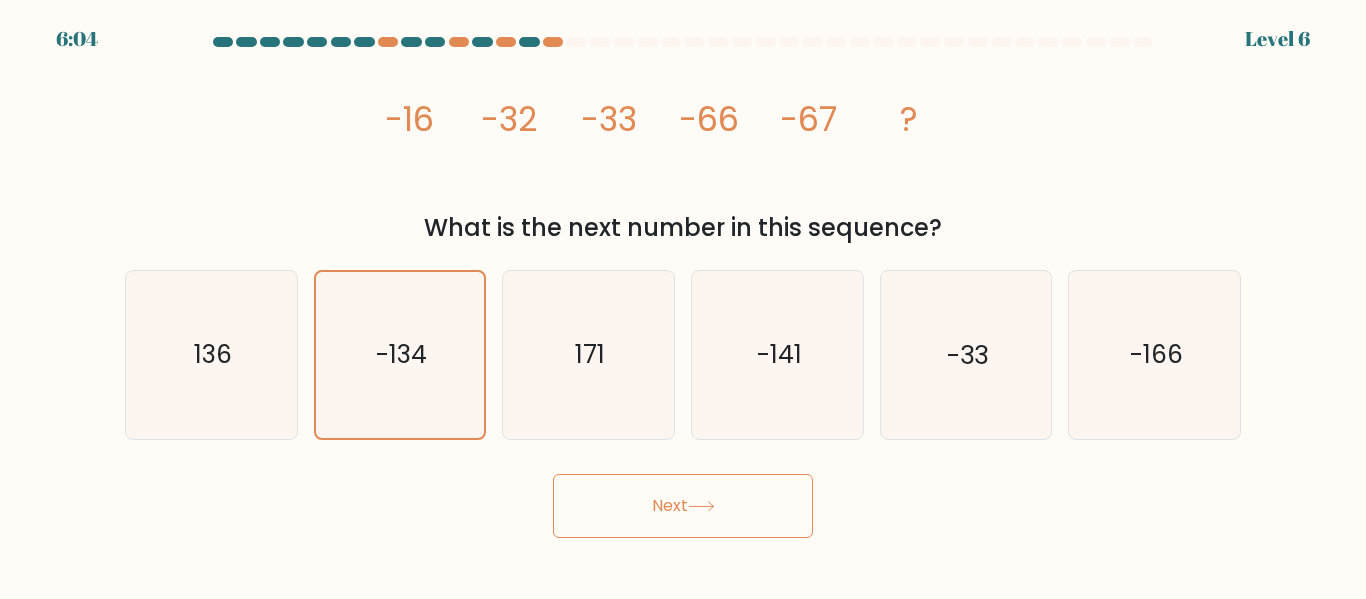 click on "Next" at bounding box center [683, 506] 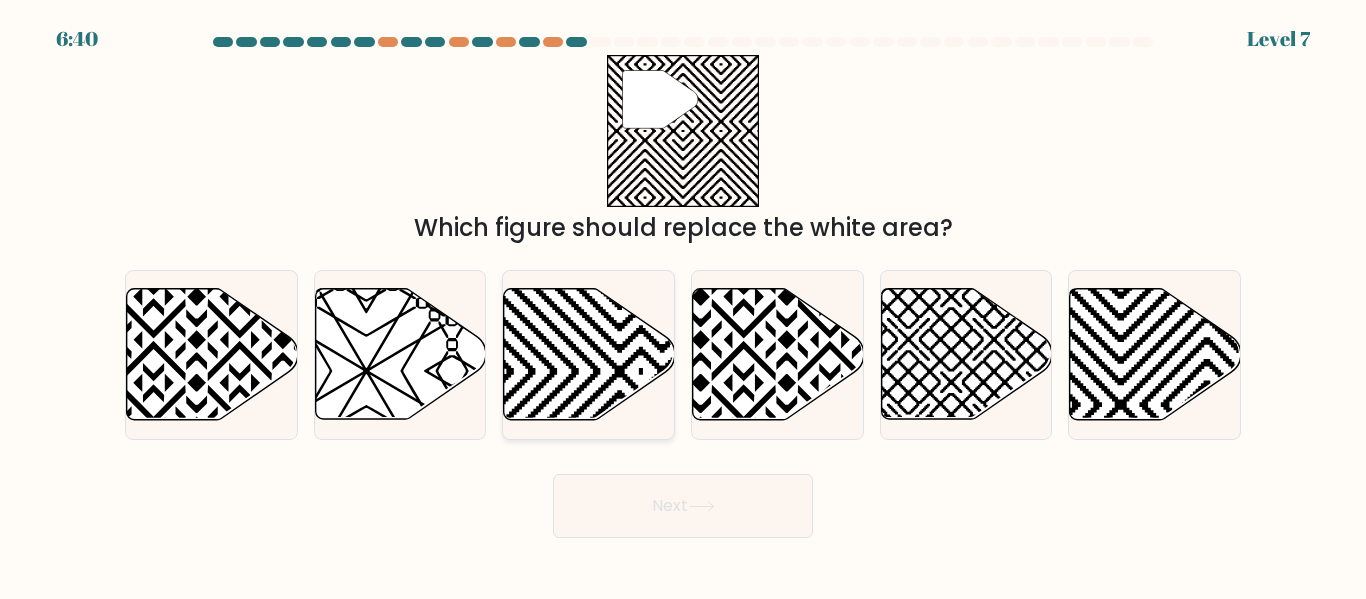 click at bounding box center [641, 286] 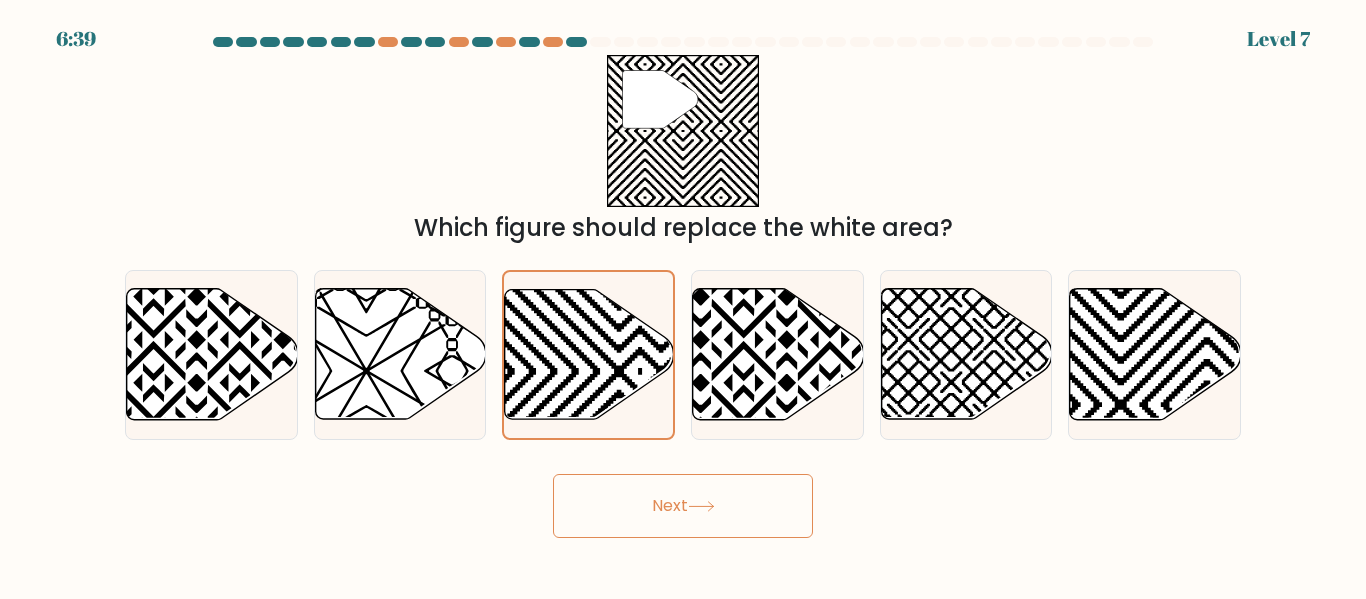 click at bounding box center (701, 506) 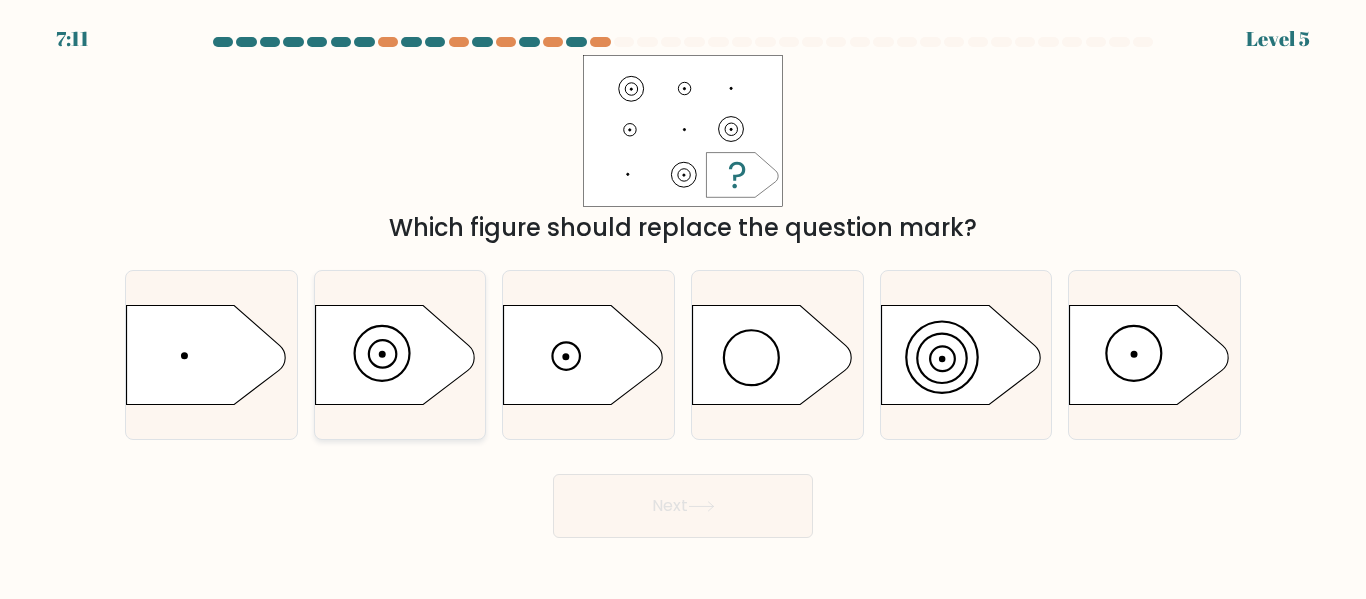 click at bounding box center [395, 355] 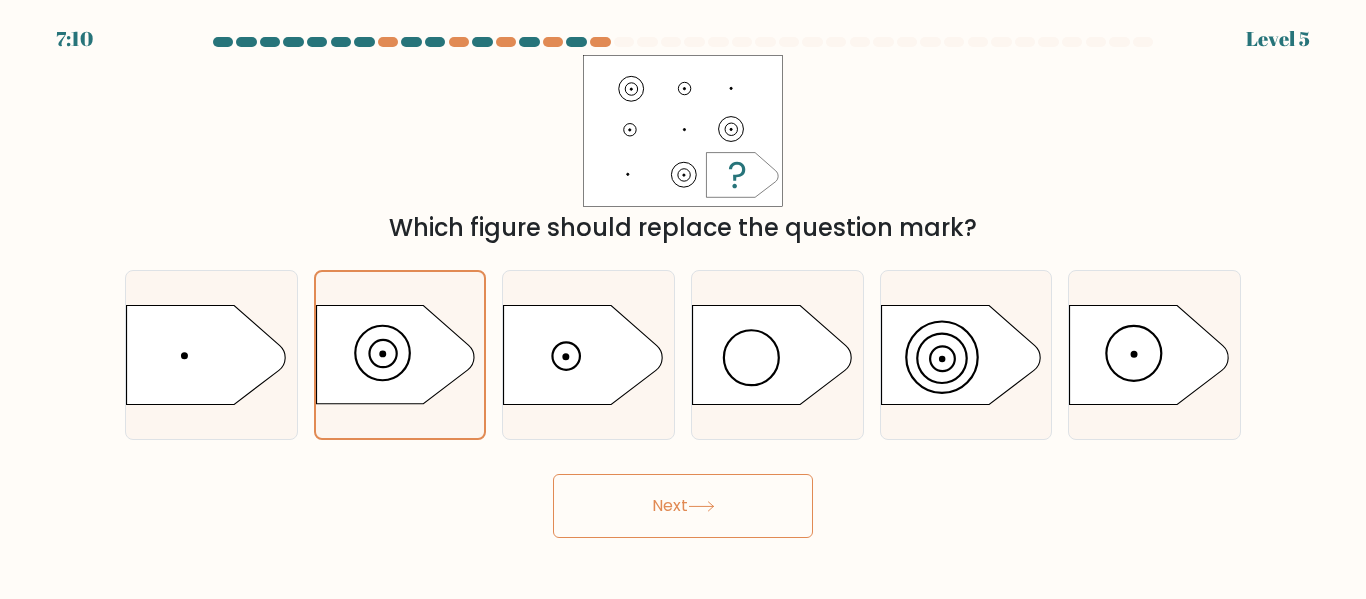 click on "Next" at bounding box center (683, 506) 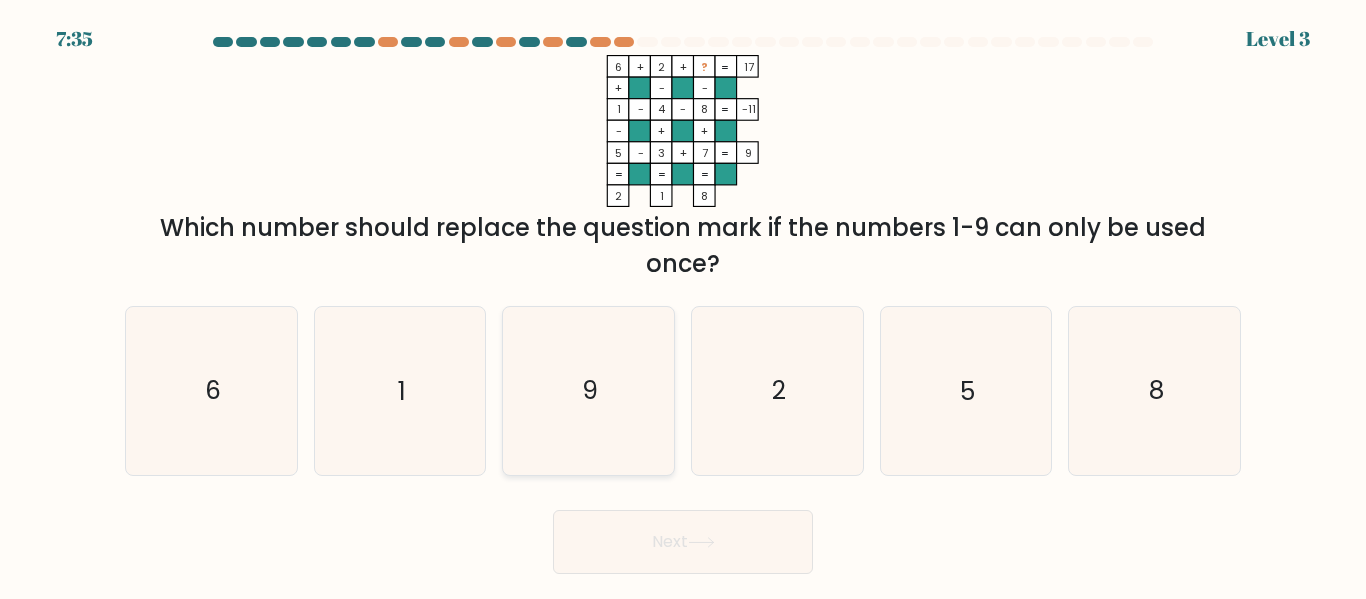 click on "9" at bounding box center [588, 390] 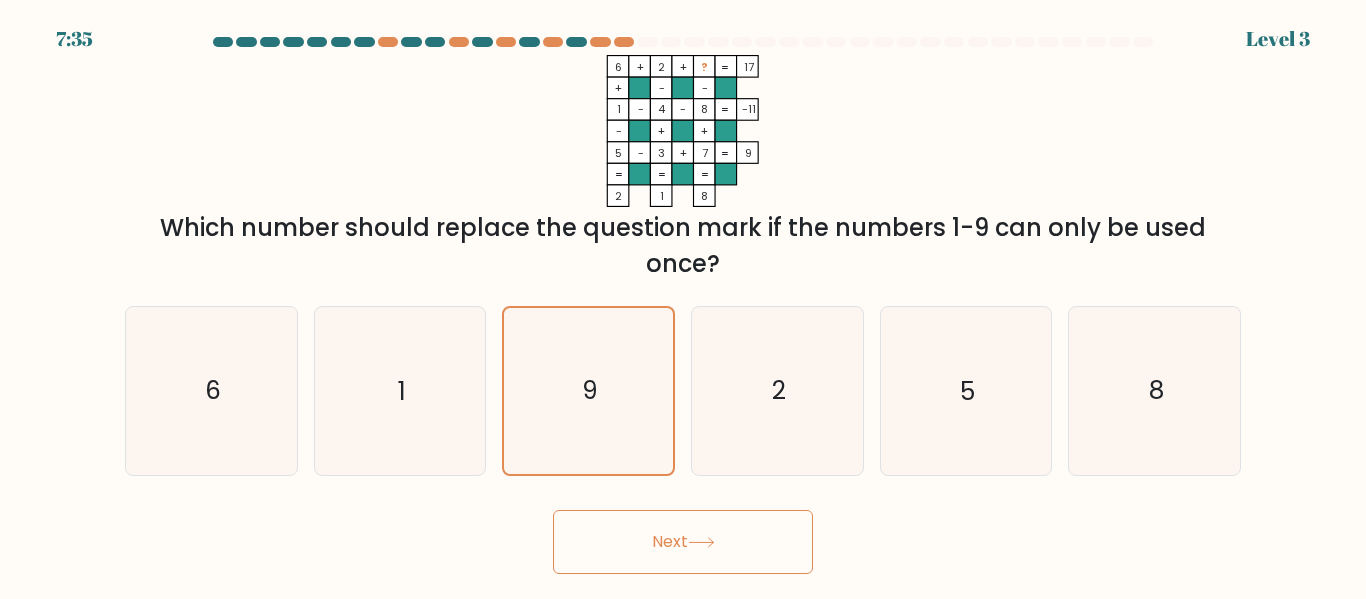 click on "Next" at bounding box center (683, 542) 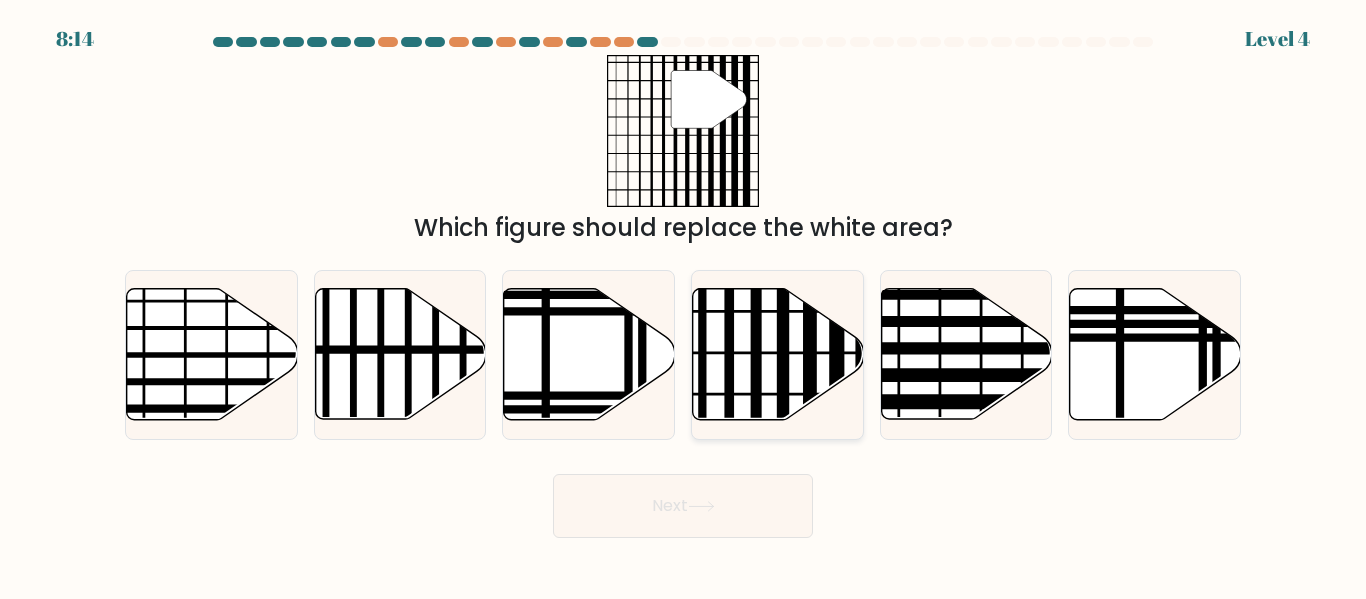 click at bounding box center [783, 426] 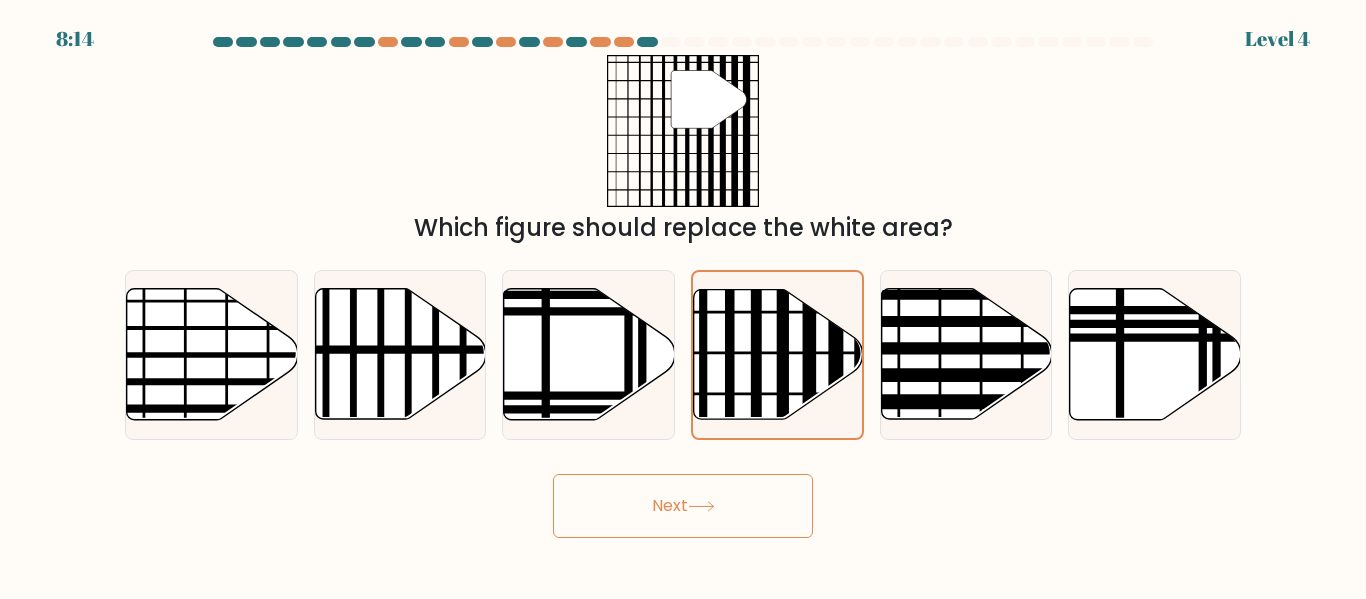 click at bounding box center (701, 506) 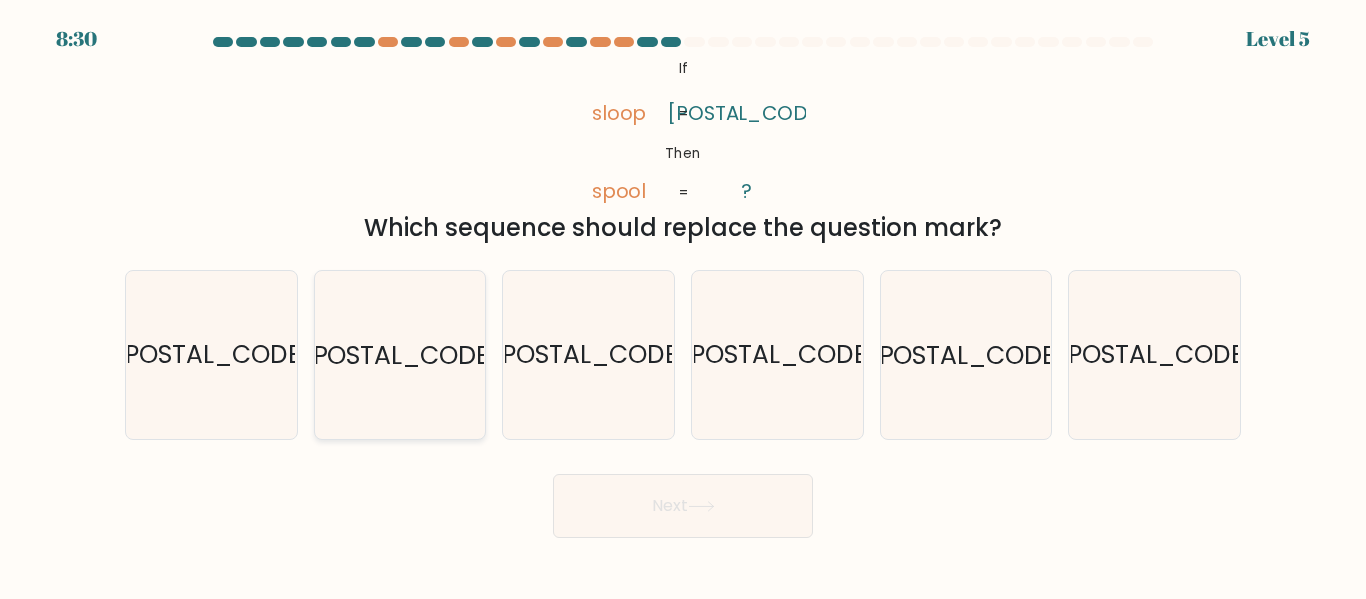 click on "01443" at bounding box center (399, 354) 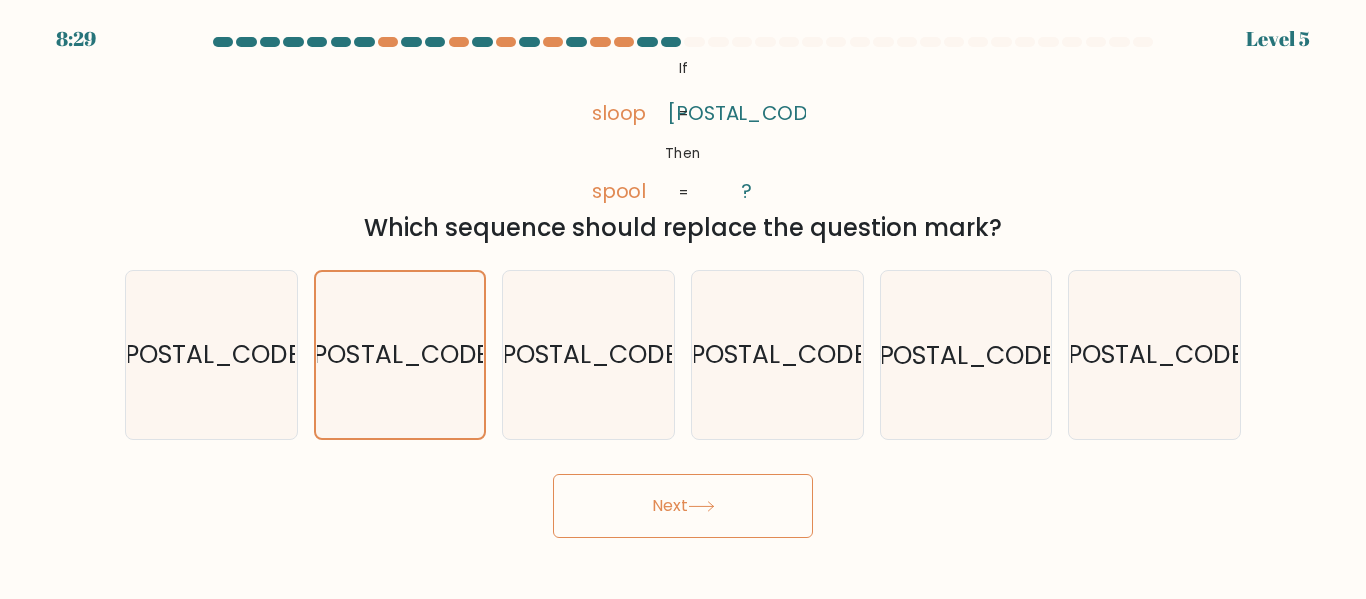 click on "Next" at bounding box center (683, 506) 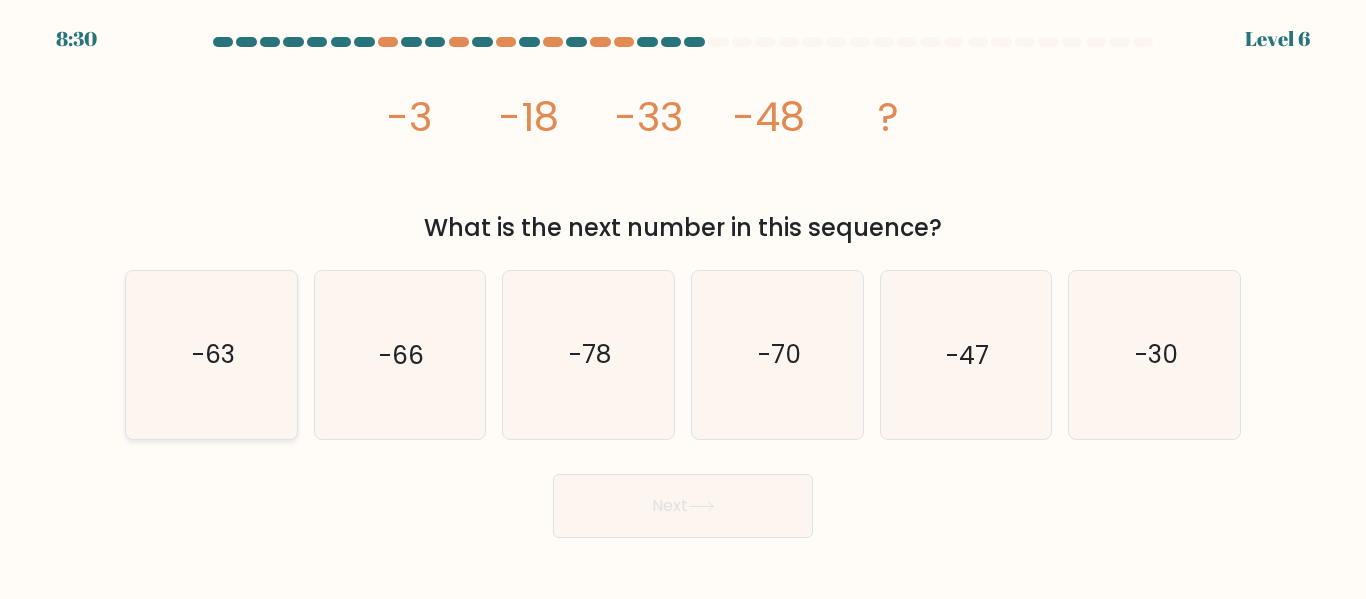 click on "-63" at bounding box center [212, 355] 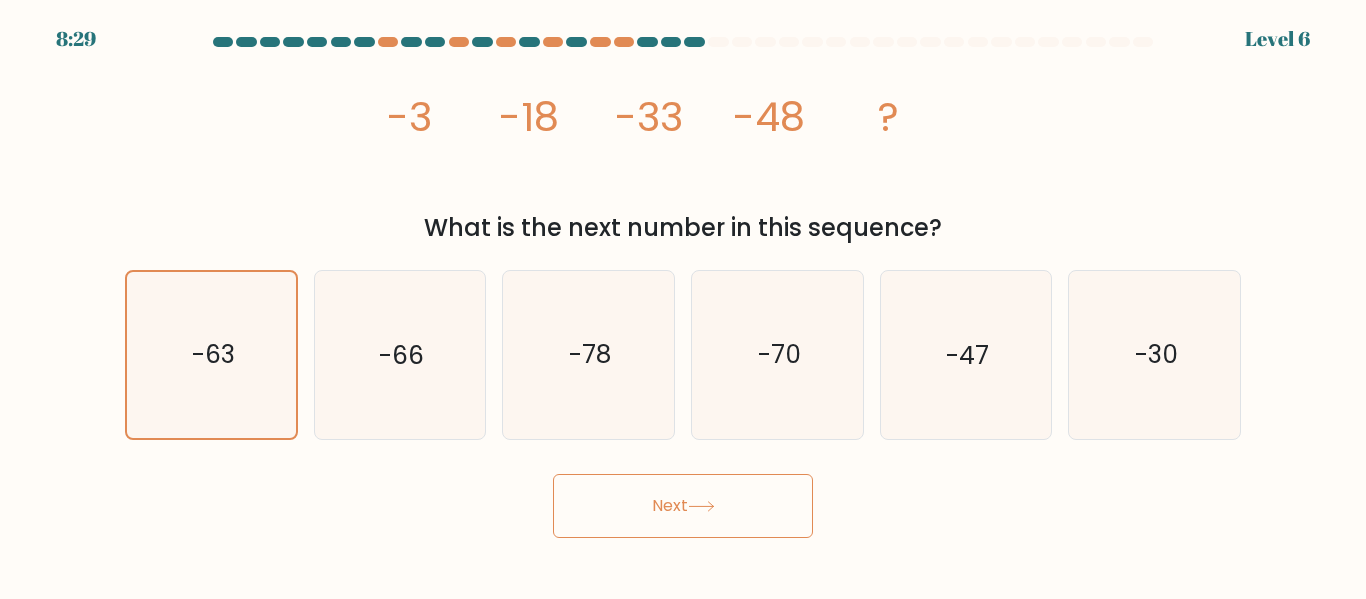 click on "Next" at bounding box center [683, 506] 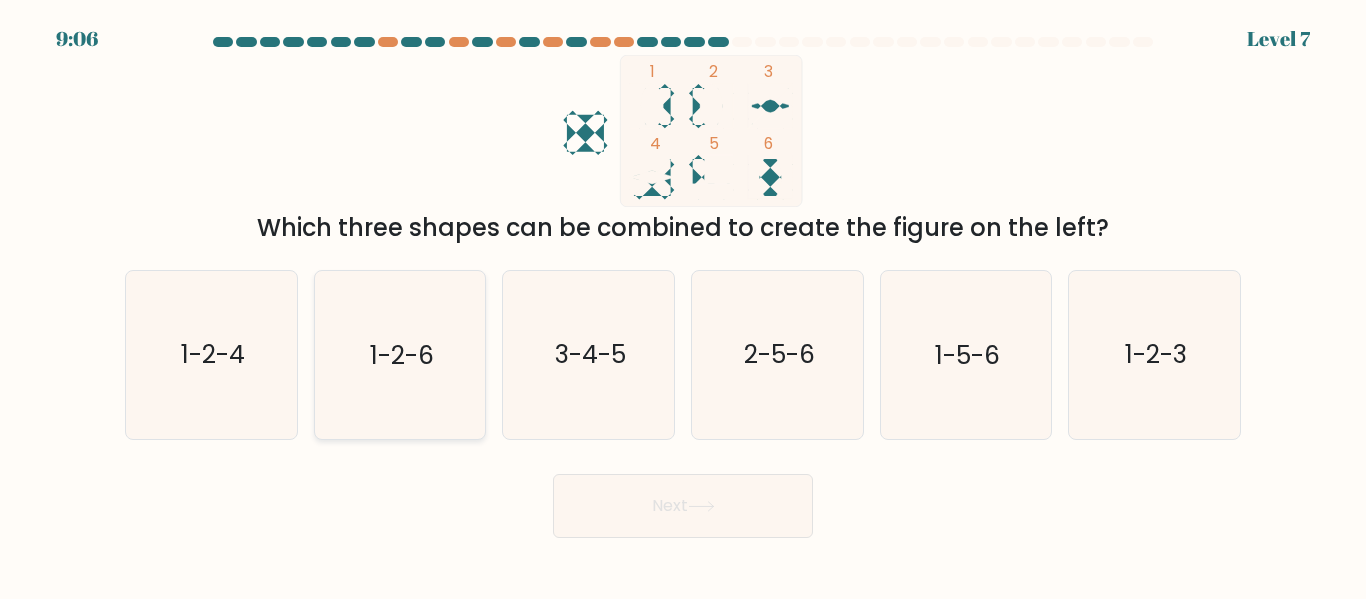 click on "1-2-6" at bounding box center (399, 354) 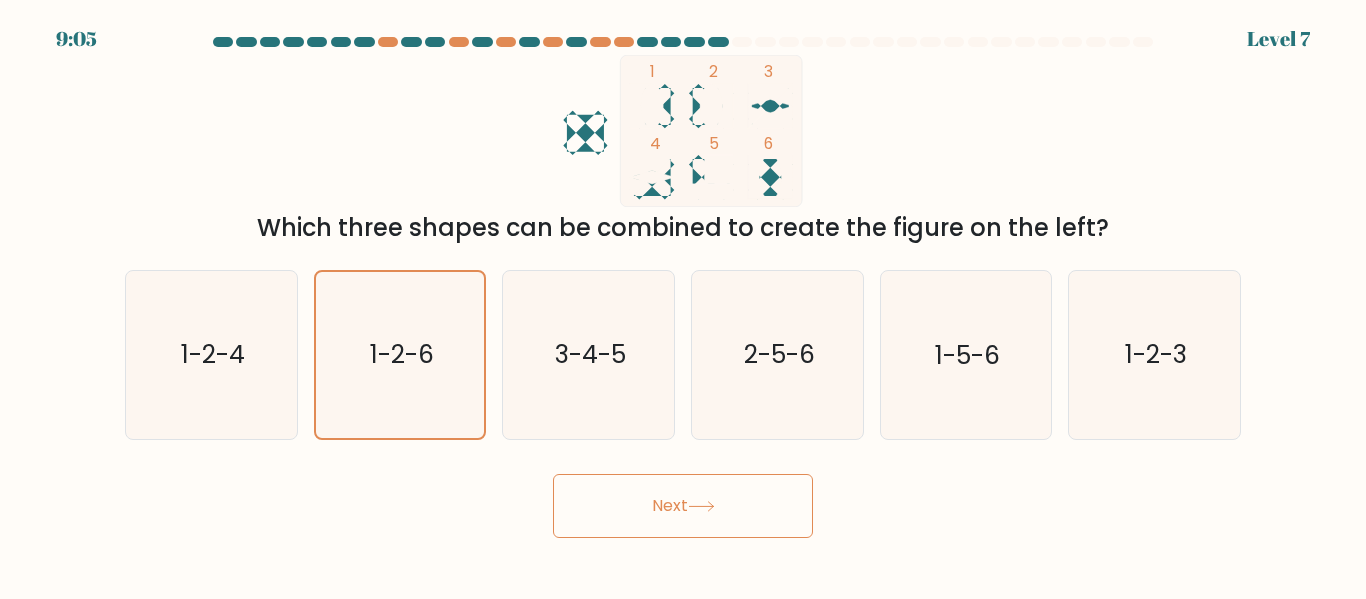 click on "Next" at bounding box center [683, 506] 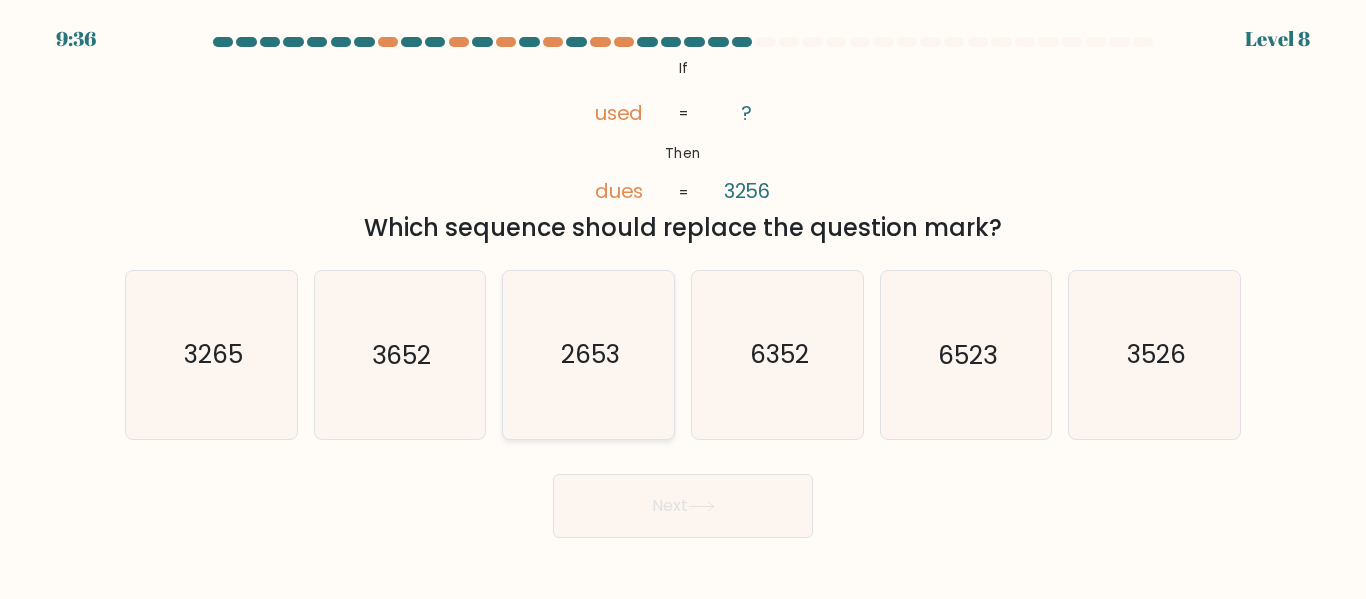 click on "2653" at bounding box center (588, 354) 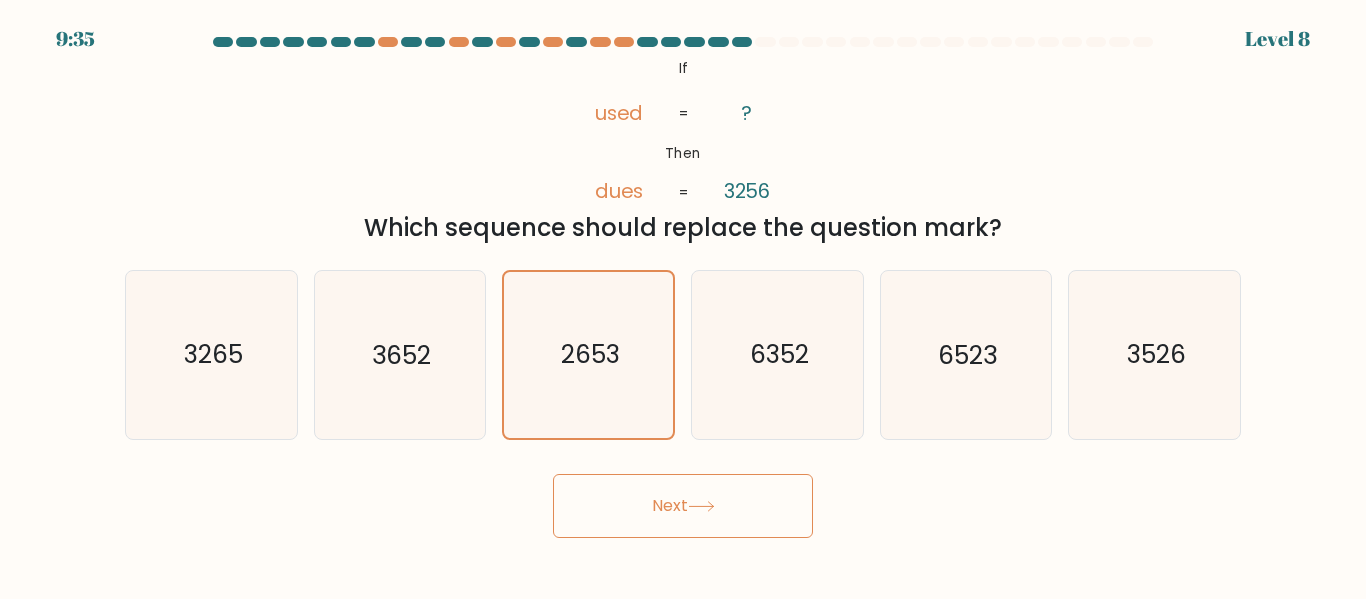 click on "Next" at bounding box center [683, 506] 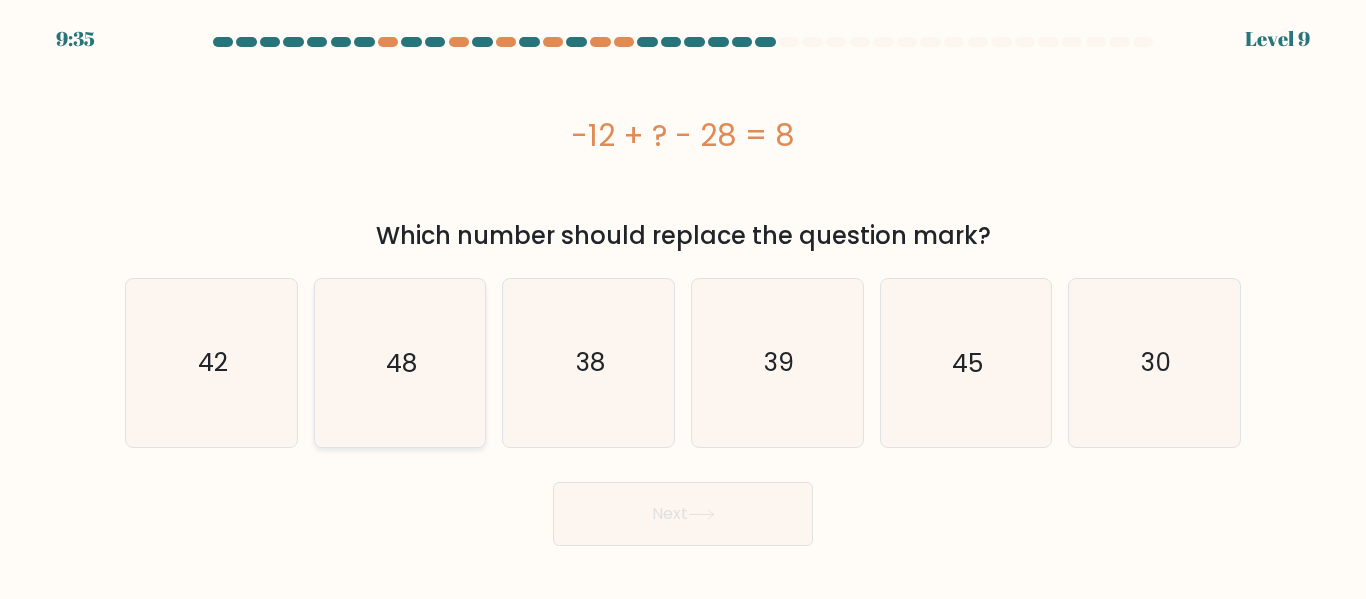 click on "48" at bounding box center (401, 362) 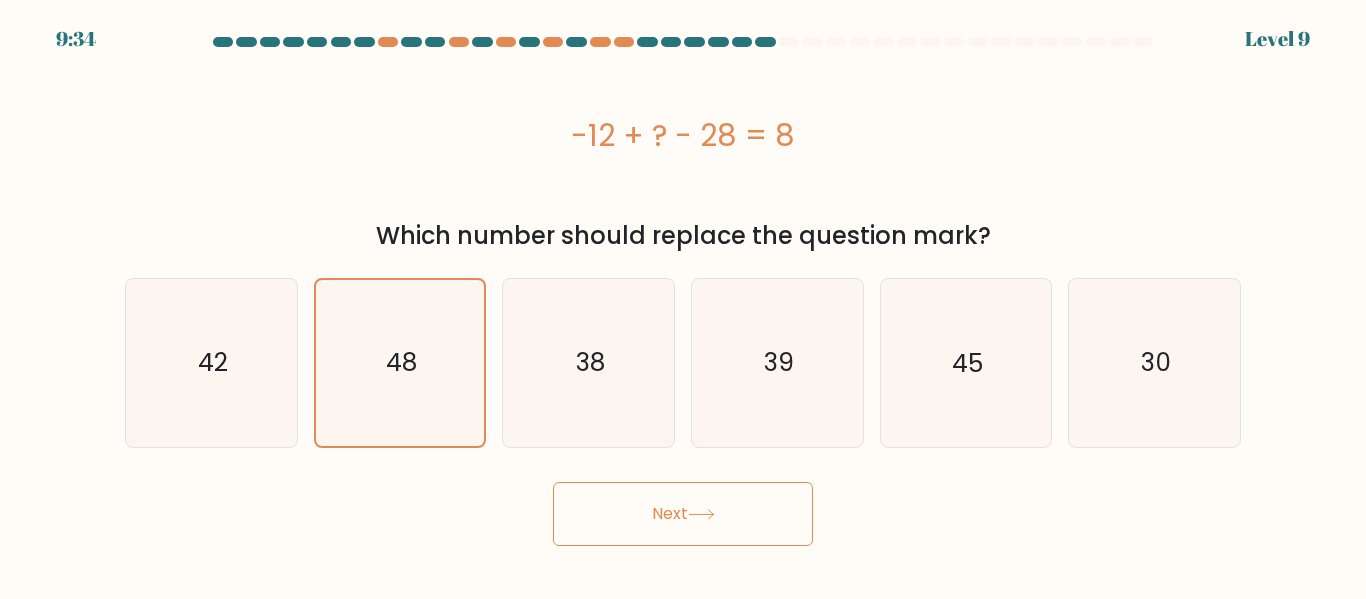 click on "Next" at bounding box center [683, 514] 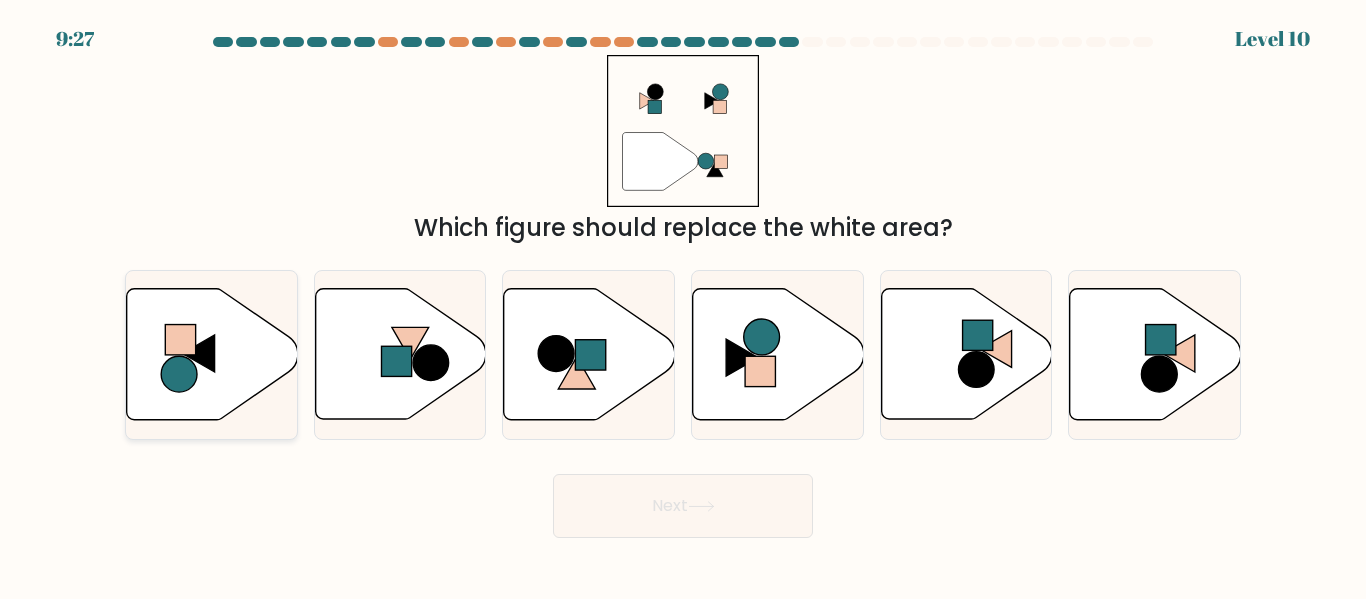 click at bounding box center (212, 354) 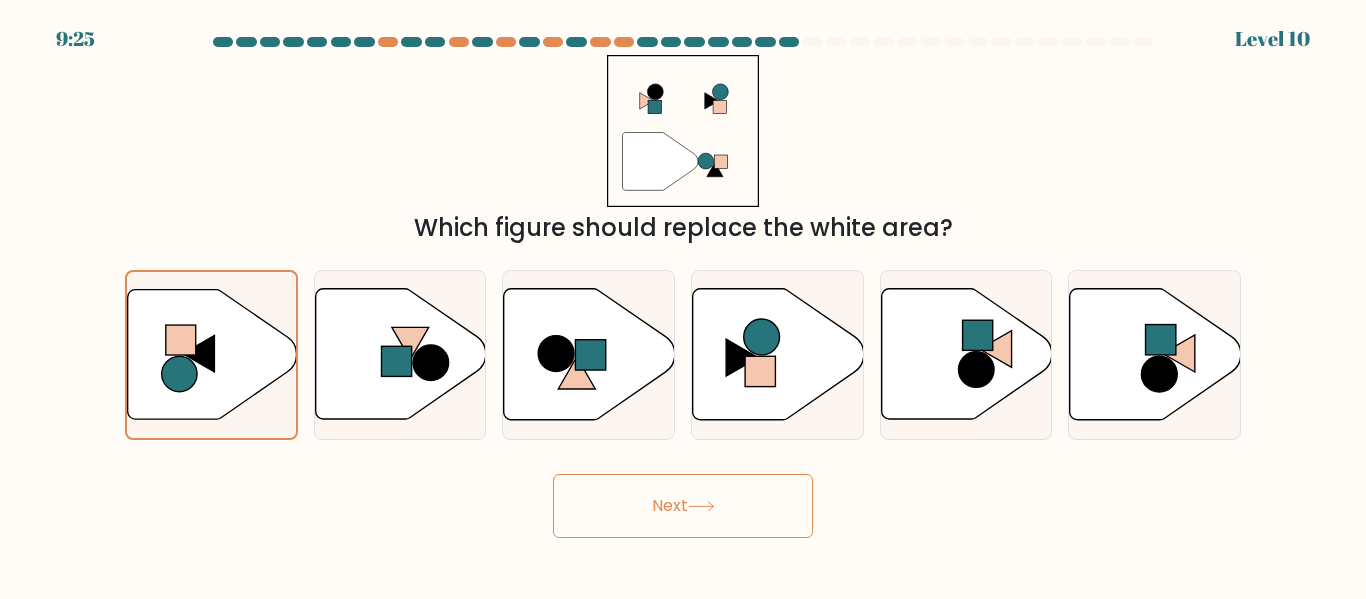 click on "Next" at bounding box center (683, 506) 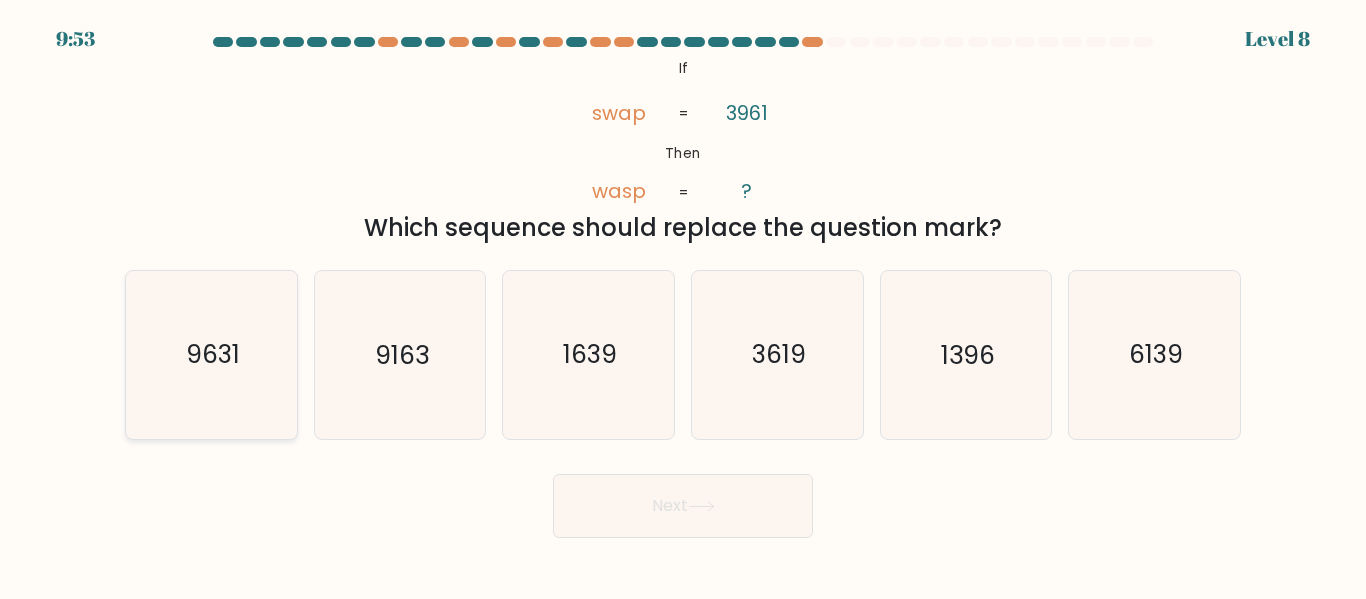 click on "9631" at bounding box center (211, 354) 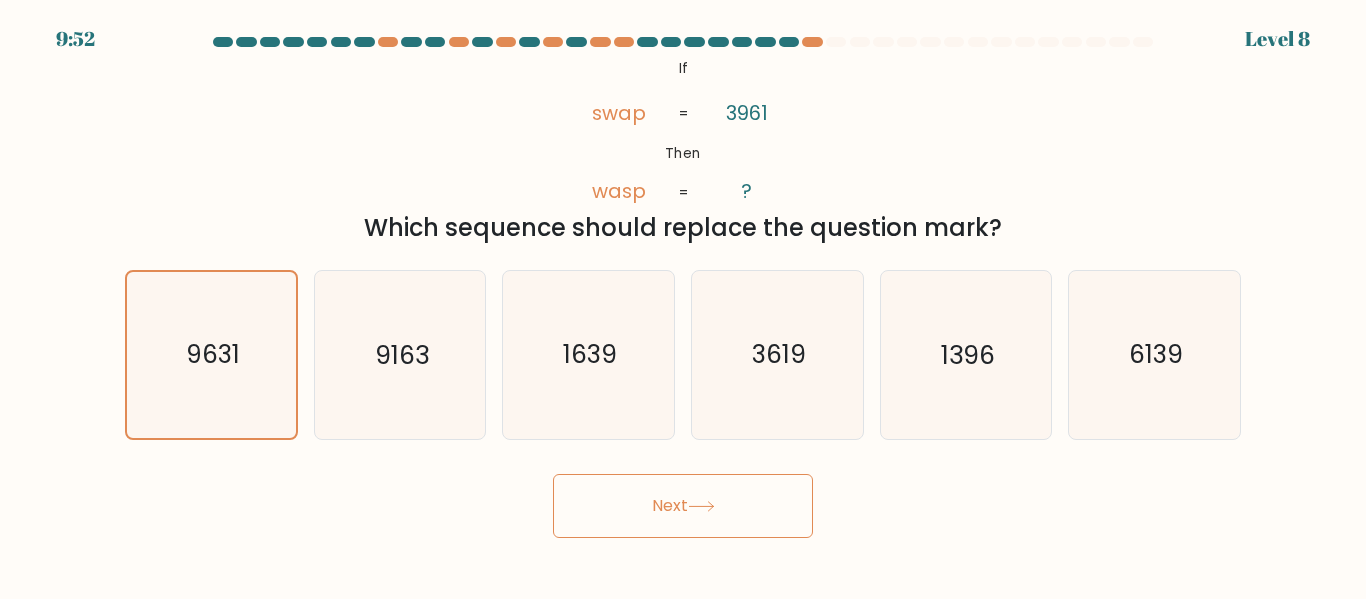 click on "Next" at bounding box center [683, 506] 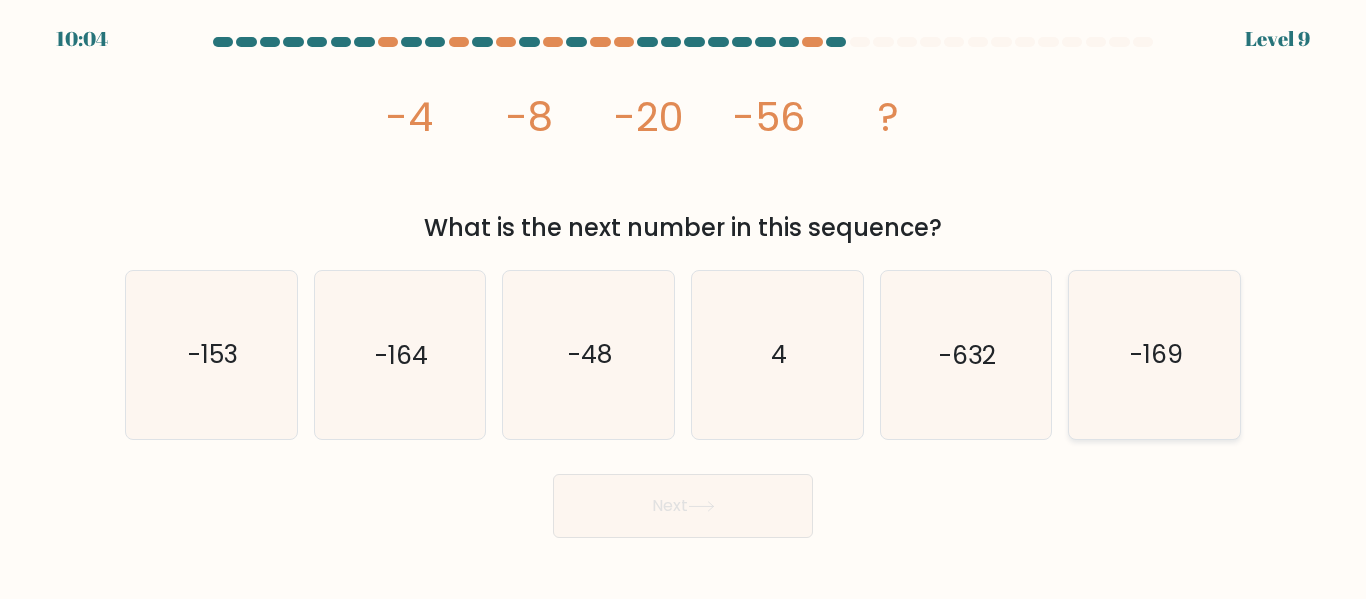 click on "-169" at bounding box center [1156, 355] 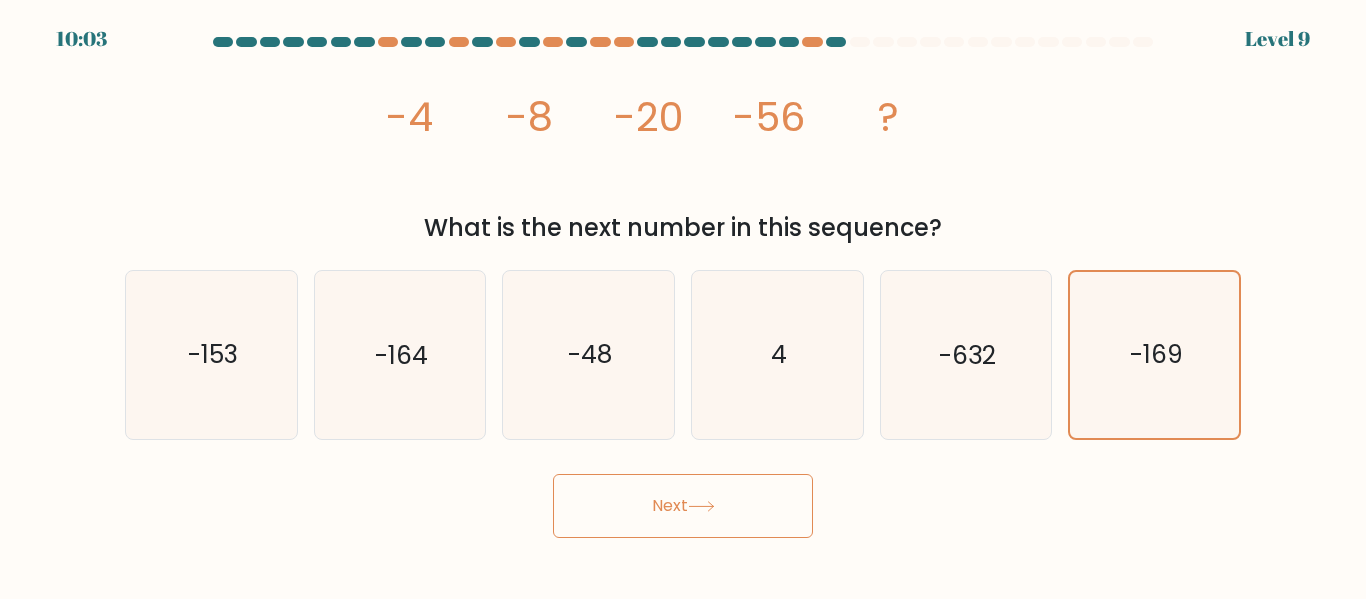 click on "Next" at bounding box center [683, 506] 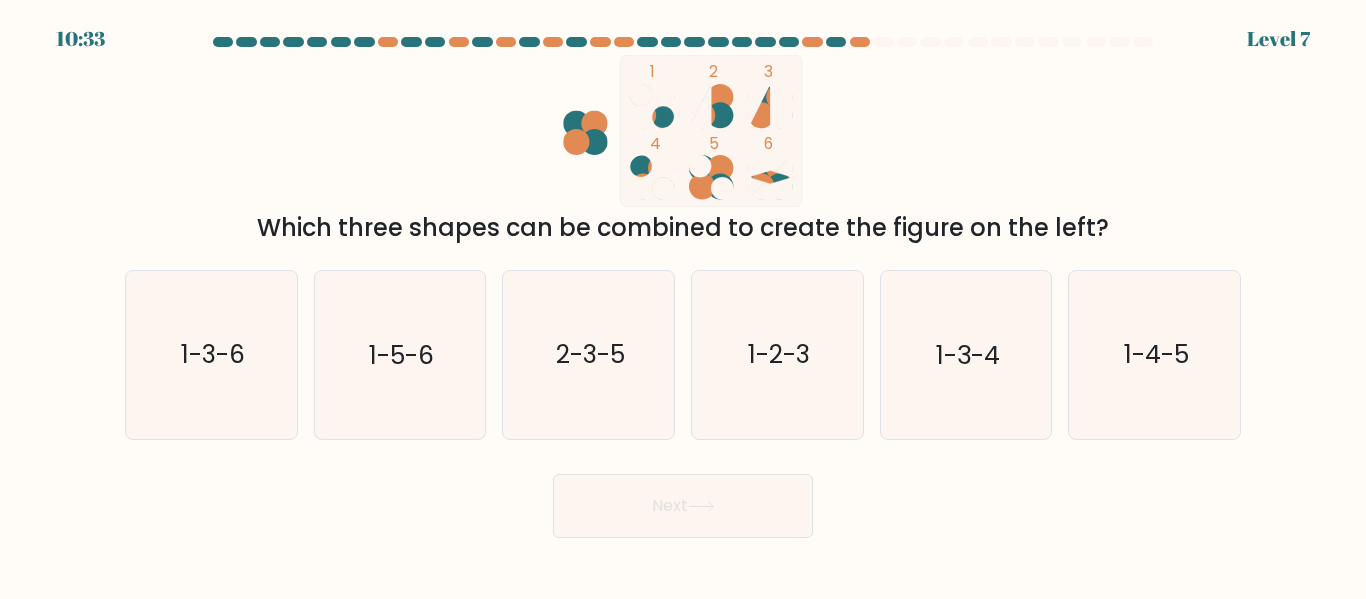 click on "f.
1-4-5" at bounding box center [1154, 354] 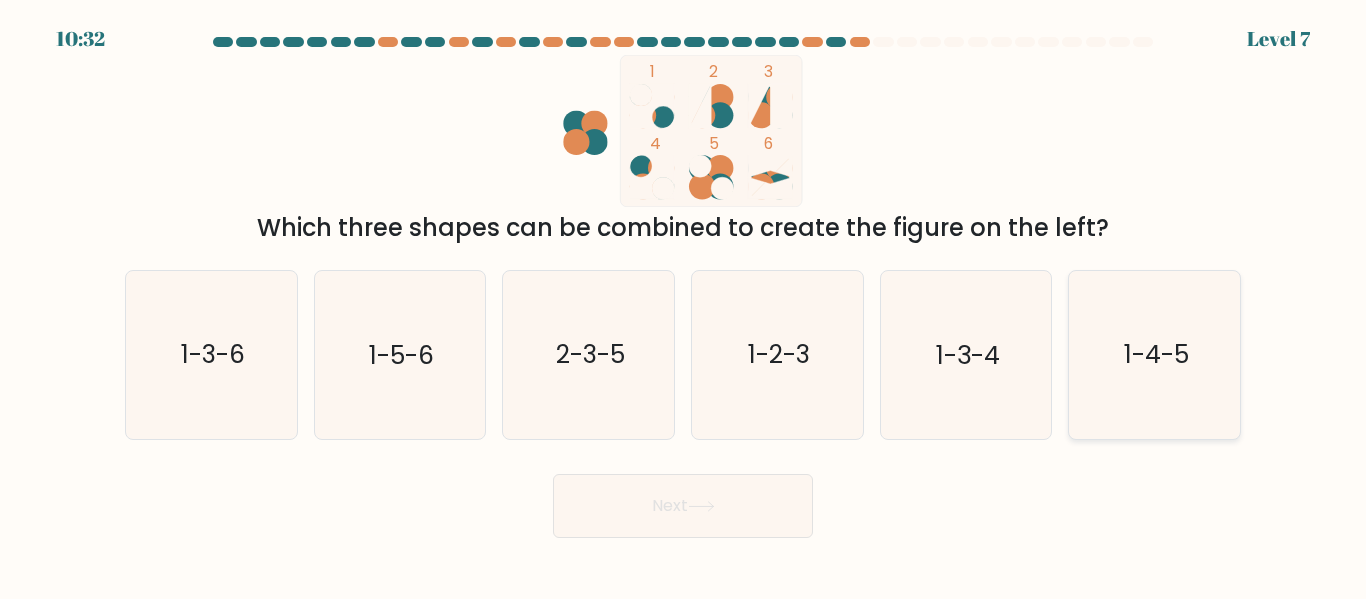 click on "1-4-5" at bounding box center (1156, 355) 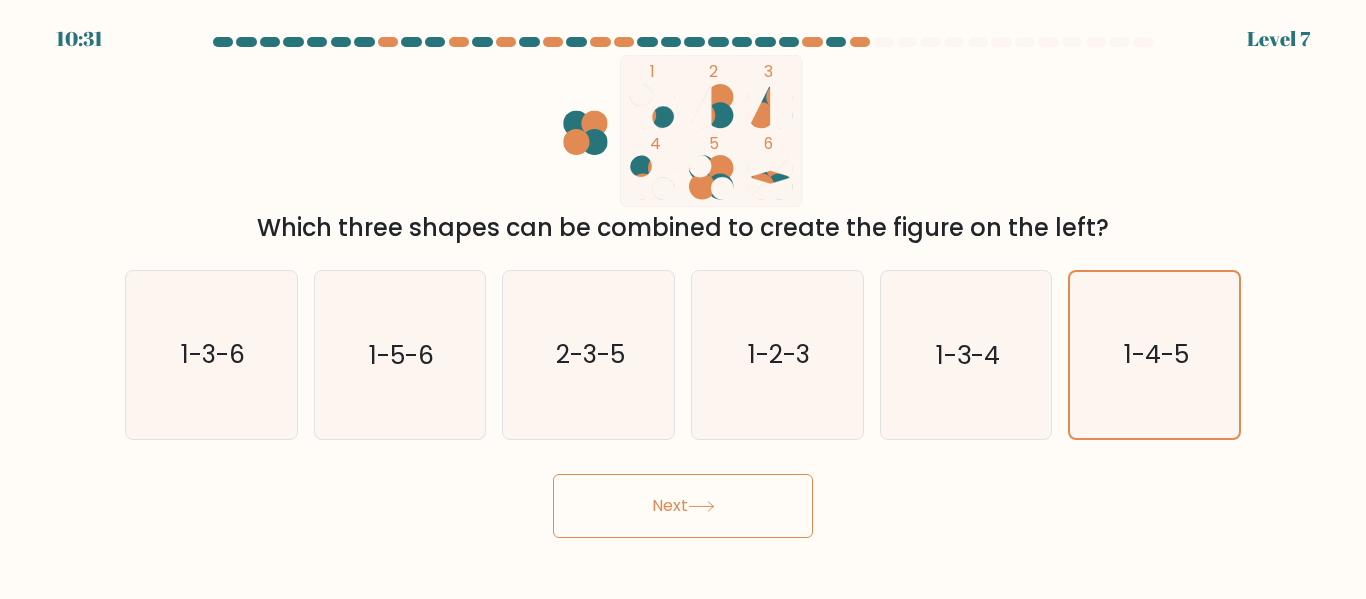 click on "Next" at bounding box center [683, 506] 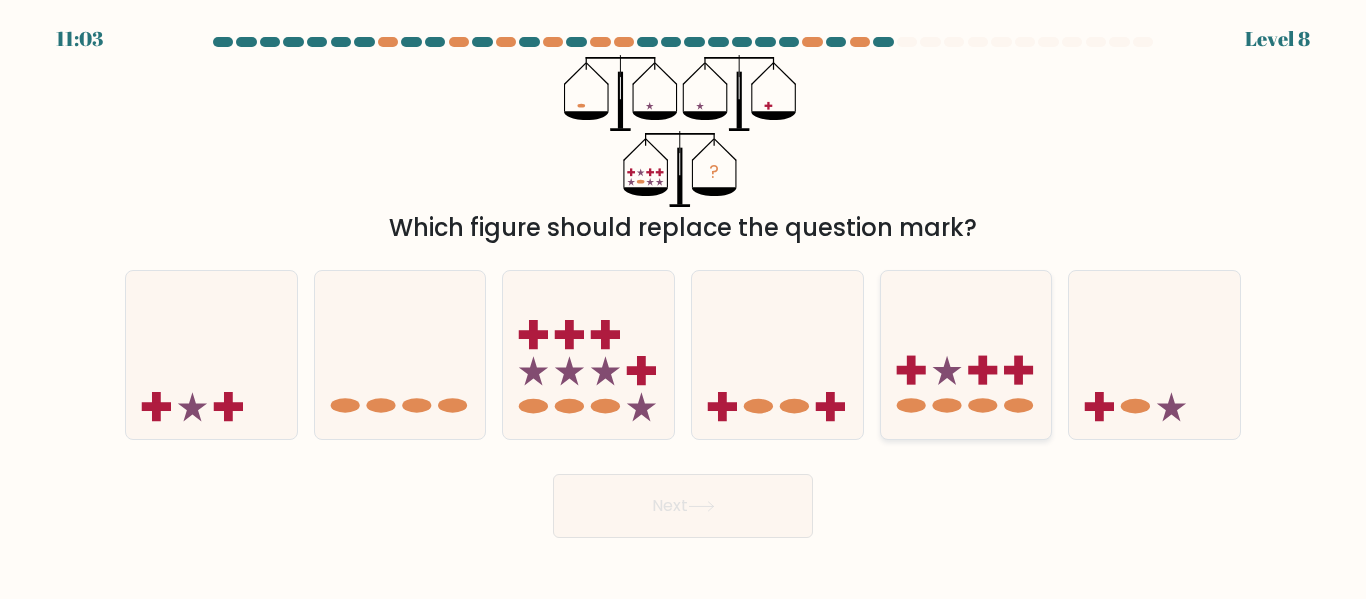 click at bounding box center (966, 354) 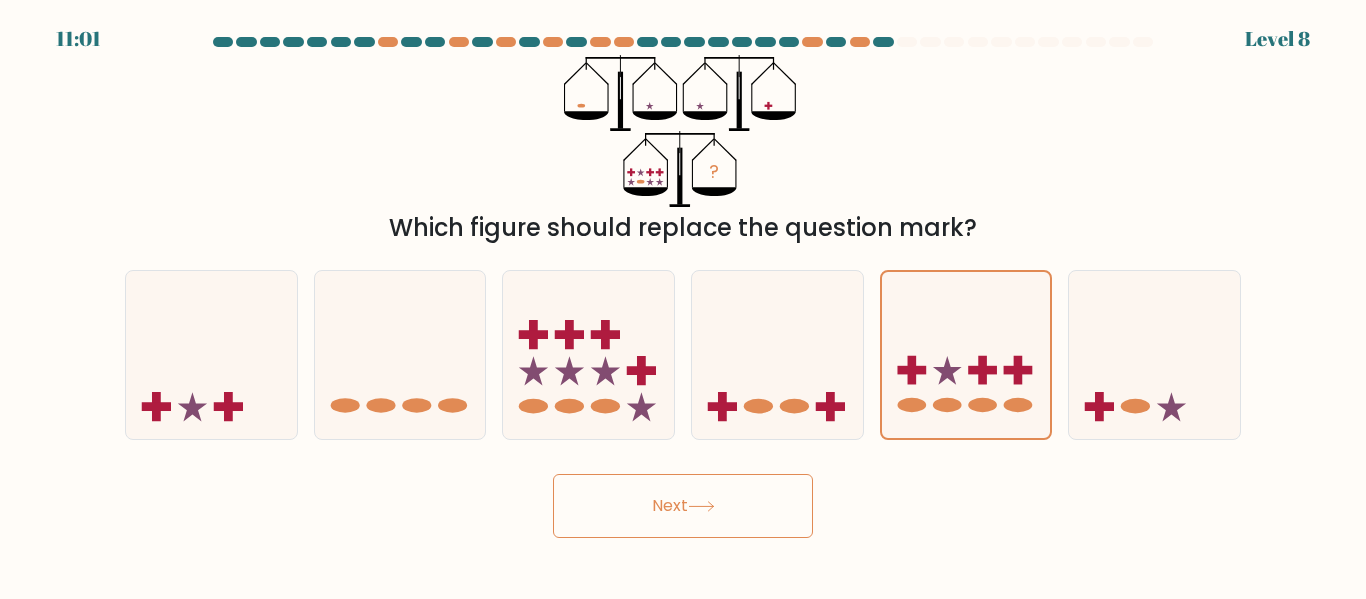 click on "Next" at bounding box center [683, 506] 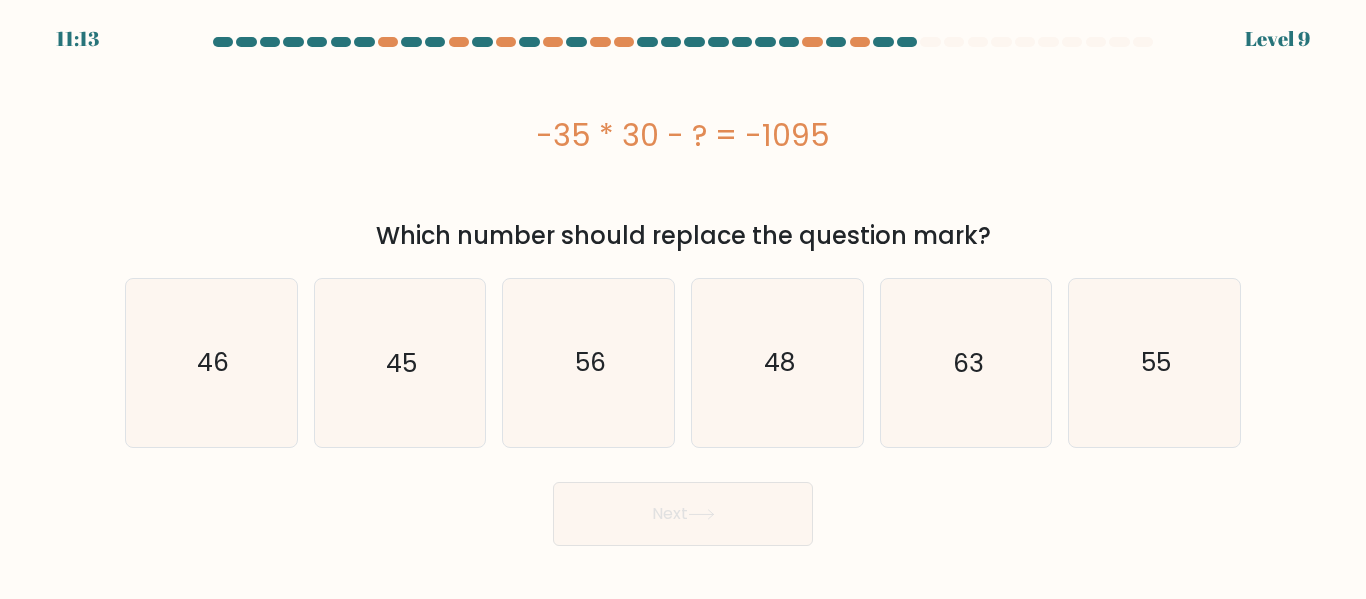 drag, startPoint x: 428, startPoint y: 394, endPoint x: 546, endPoint y: 460, distance: 135.20355 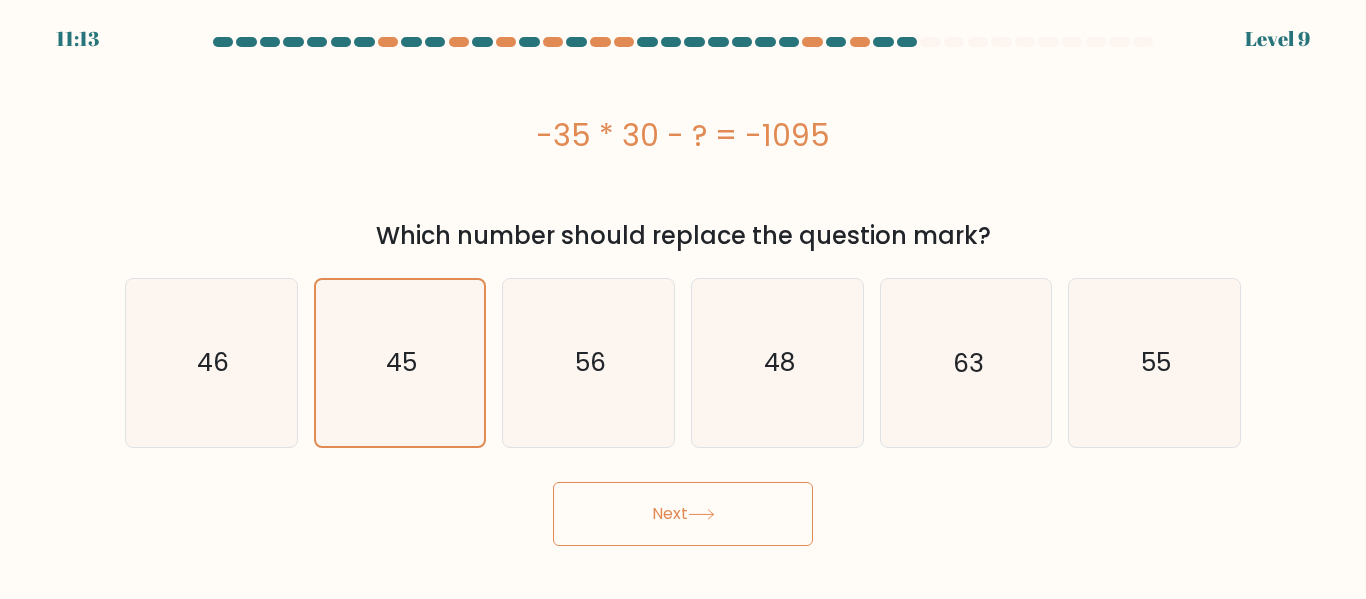 click on "Next" at bounding box center (683, 514) 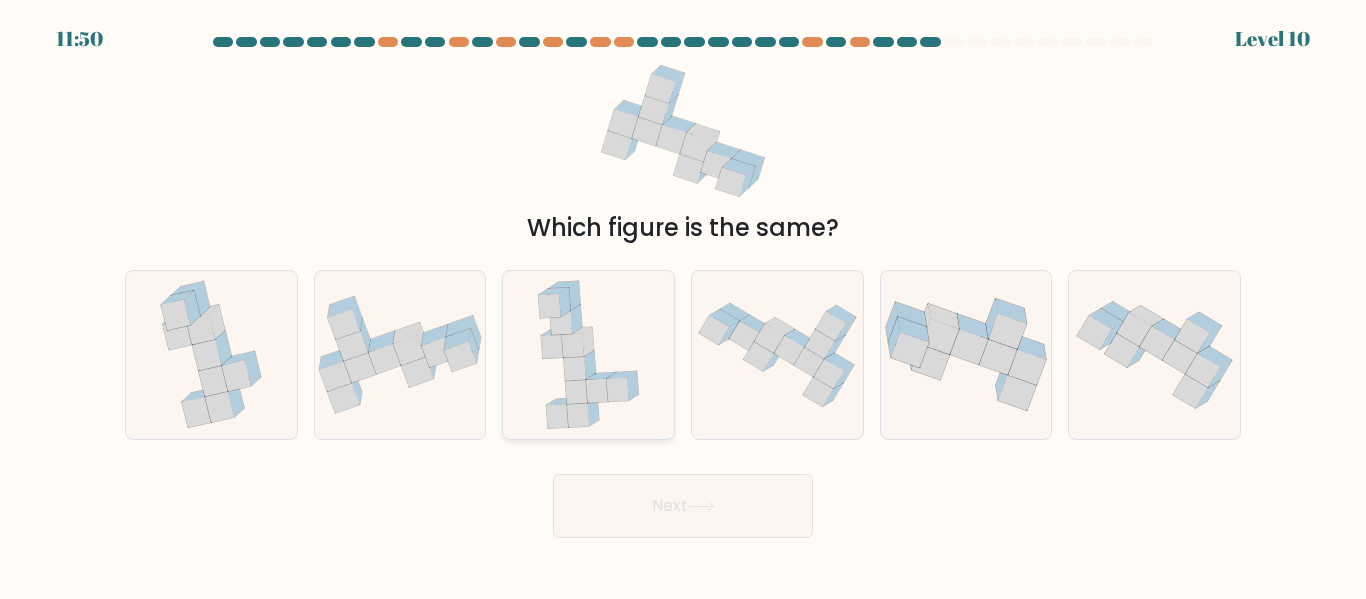click at bounding box center (576, 392) 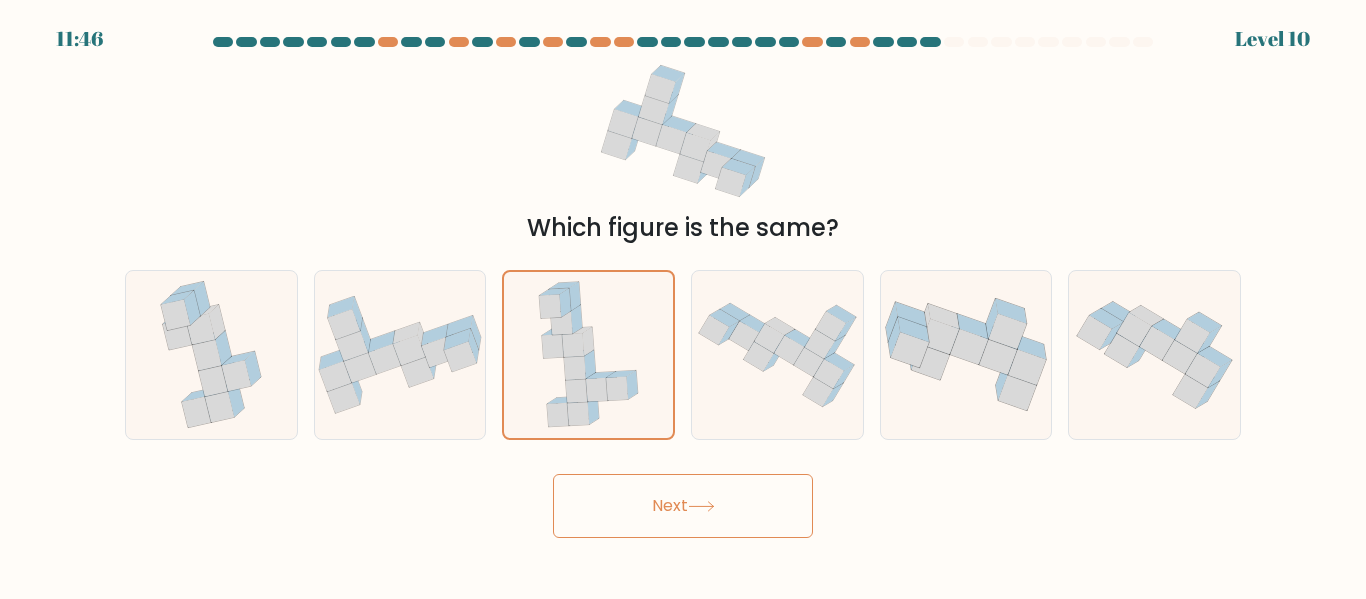 click on "Next" at bounding box center [683, 506] 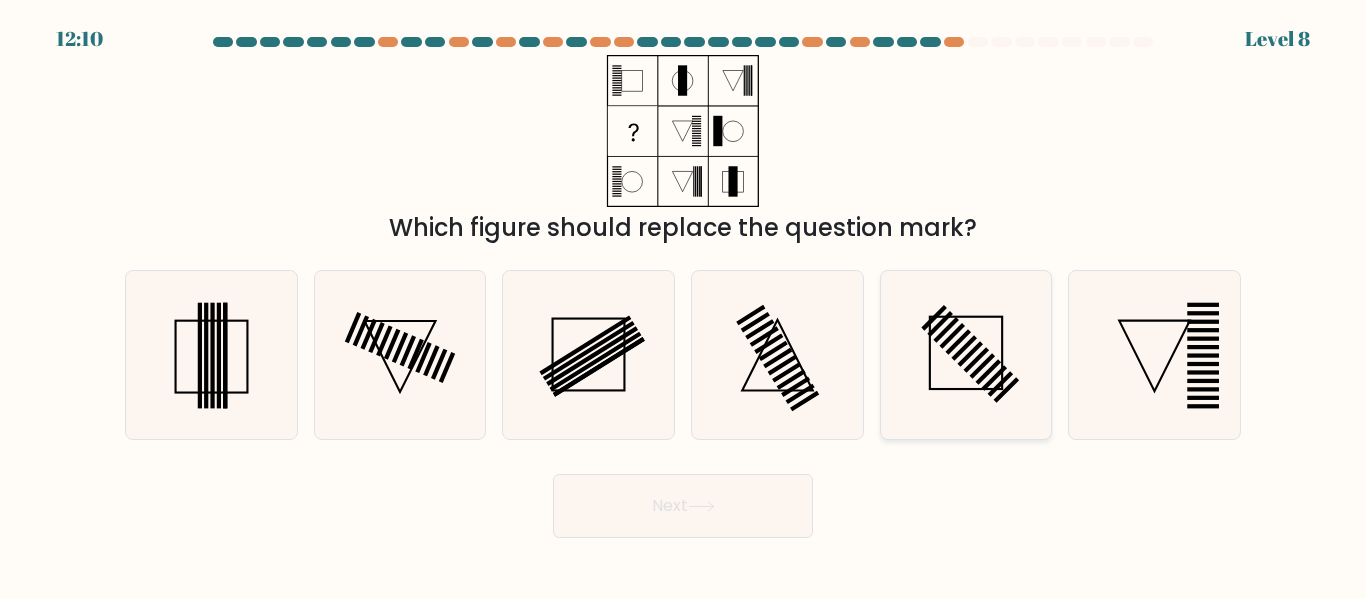 click at bounding box center [969, 353] 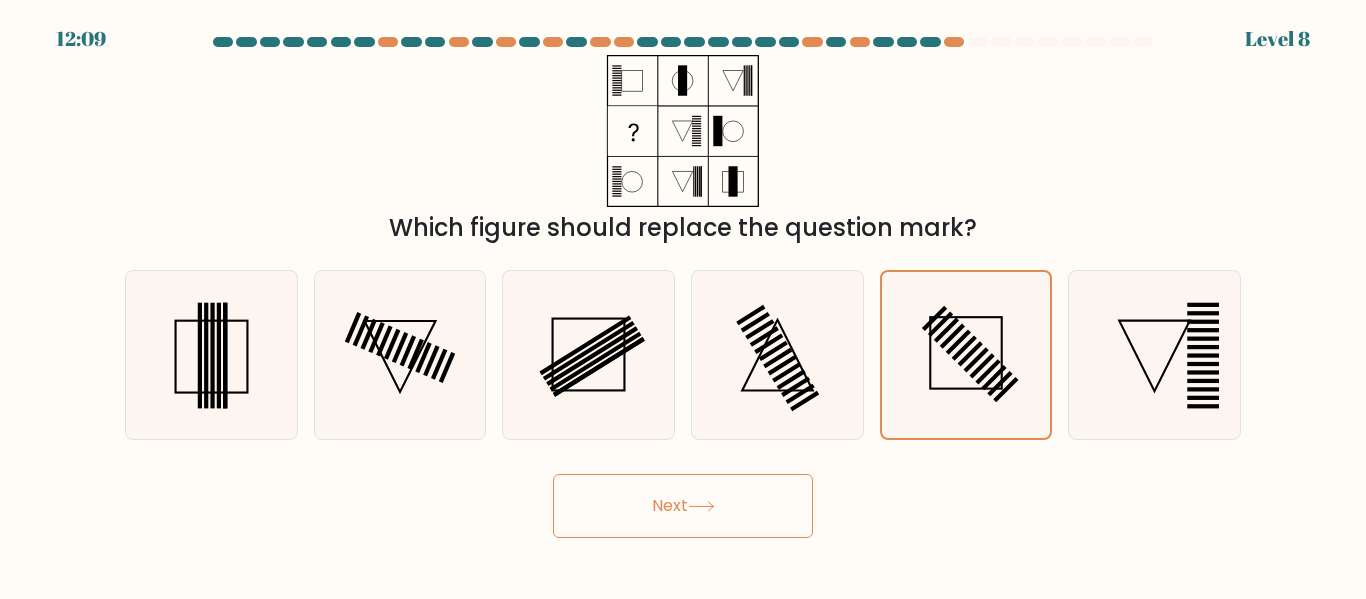 click on "Next" at bounding box center (683, 506) 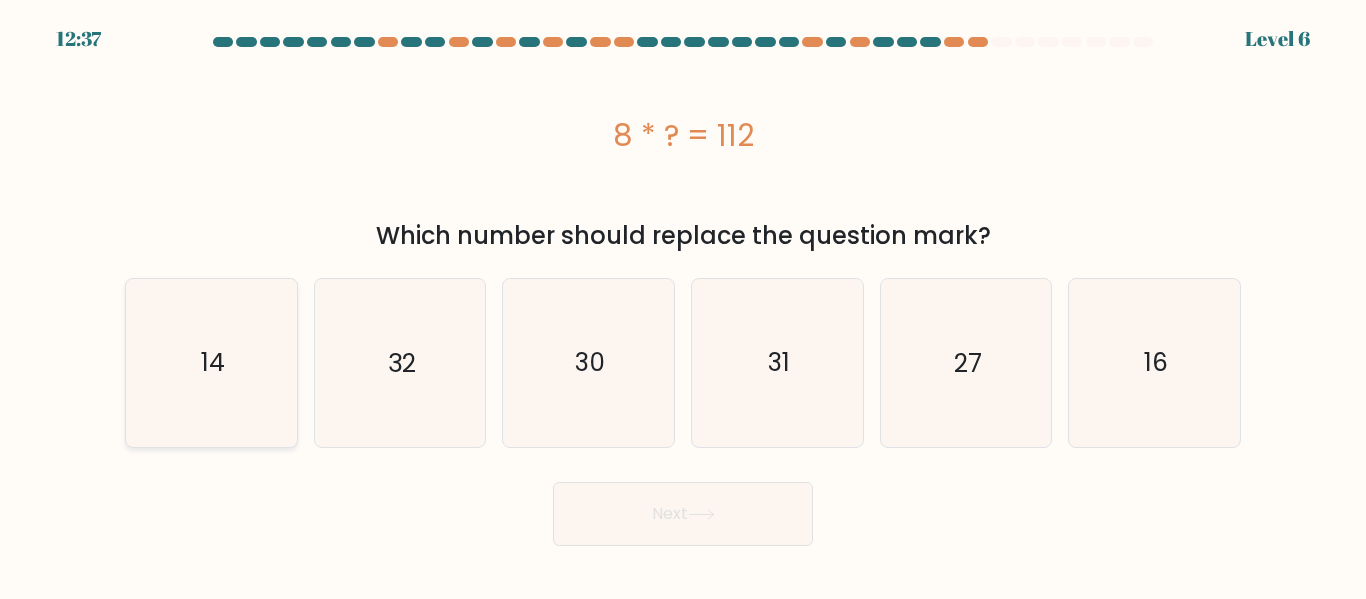 drag, startPoint x: 184, startPoint y: 393, endPoint x: 231, endPoint y: 404, distance: 48.270073 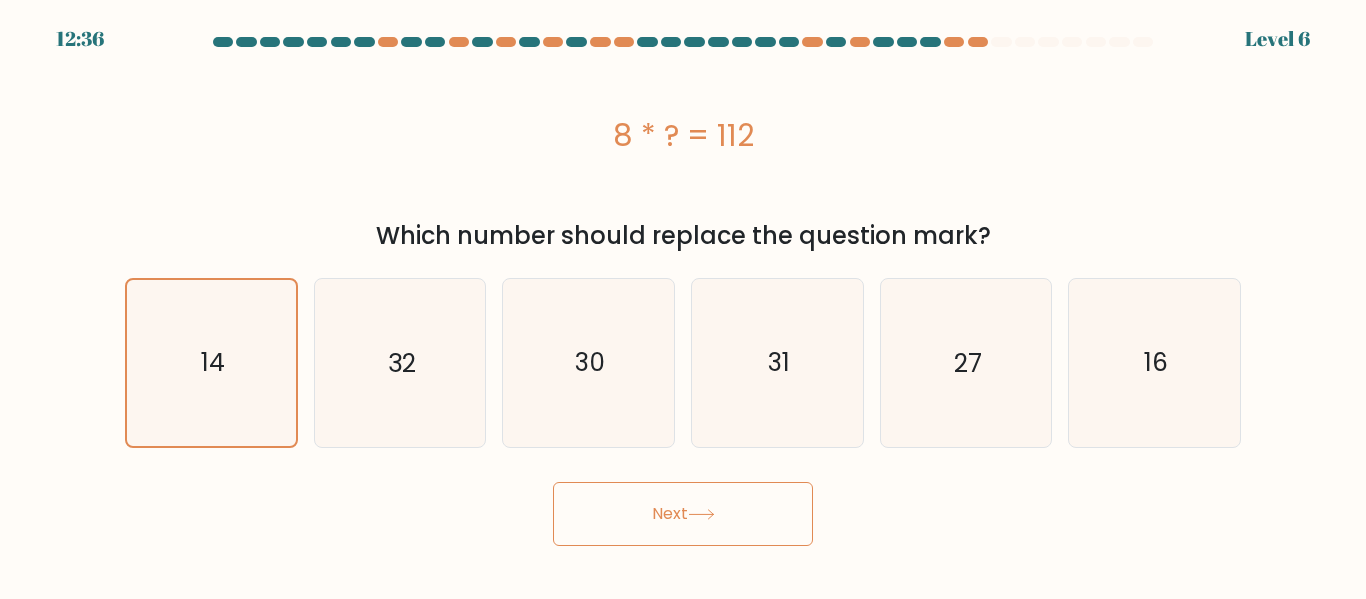 click on "Next" at bounding box center [683, 514] 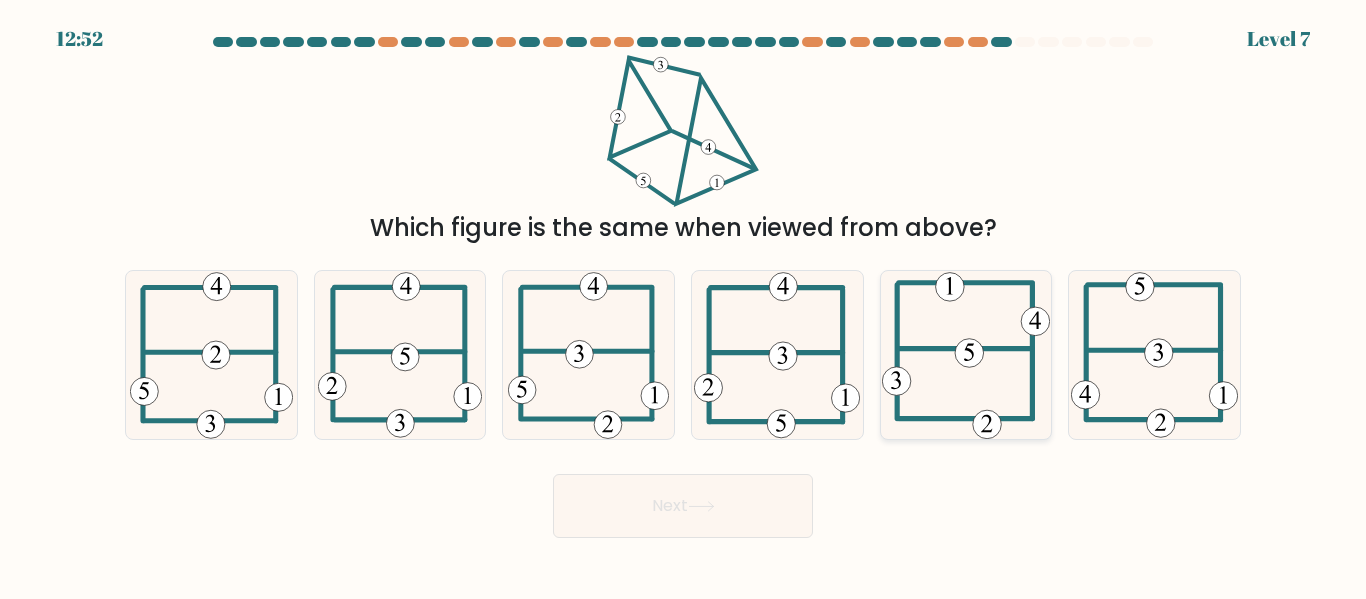 click at bounding box center (969, 353) 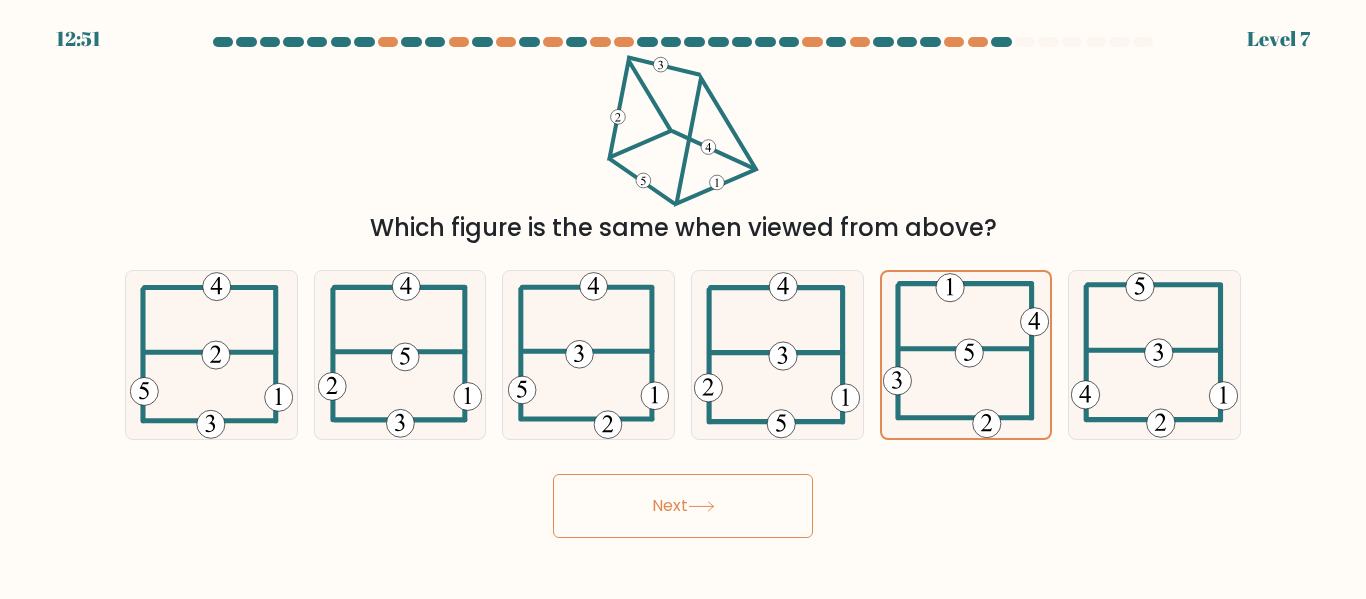 click on "Next" at bounding box center [683, 506] 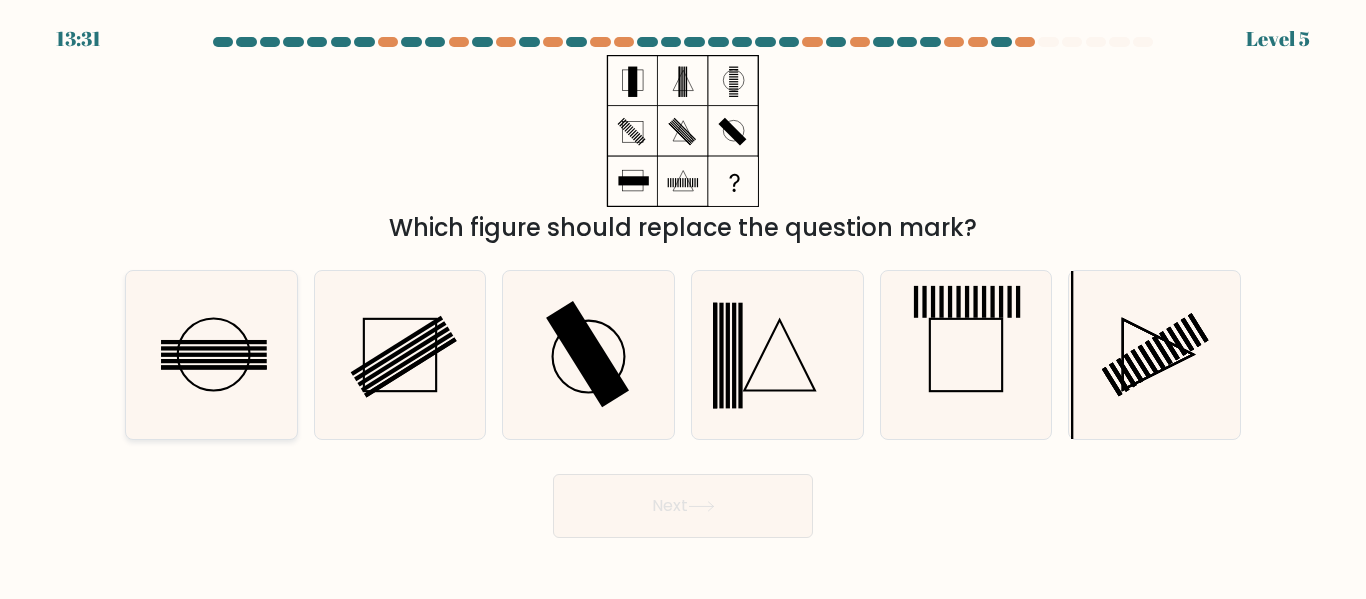 click at bounding box center (214, 355) 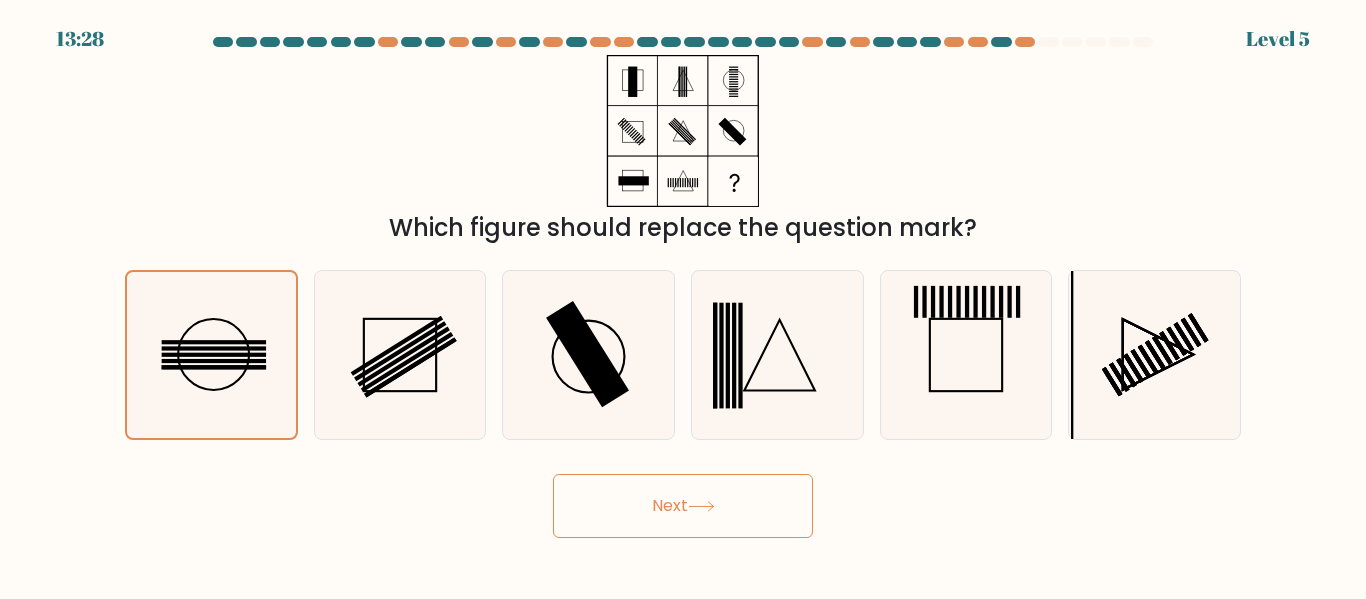 click on "Next" at bounding box center (683, 506) 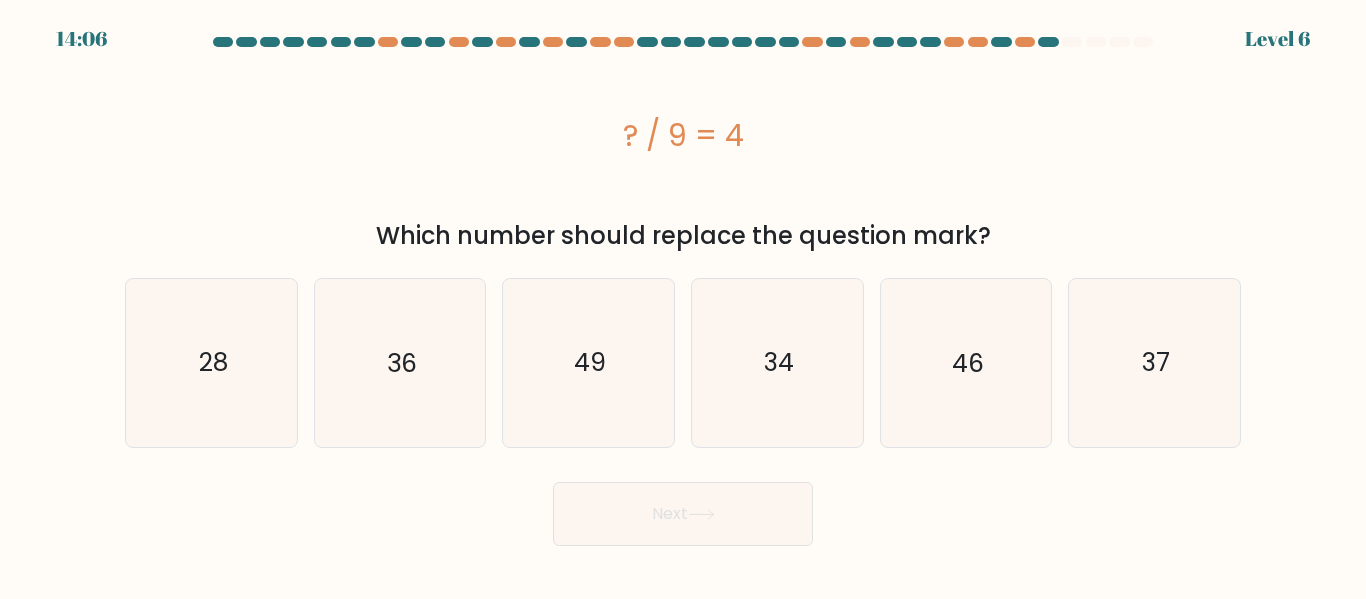 drag, startPoint x: 403, startPoint y: 380, endPoint x: 579, endPoint y: 464, distance: 195.01794 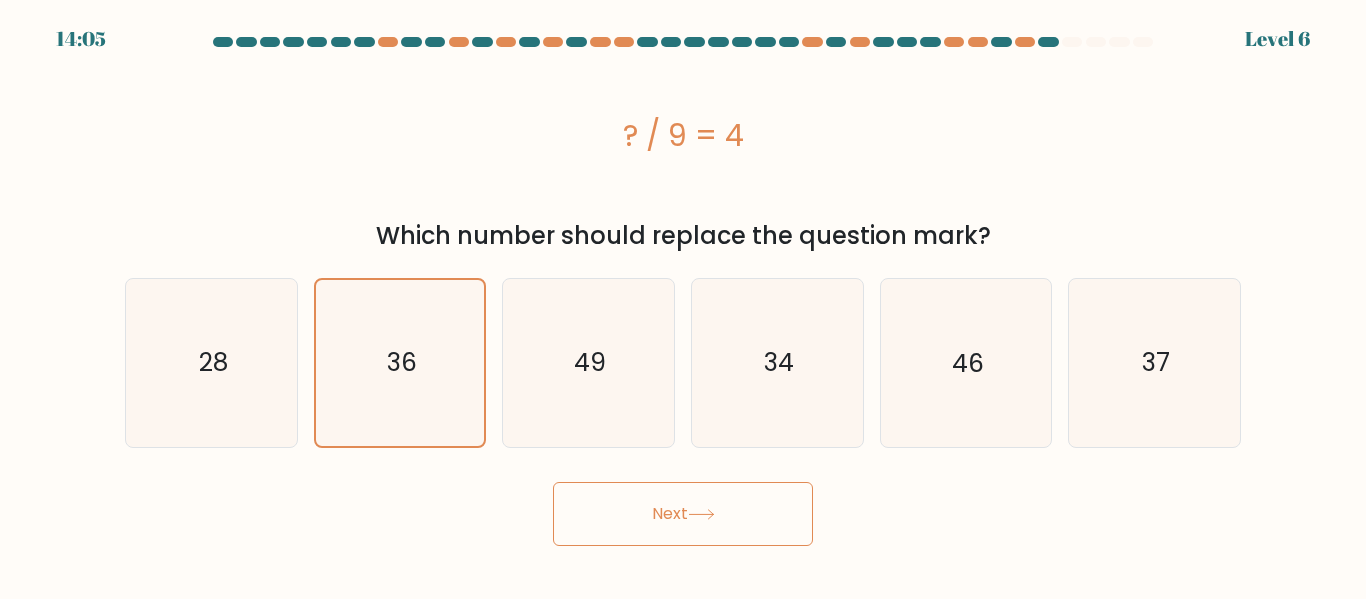 click on "Next" at bounding box center (683, 514) 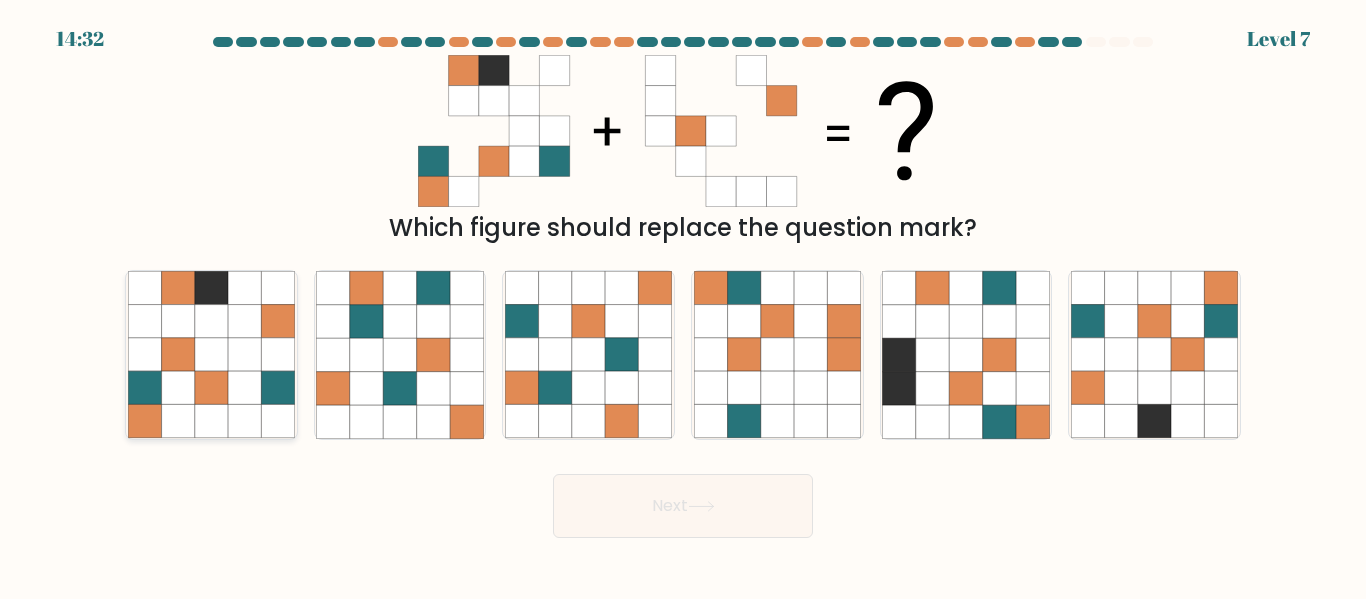 click at bounding box center [211, 354] 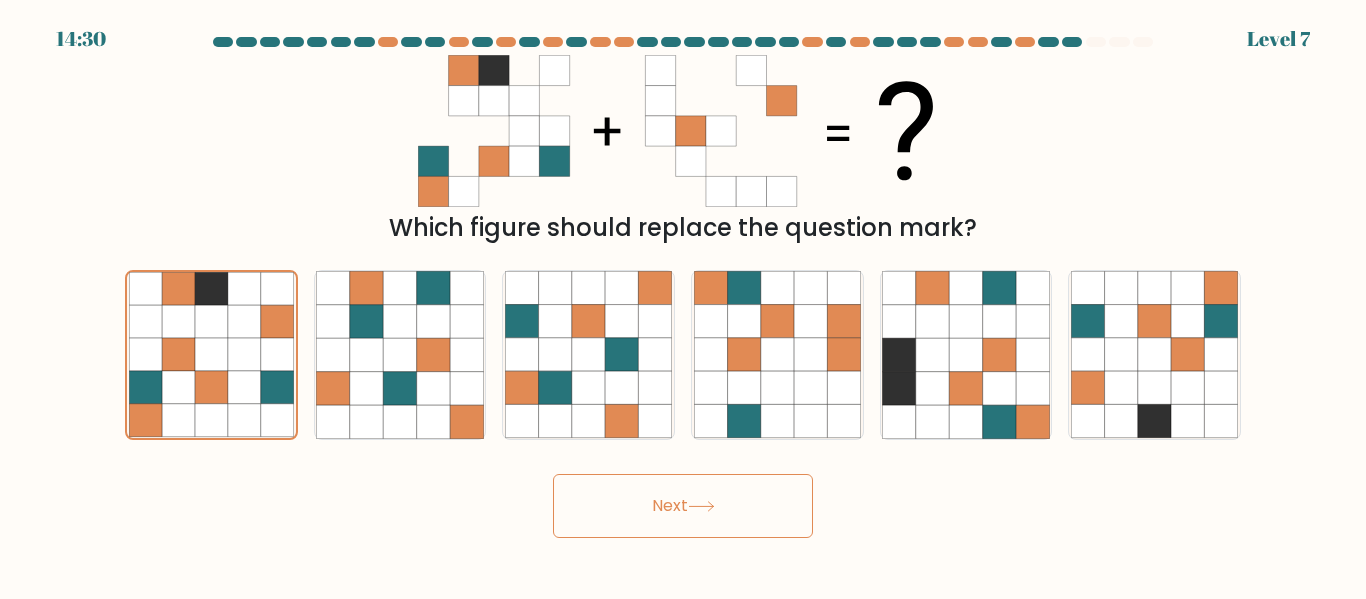 click on "Next" at bounding box center (683, 506) 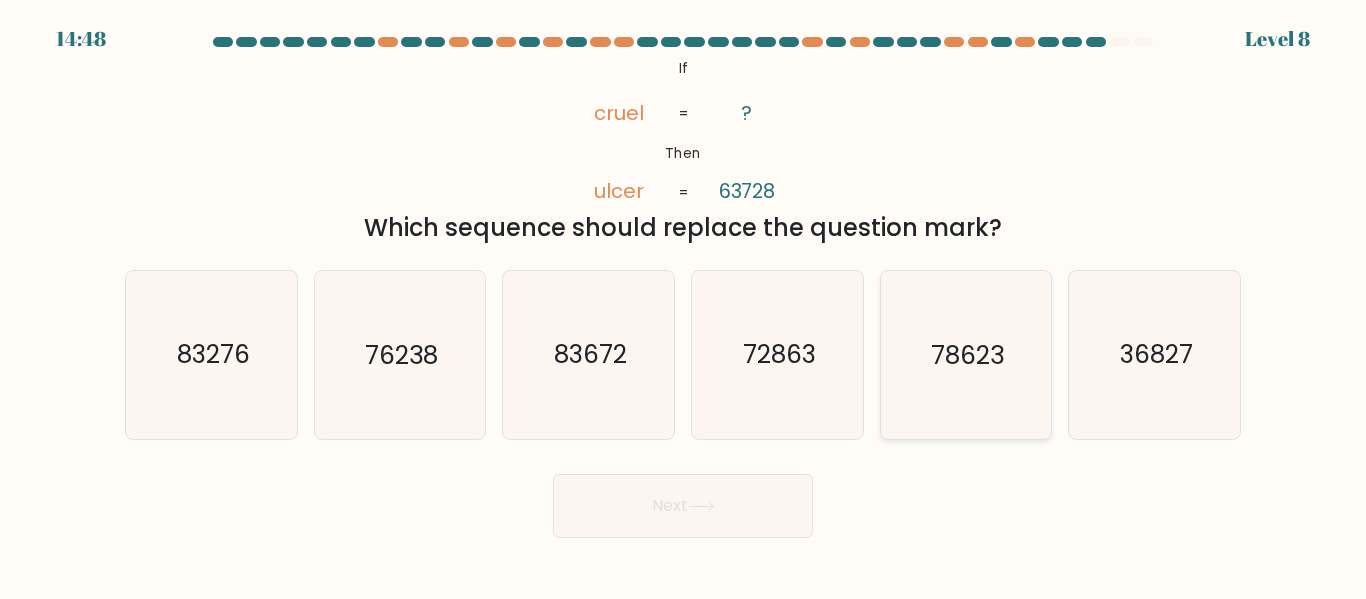 click on "78623" at bounding box center (965, 354) 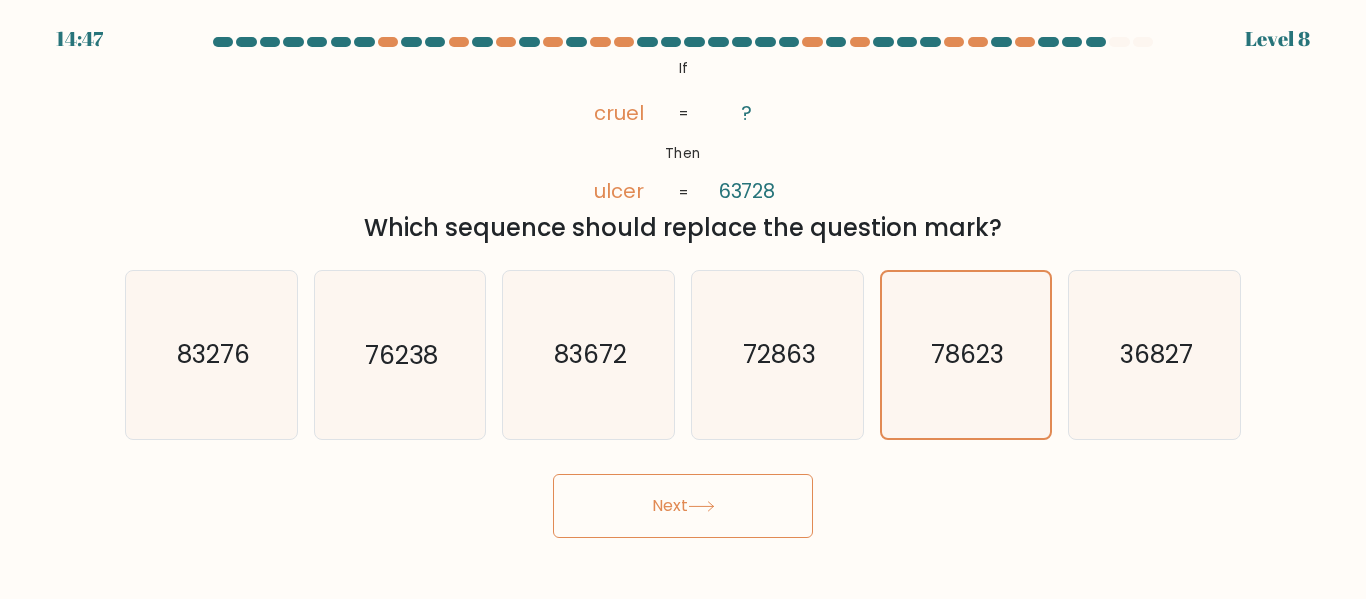 click on "Next" at bounding box center (683, 506) 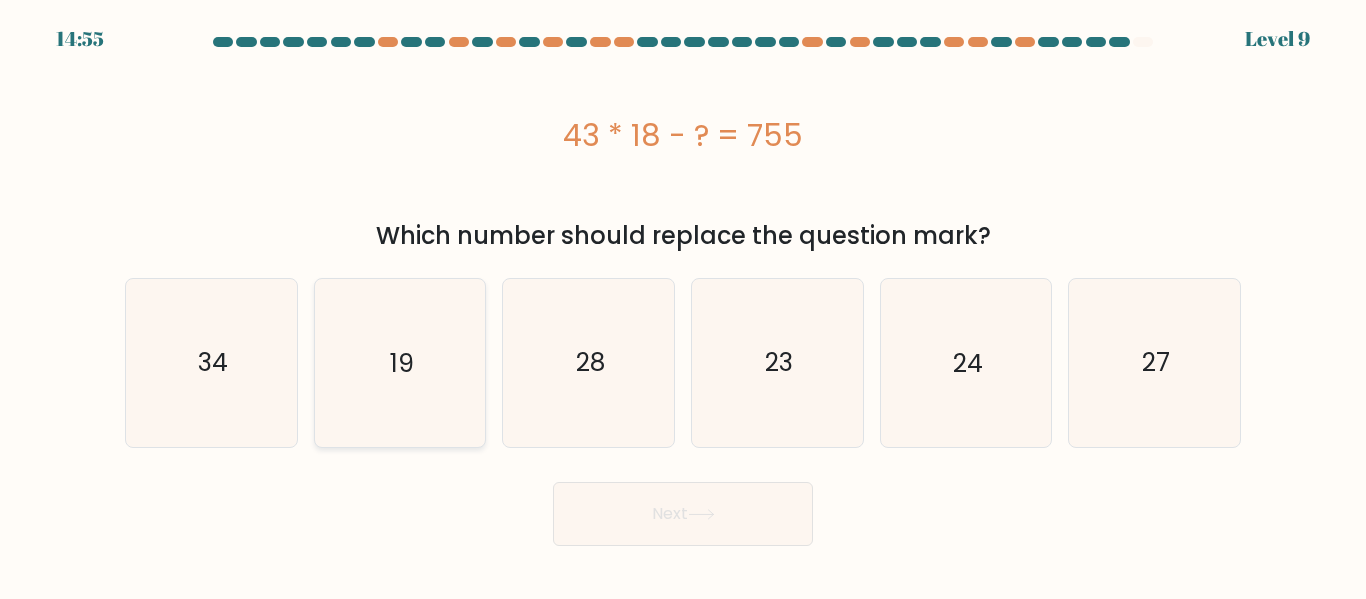 click on "19" at bounding box center (399, 362) 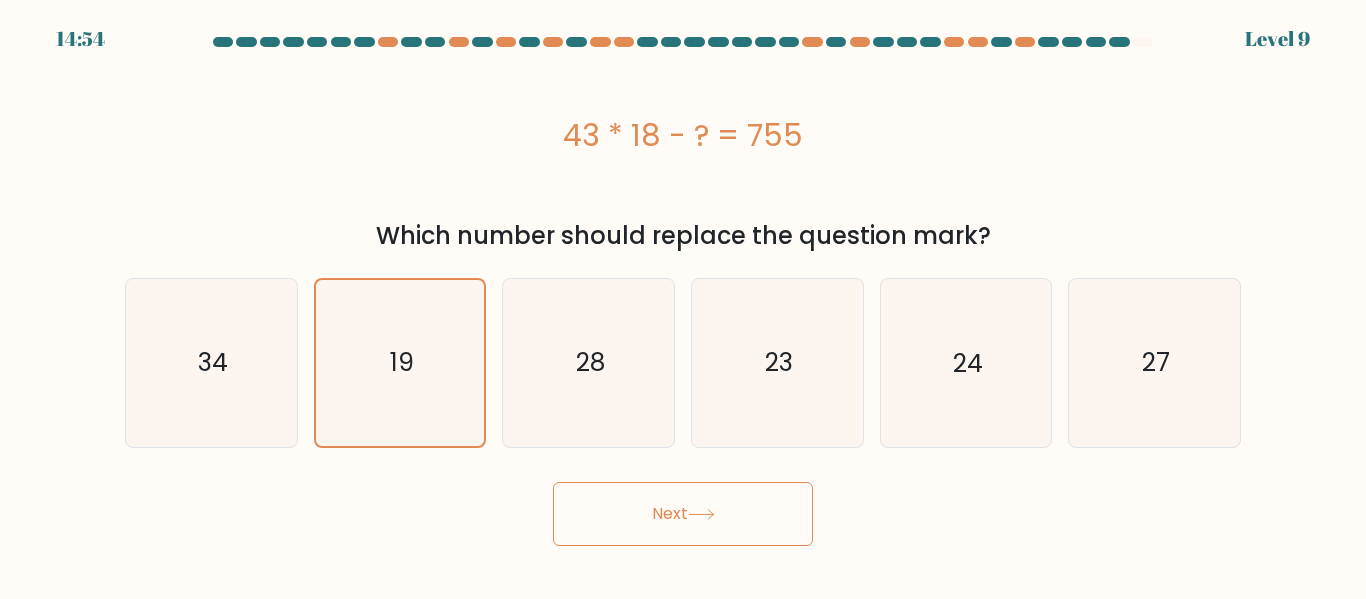 click on "Next" at bounding box center (683, 514) 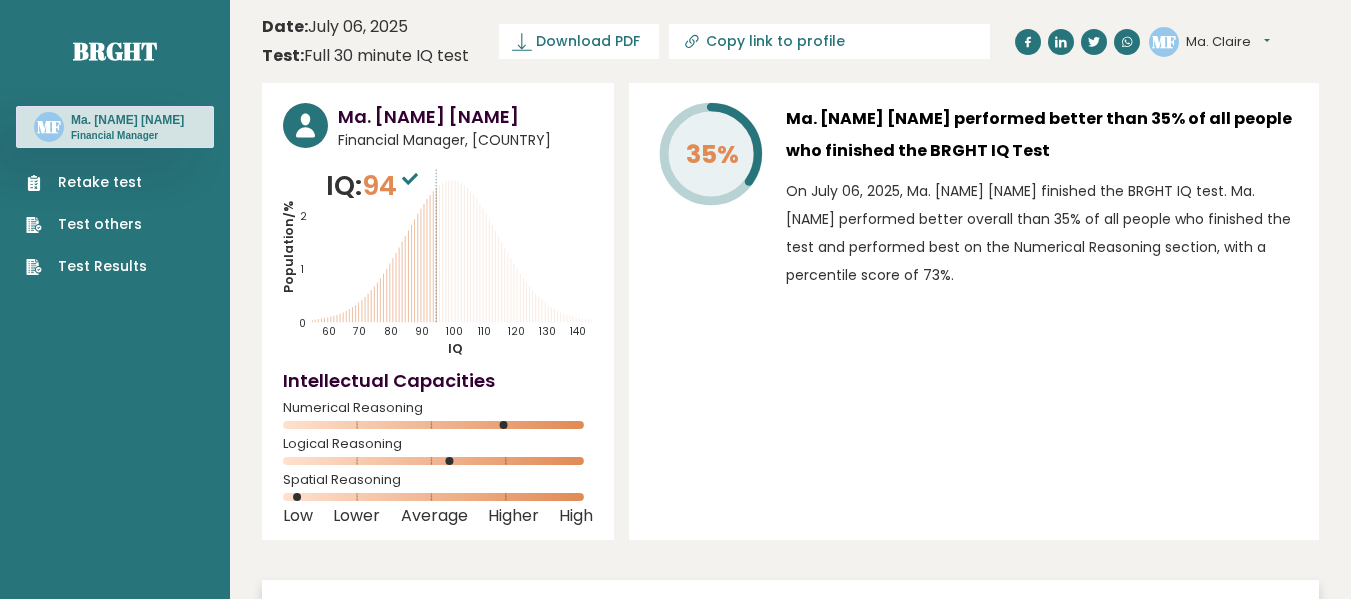 scroll, scrollTop: 0, scrollLeft: 0, axis: both 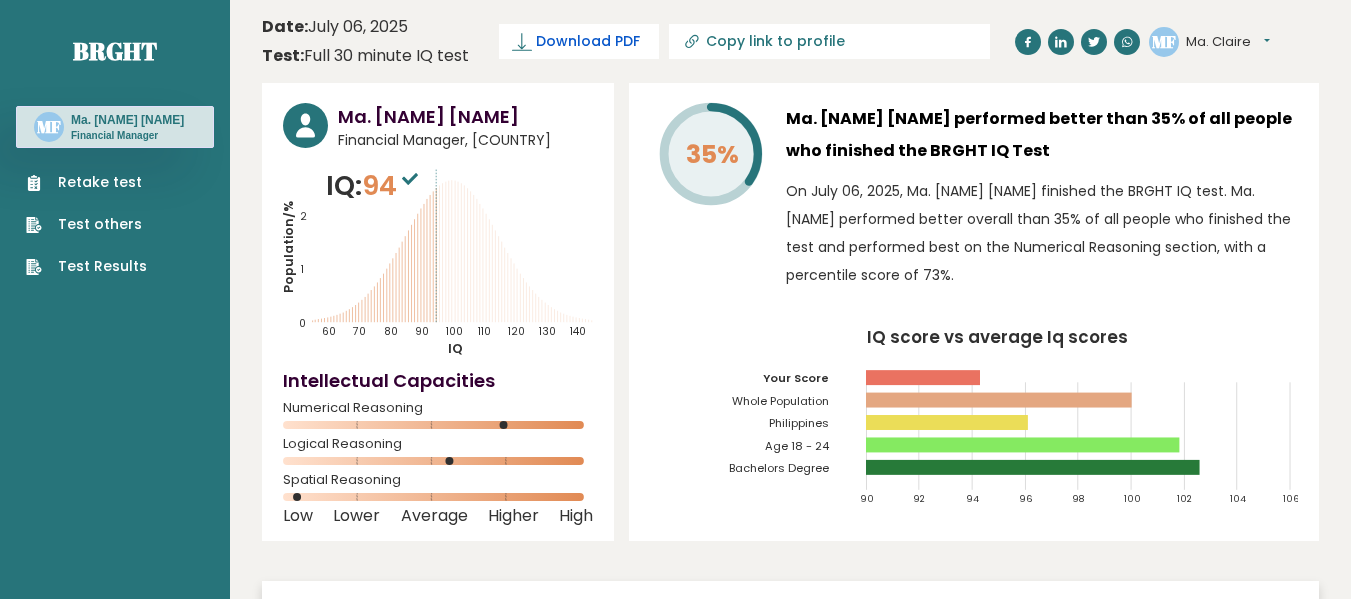 click on "Download PDF" at bounding box center [588, 41] 